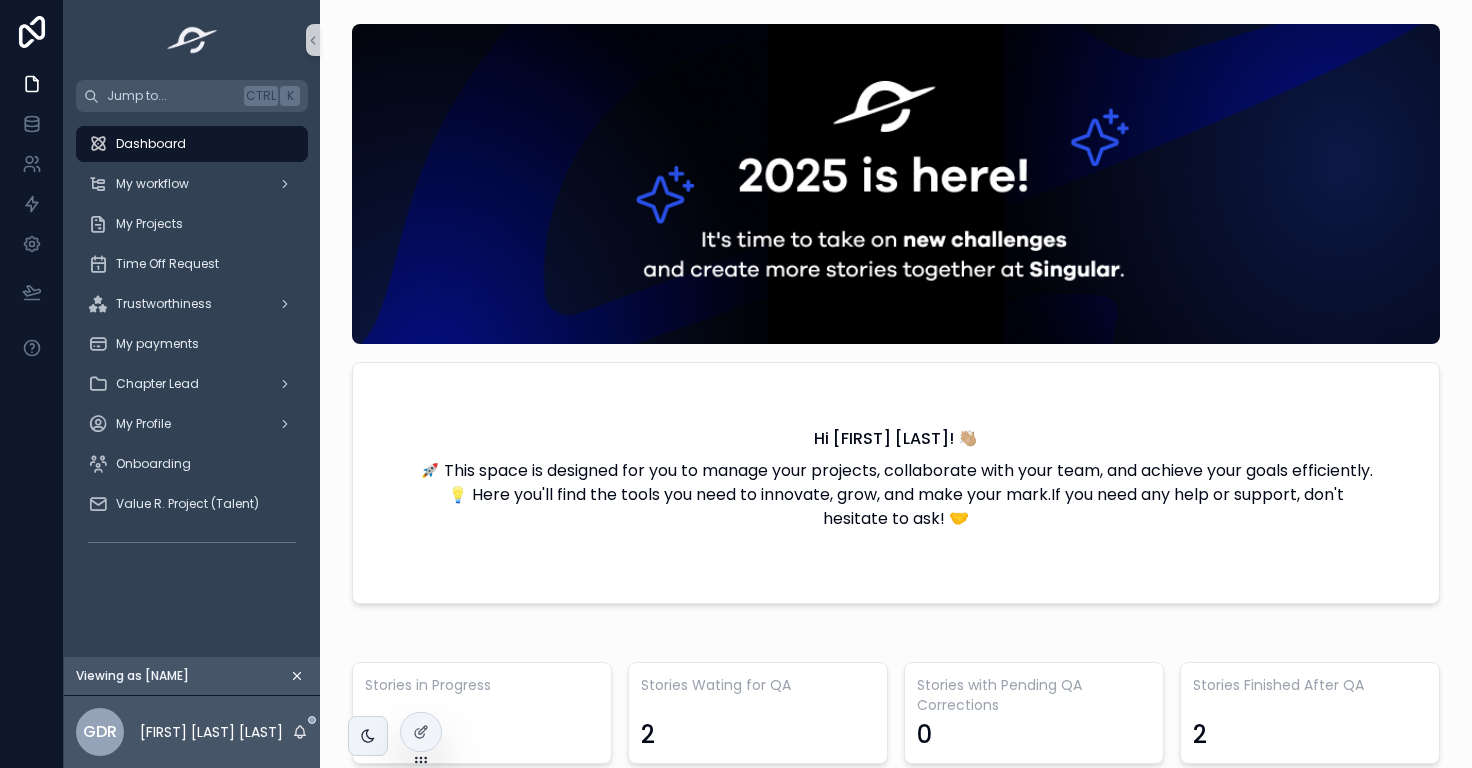 scroll, scrollTop: 0, scrollLeft: 0, axis: both 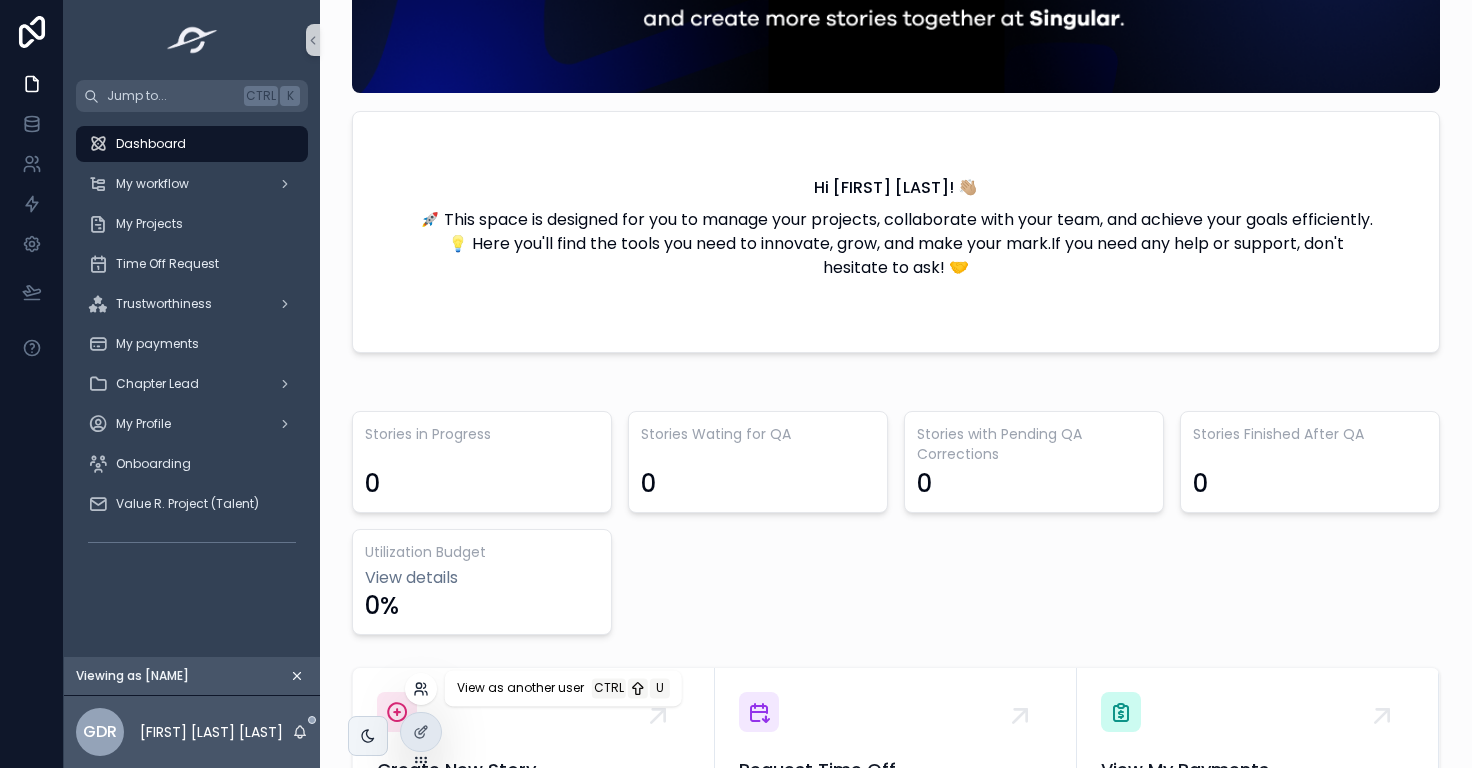 click 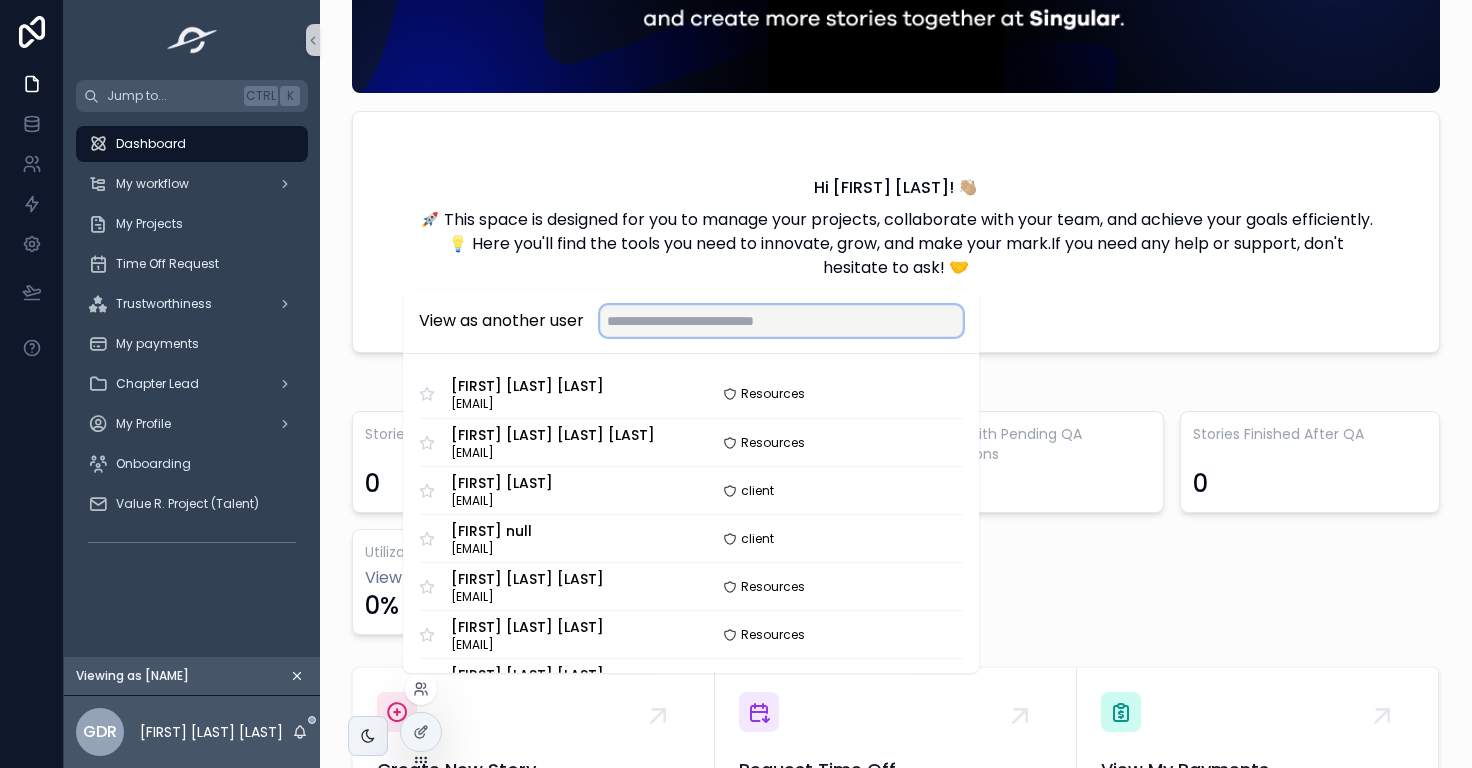 click at bounding box center [781, 321] 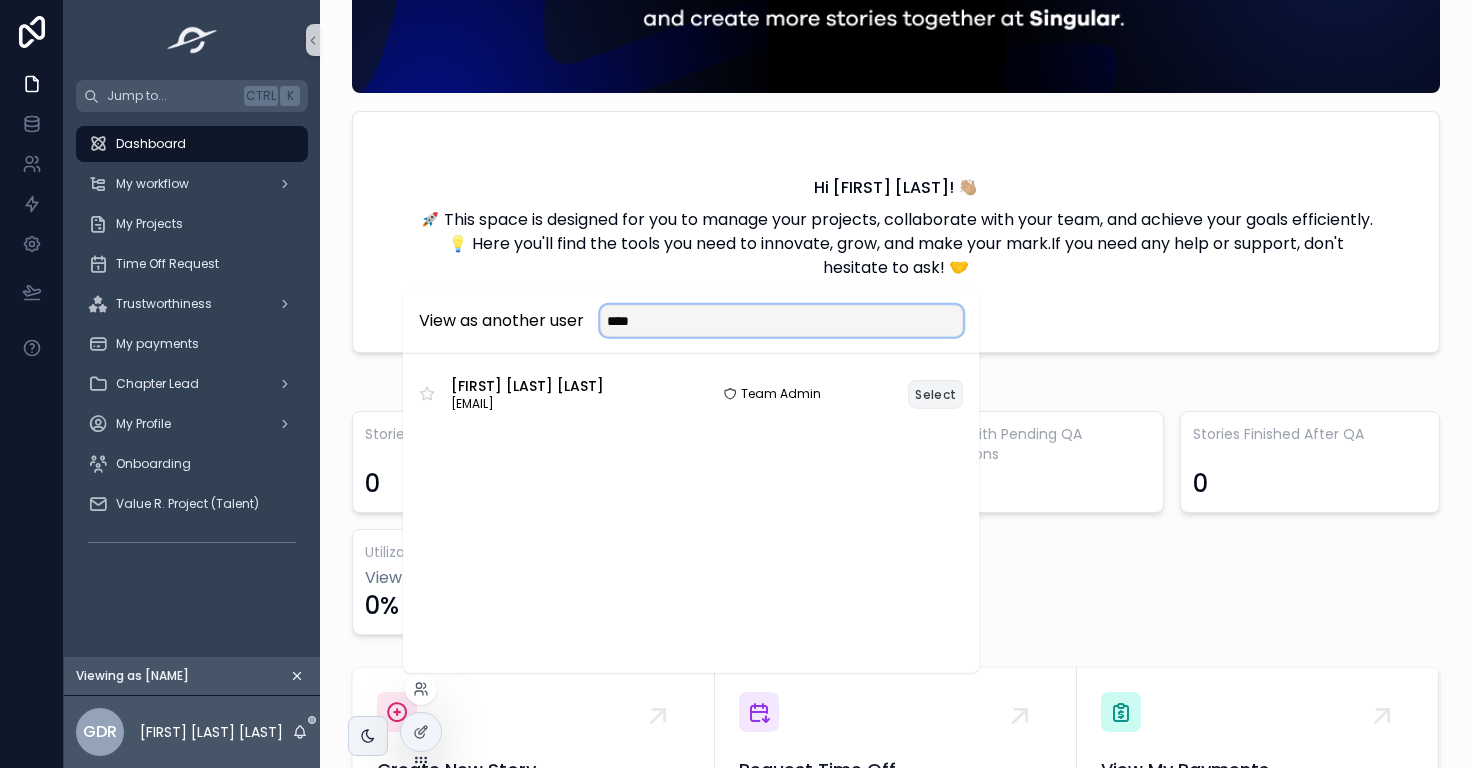 type on "****" 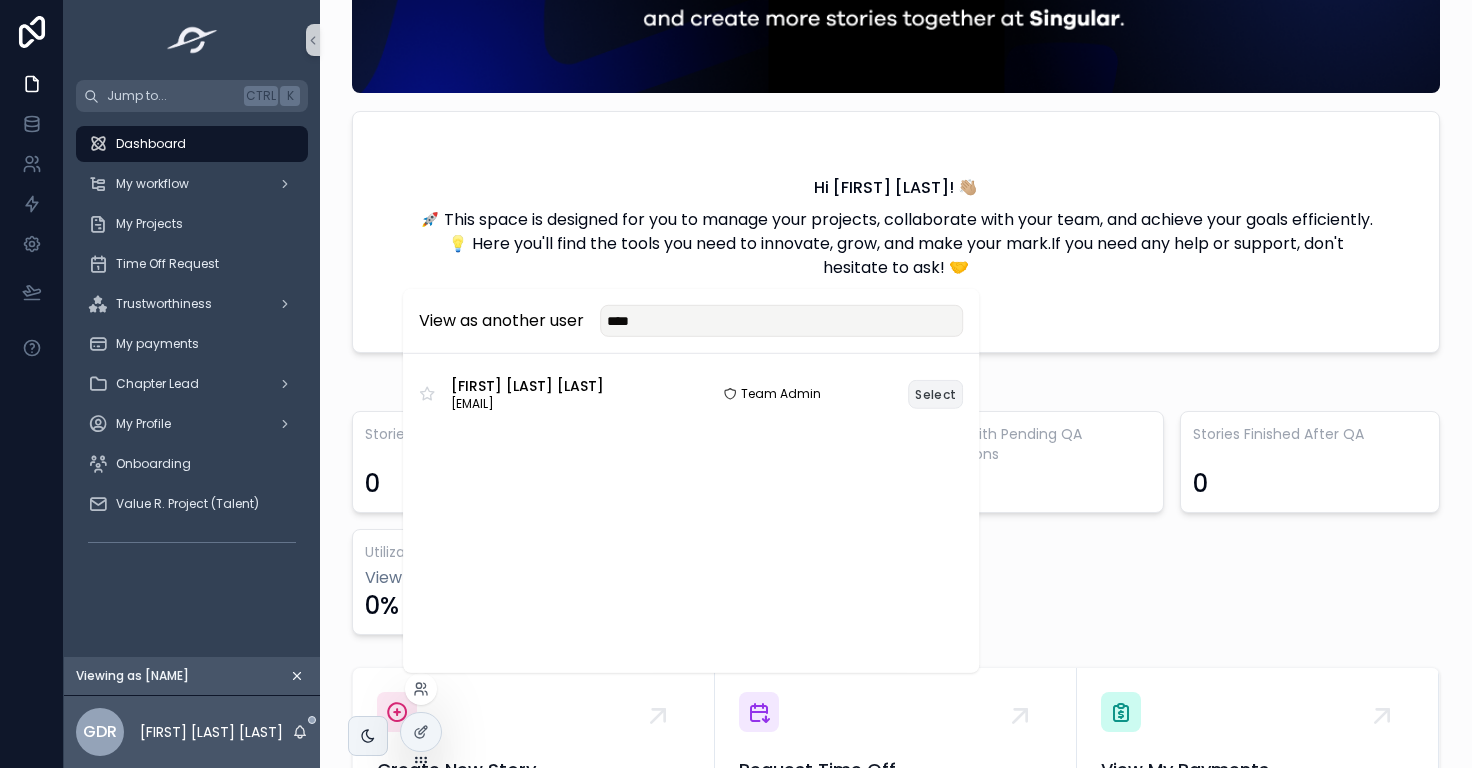click on "Select" at bounding box center [935, 393] 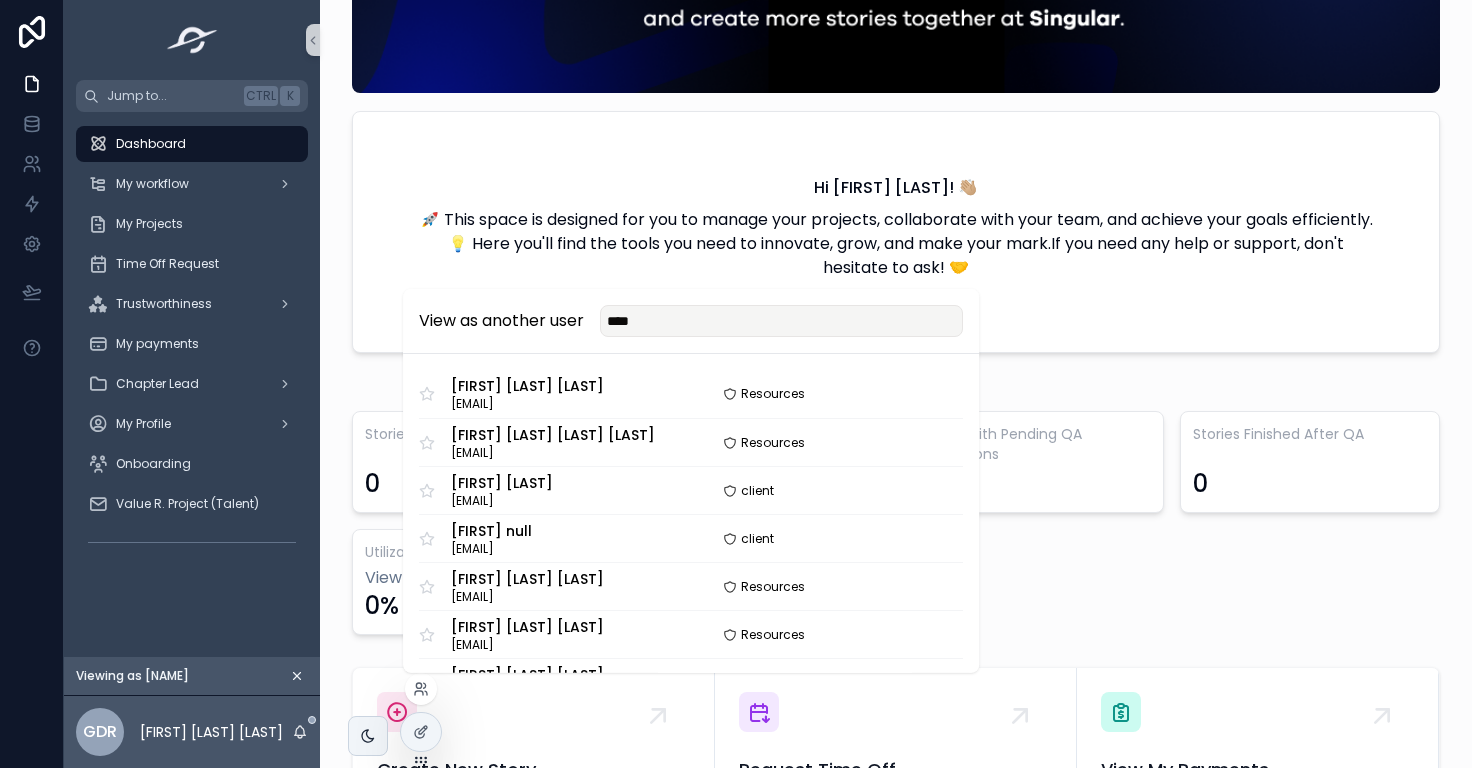 type 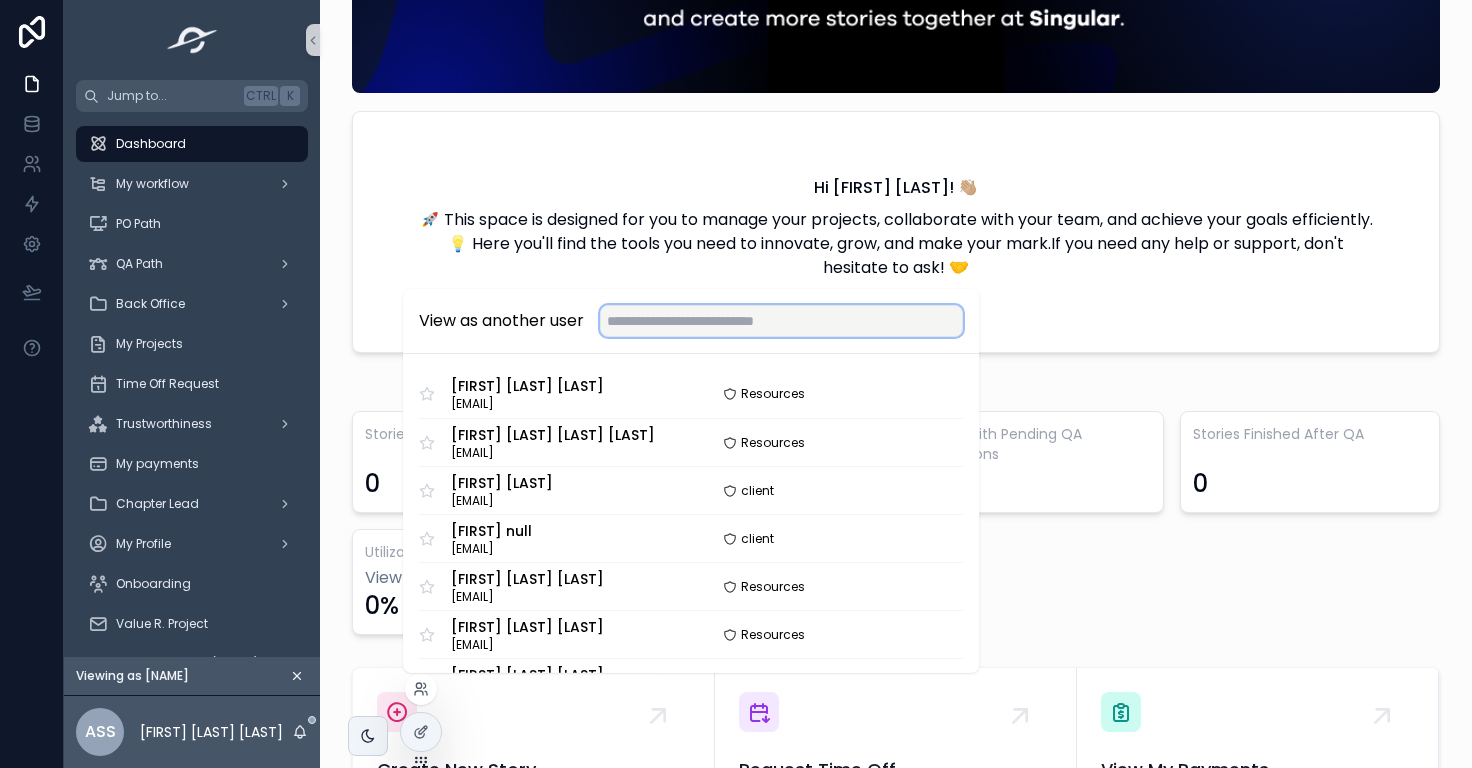click at bounding box center [781, 321] 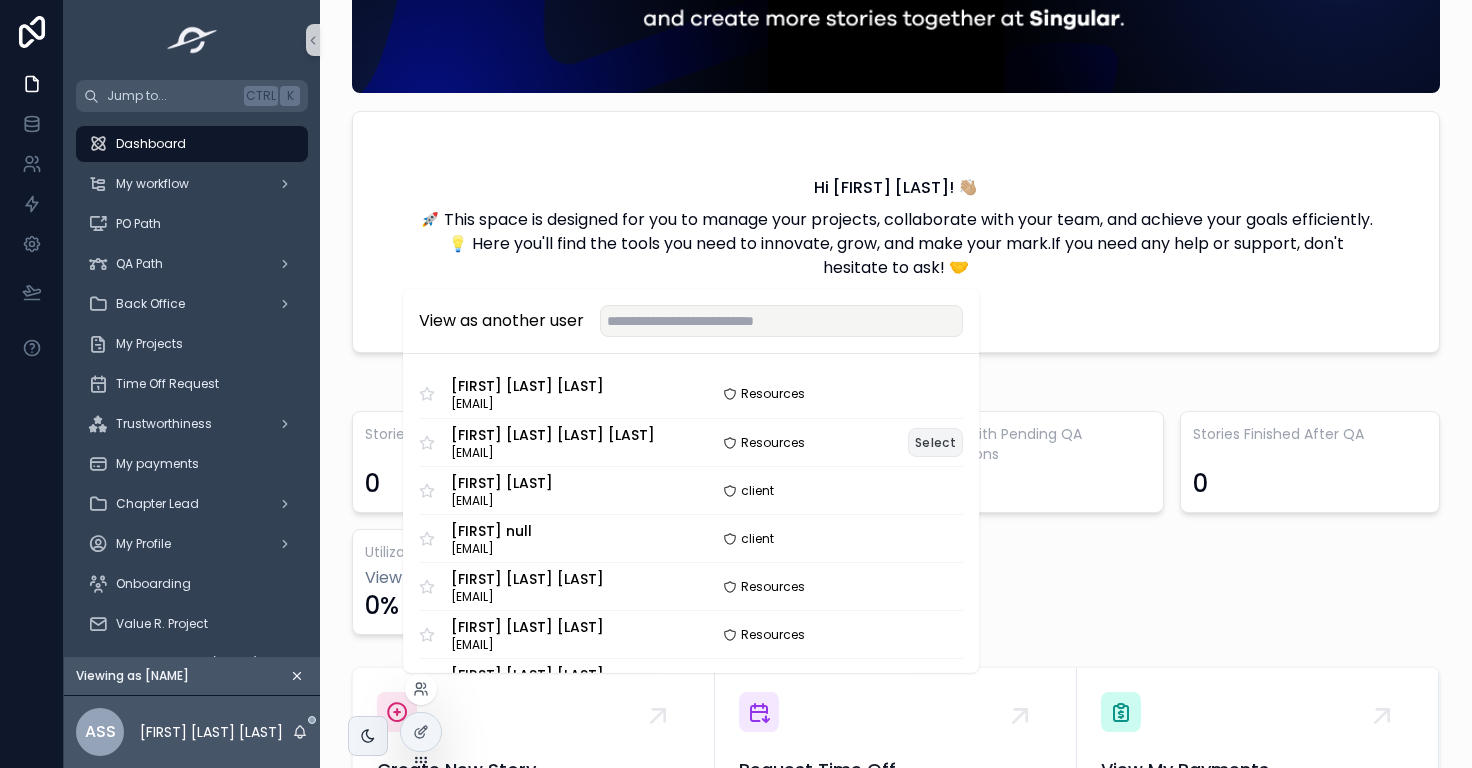 click on "Select" at bounding box center (935, 442) 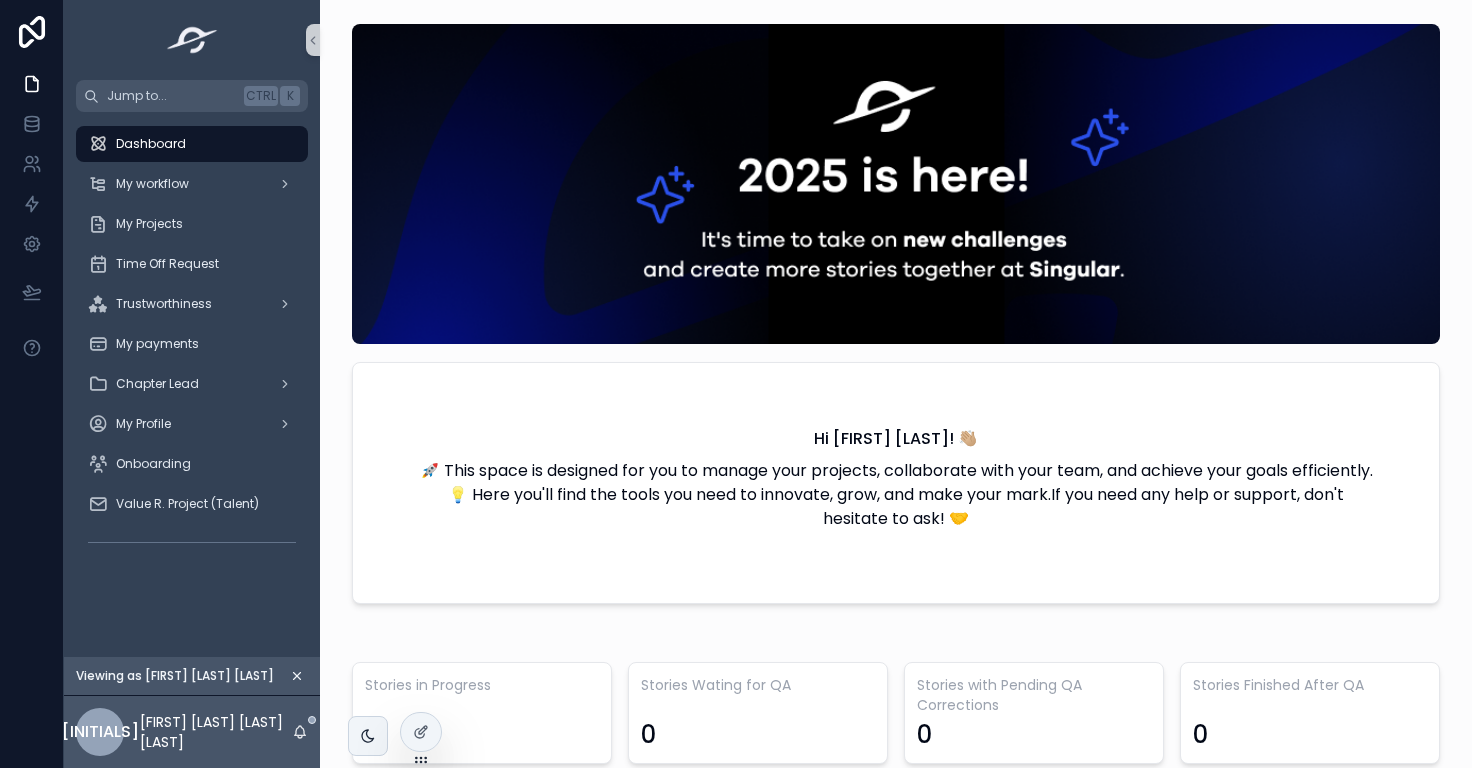 scroll, scrollTop: 0, scrollLeft: 0, axis: both 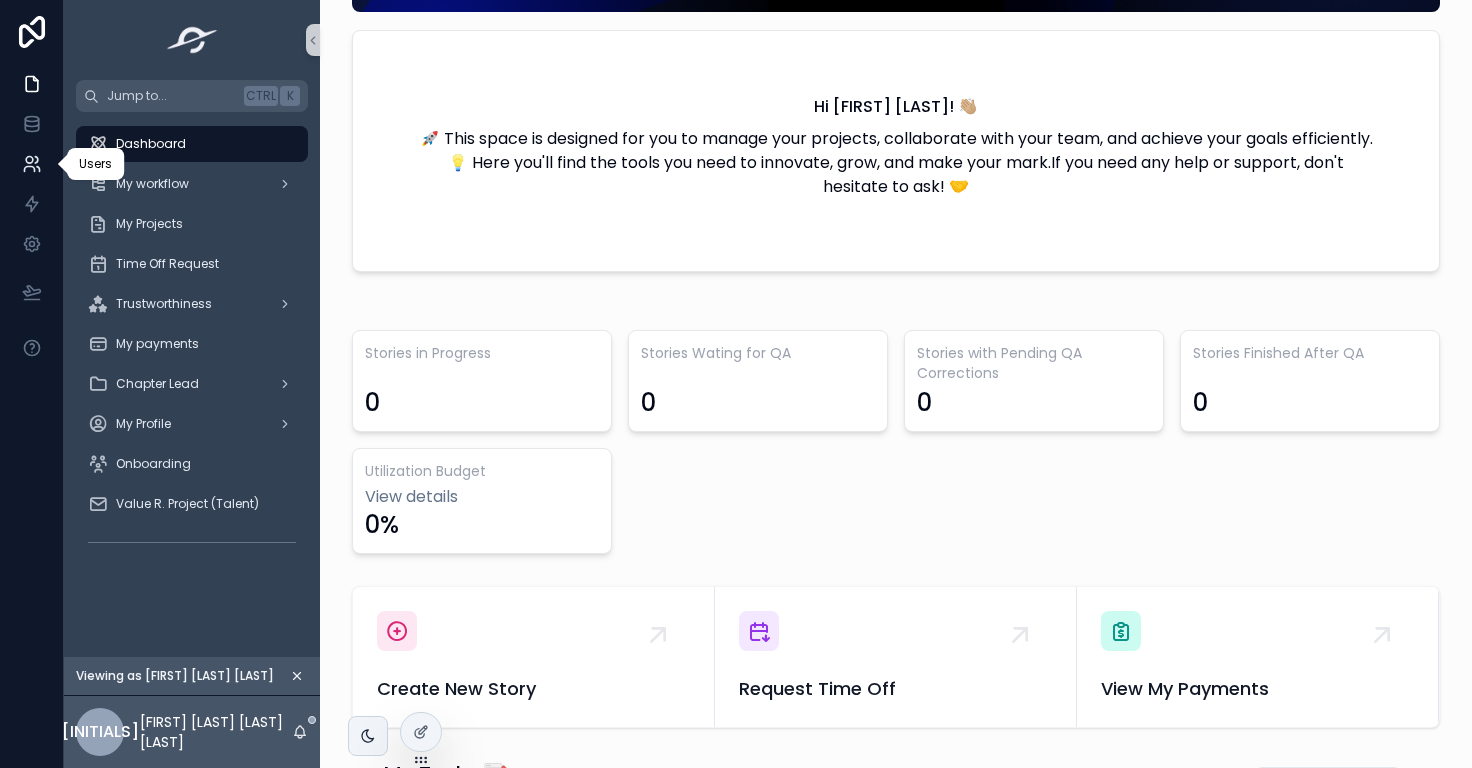 click 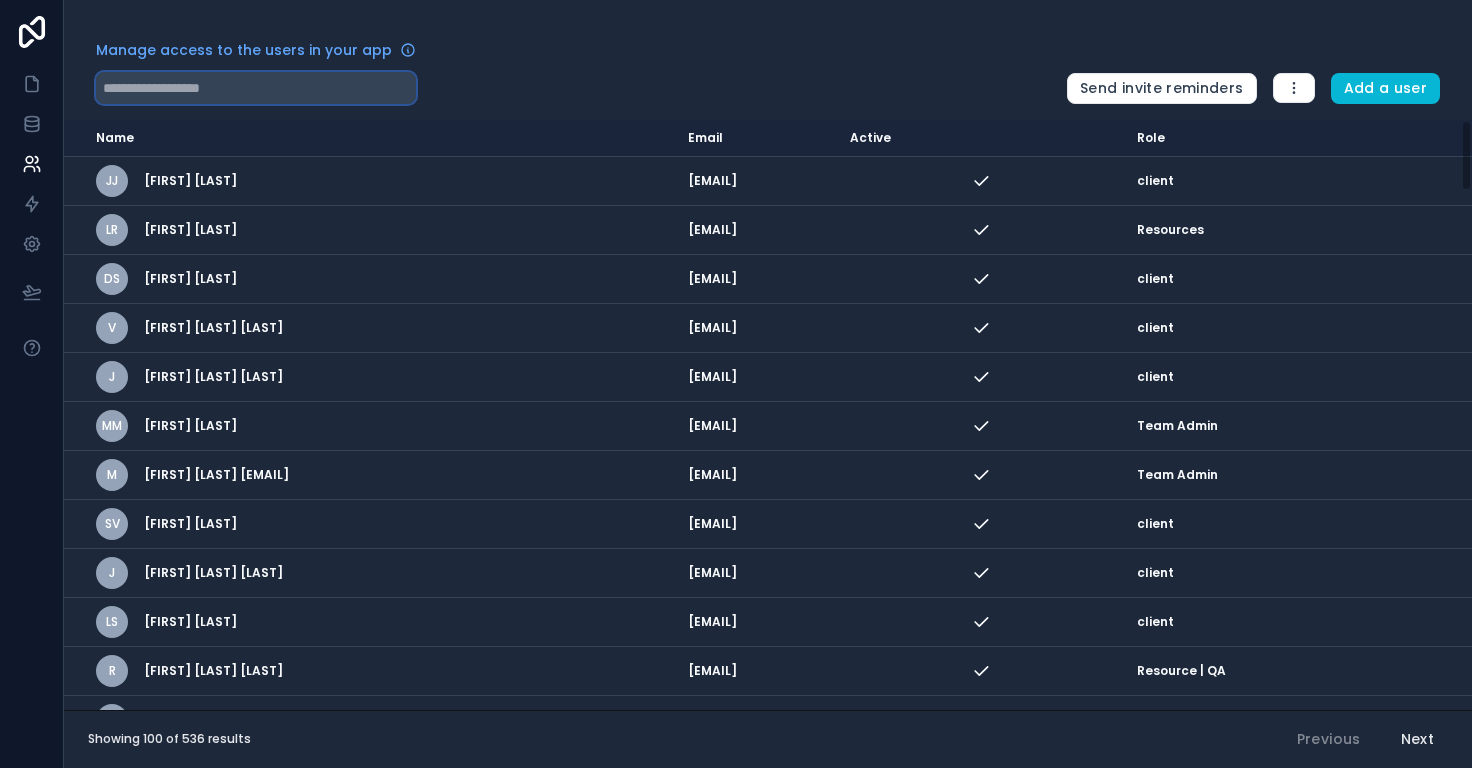 click at bounding box center (256, 88) 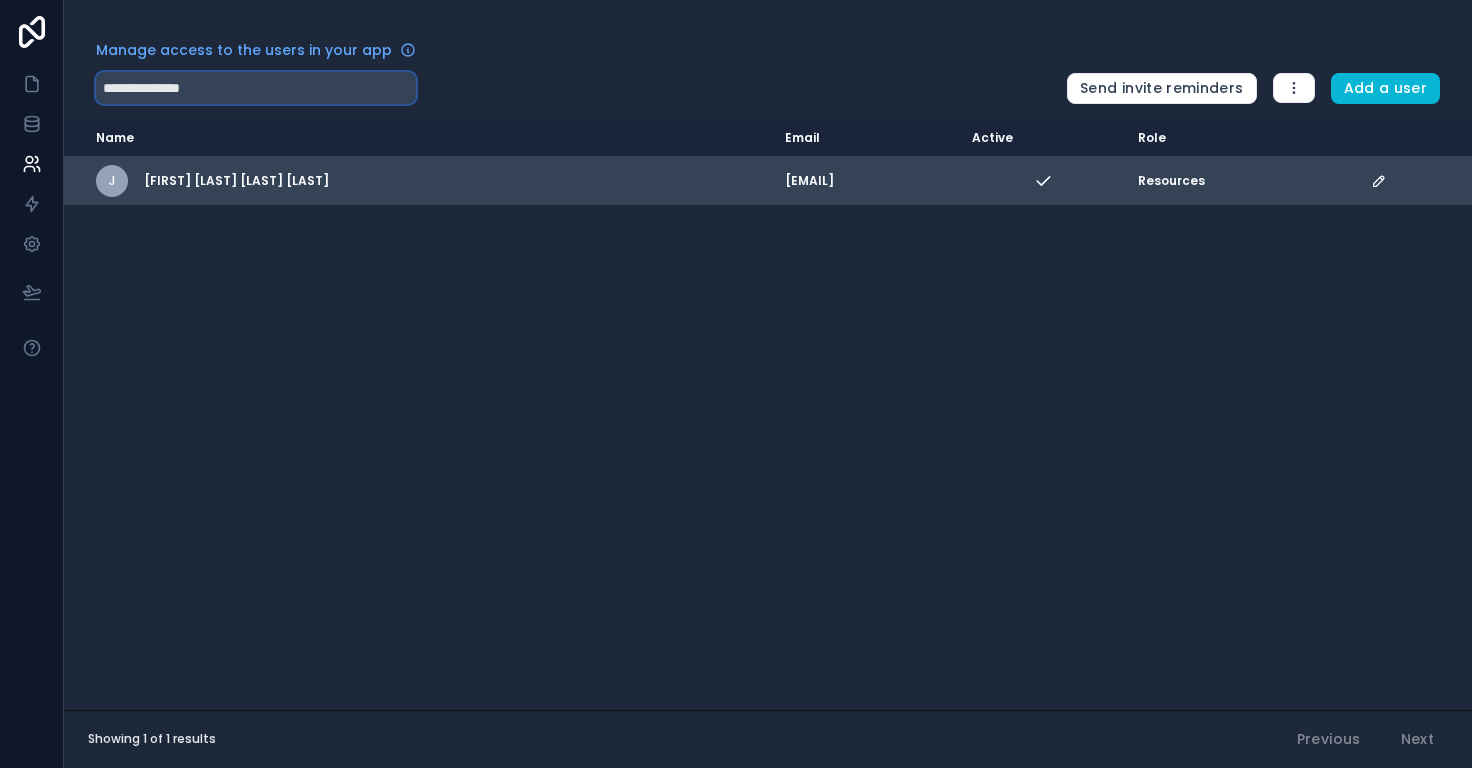 type on "**********" 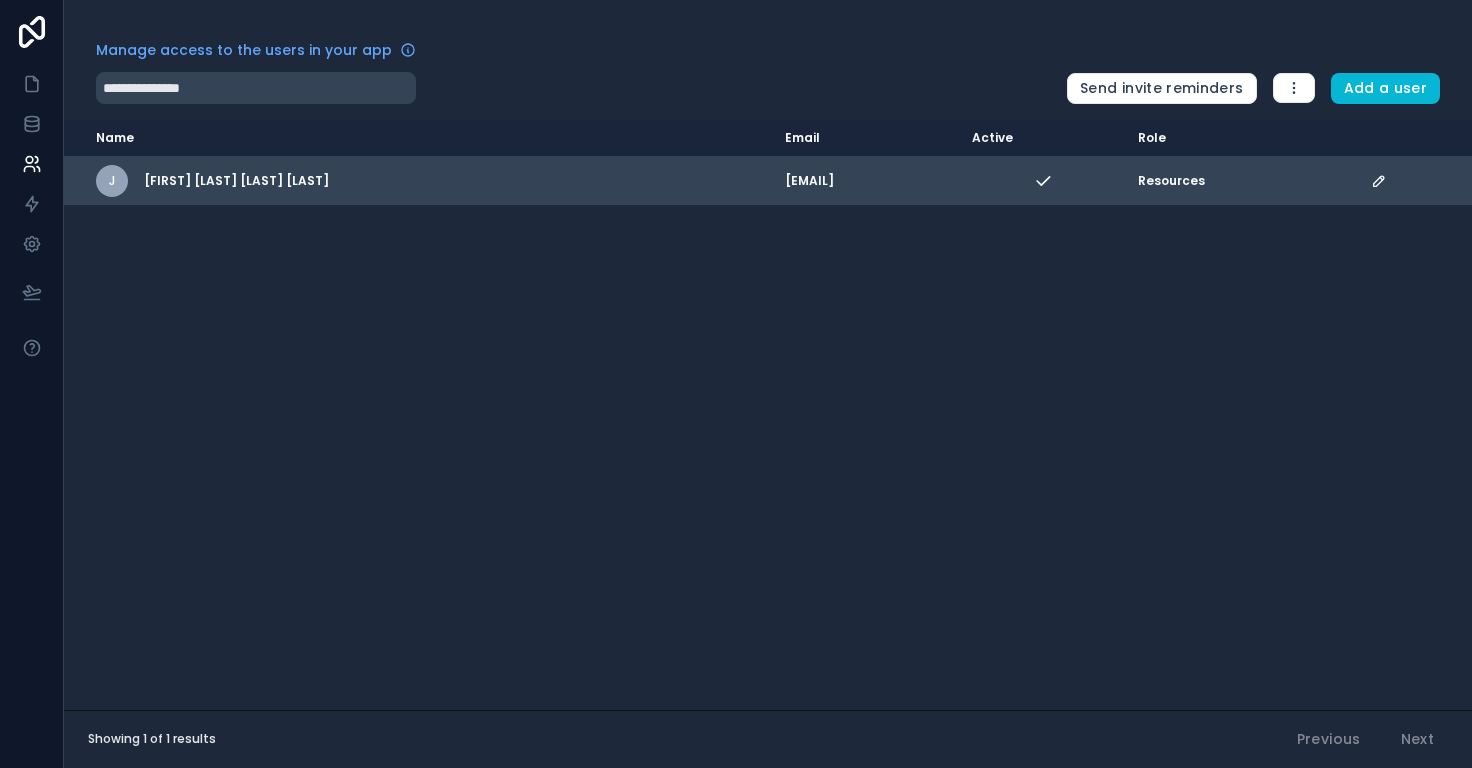 click at bounding box center (1415, 181) 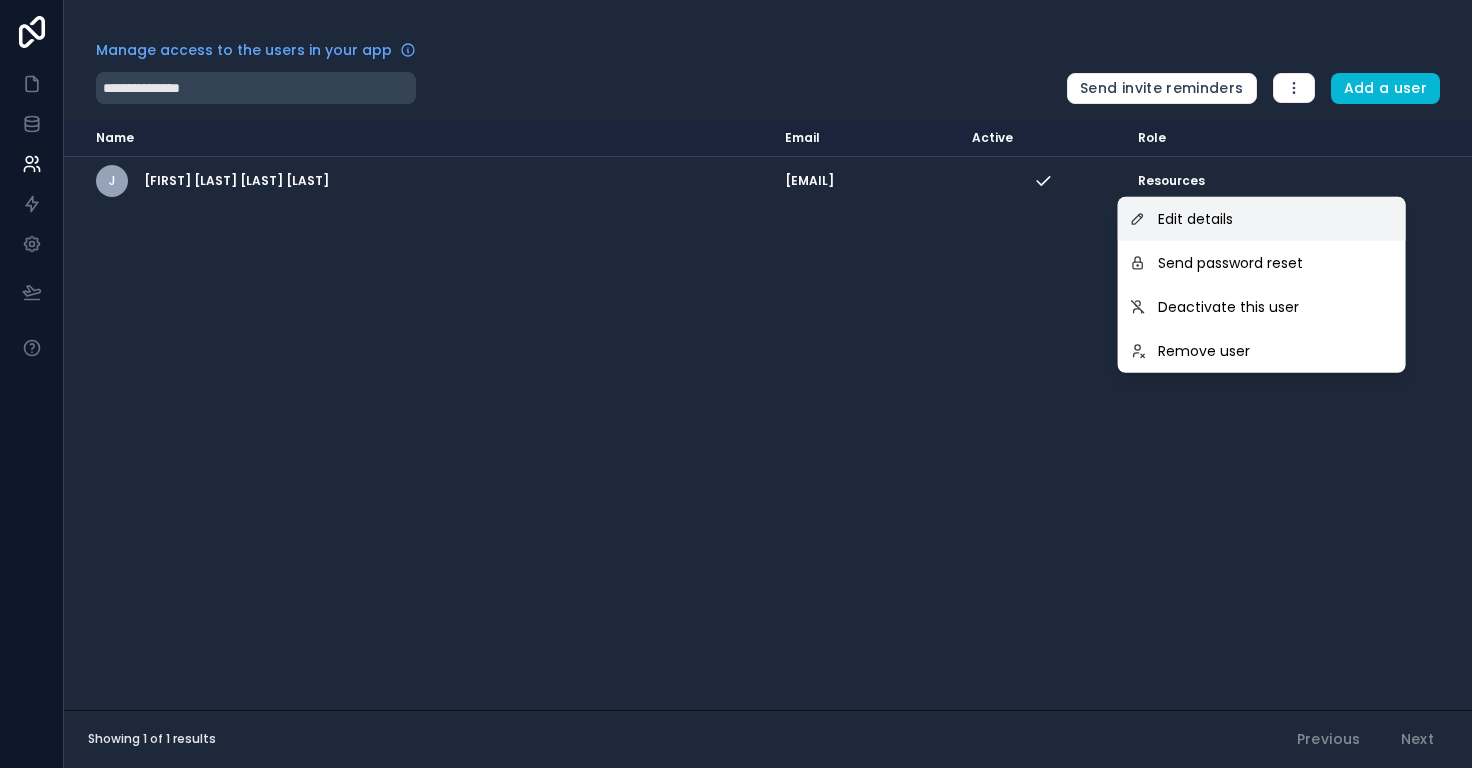 click on "Edit details" at bounding box center [1262, 219] 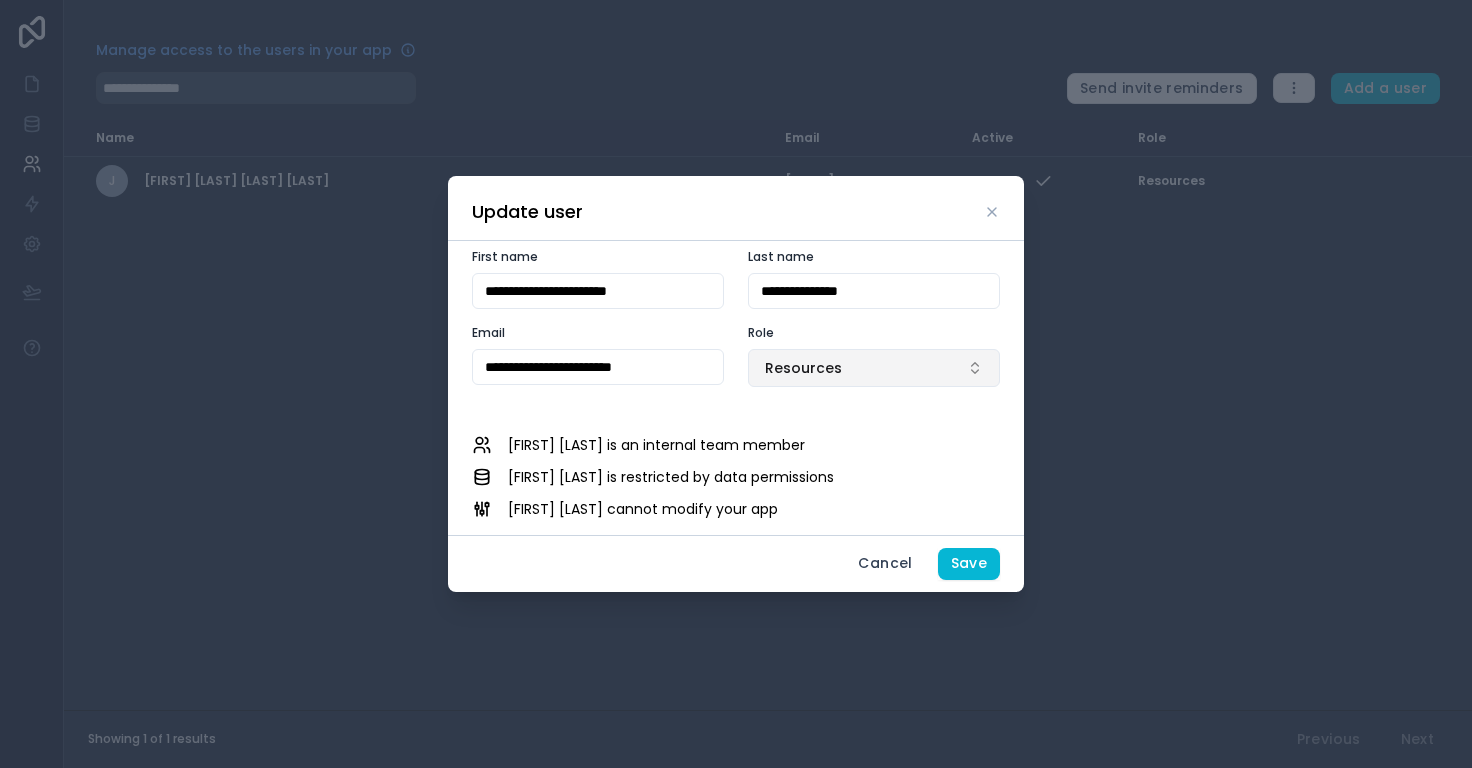 click on "Resources" at bounding box center [874, 368] 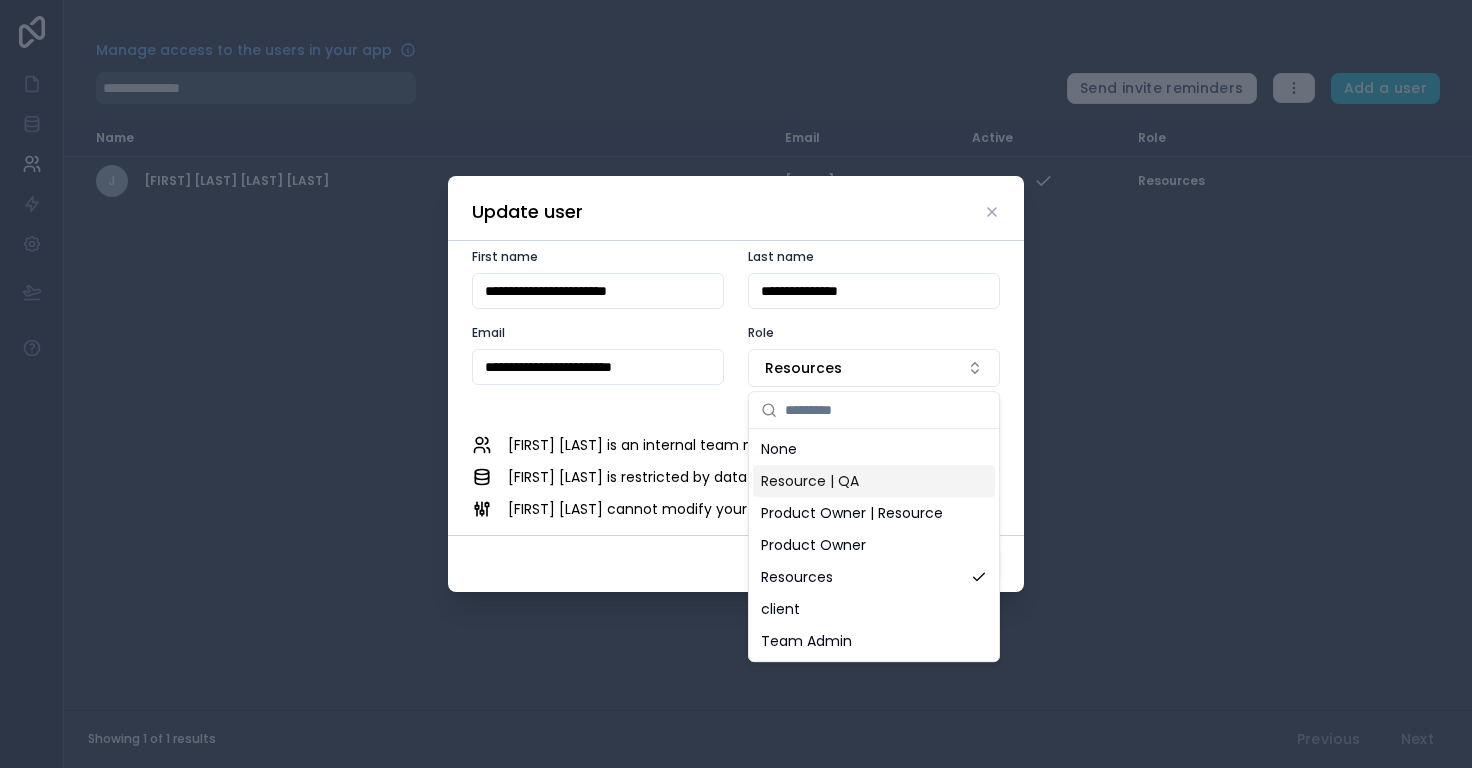 click on "Resource | QA" at bounding box center [874, 481] 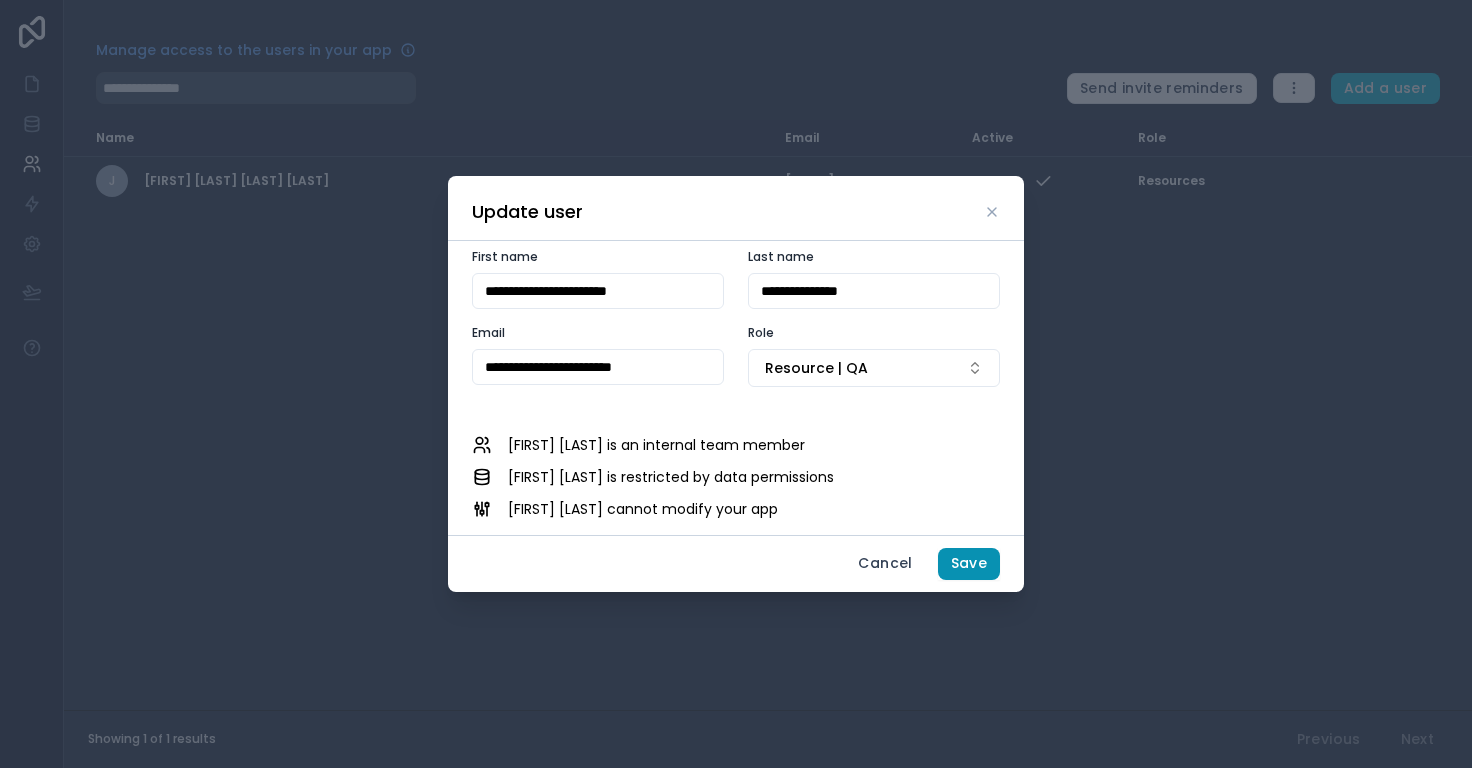 click on "Save" at bounding box center (969, 564) 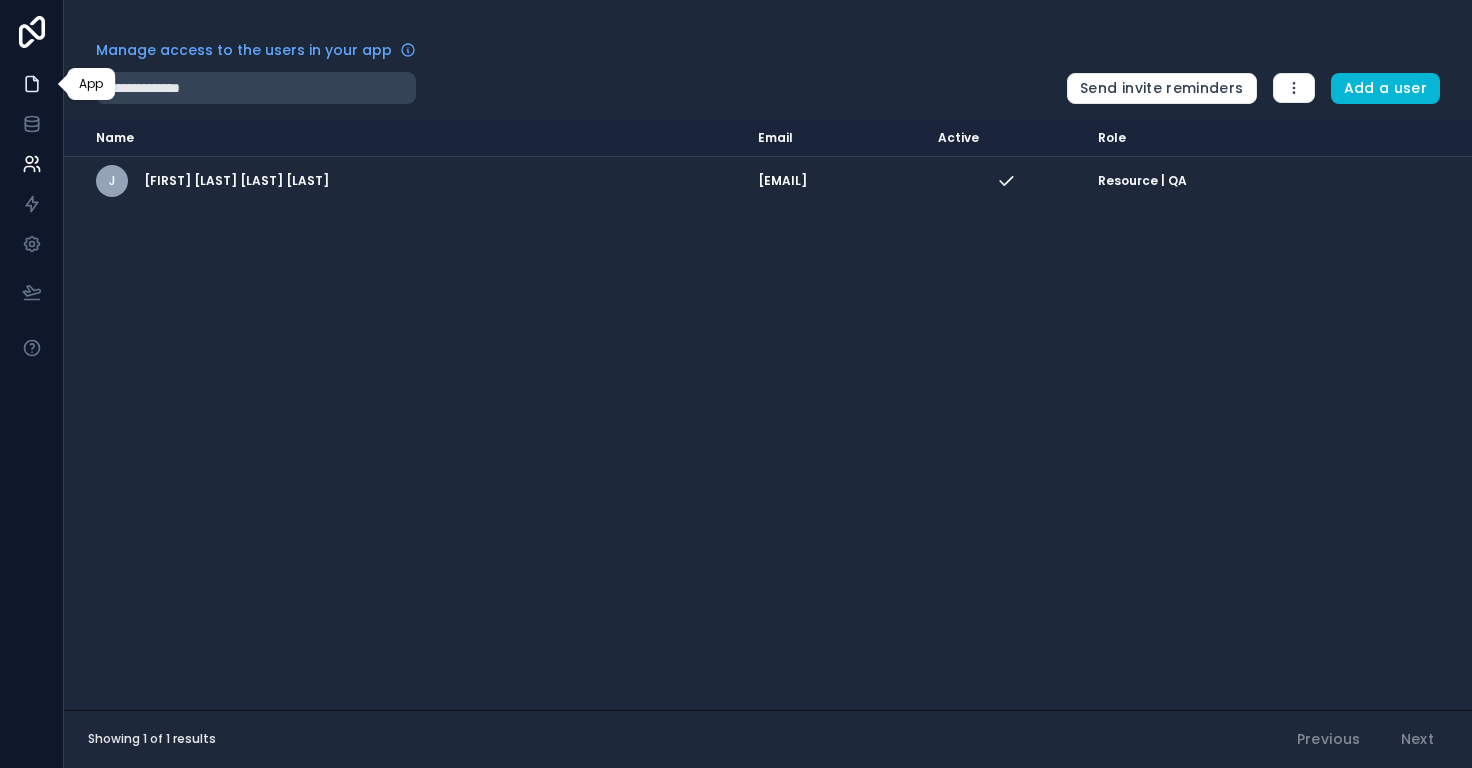 click 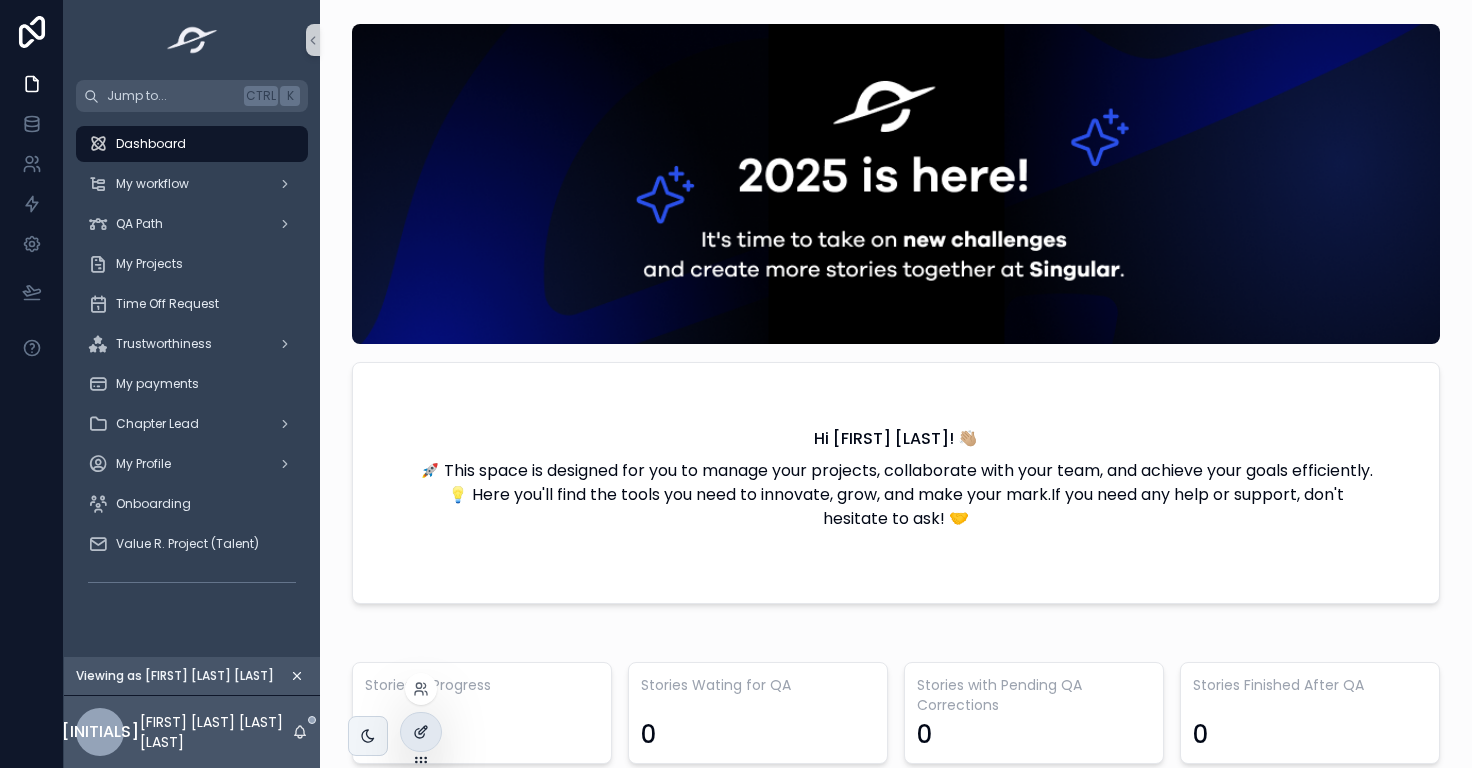 scroll, scrollTop: 0, scrollLeft: 1382, axis: horizontal 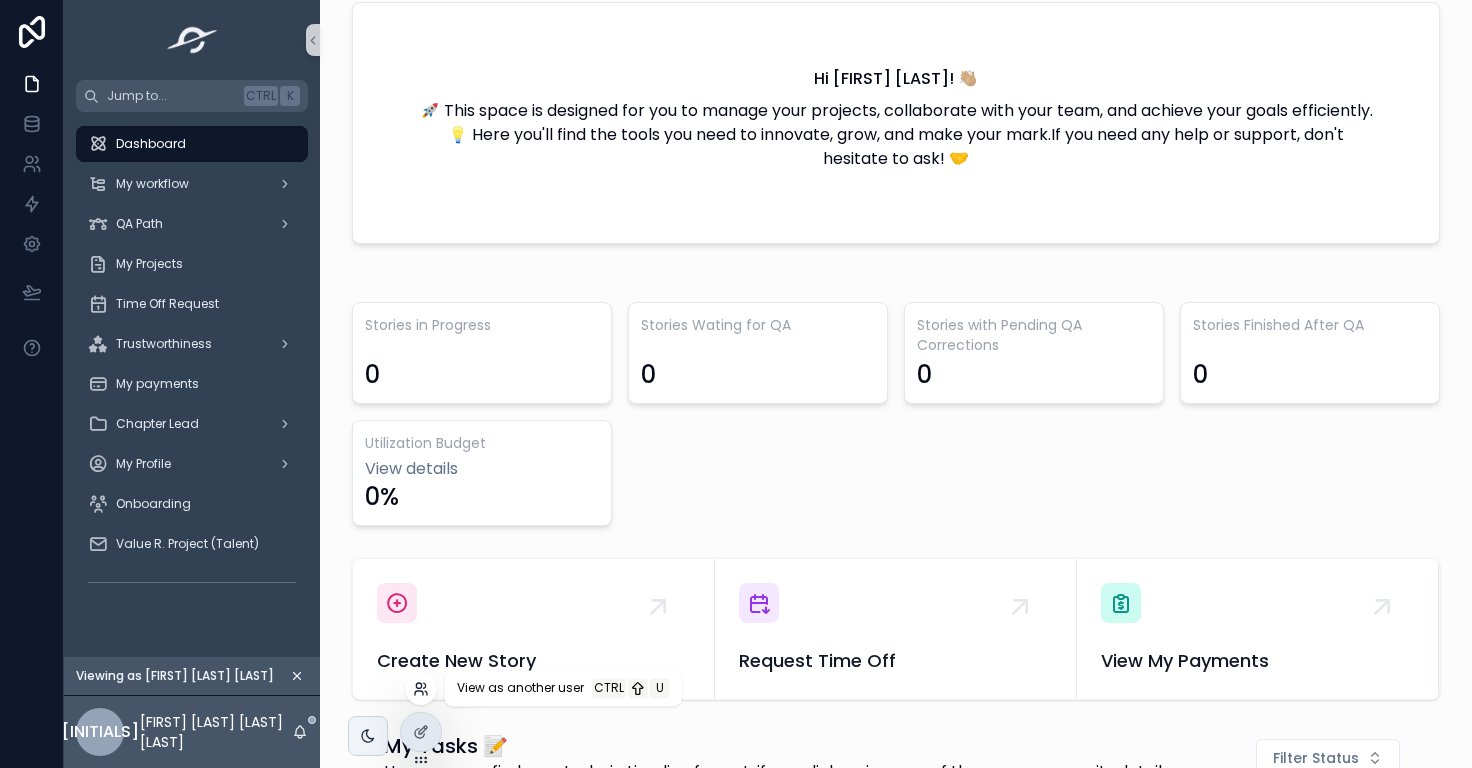 click 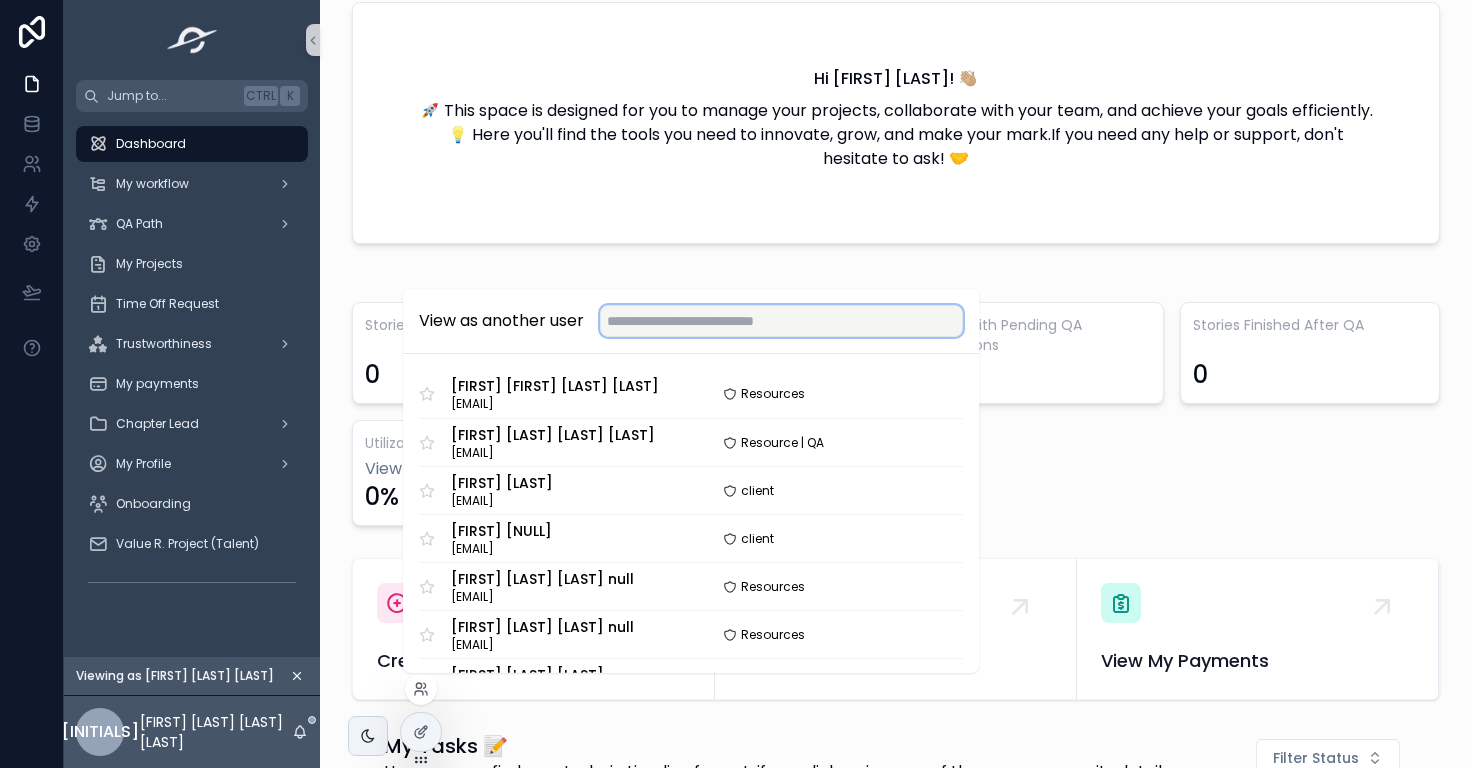 click at bounding box center (781, 321) 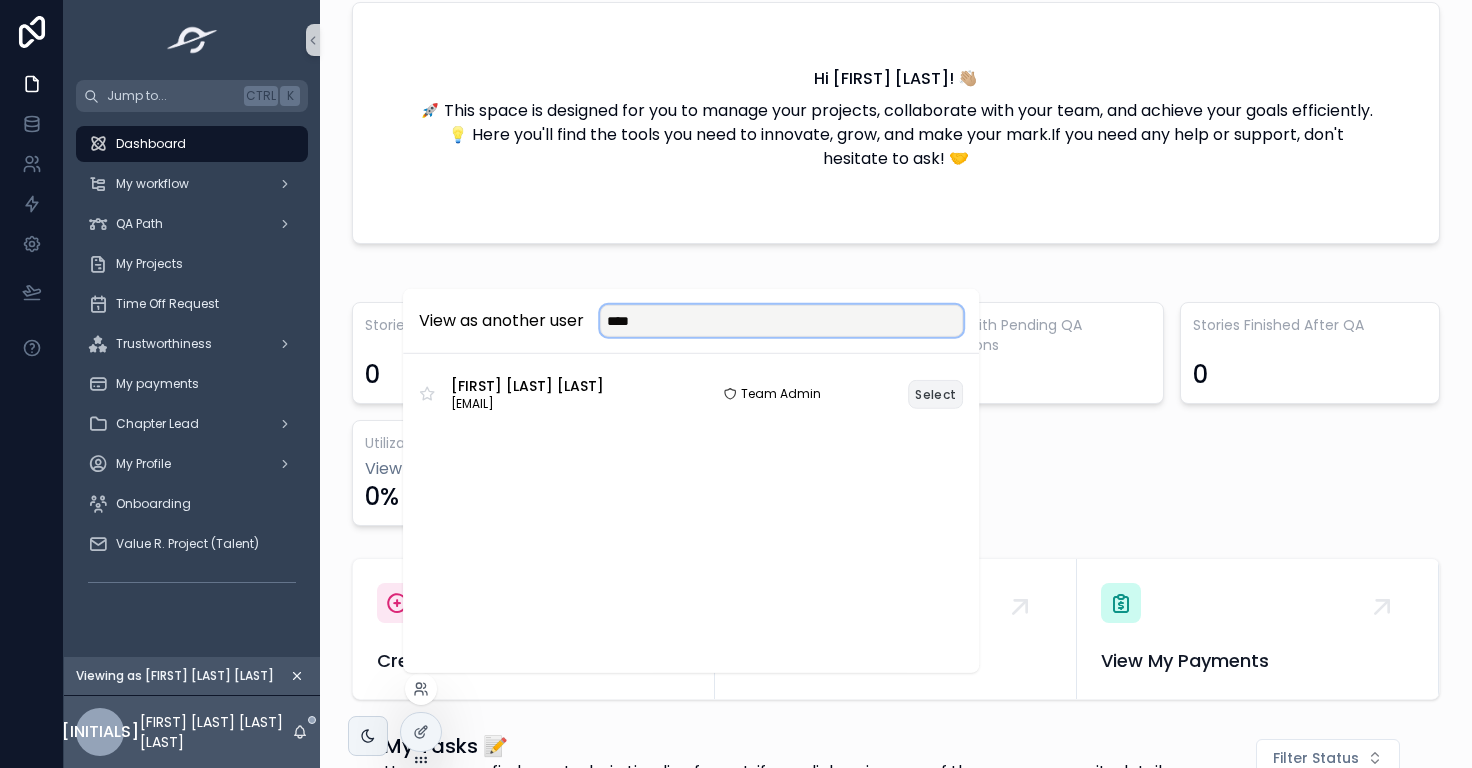 type on "****" 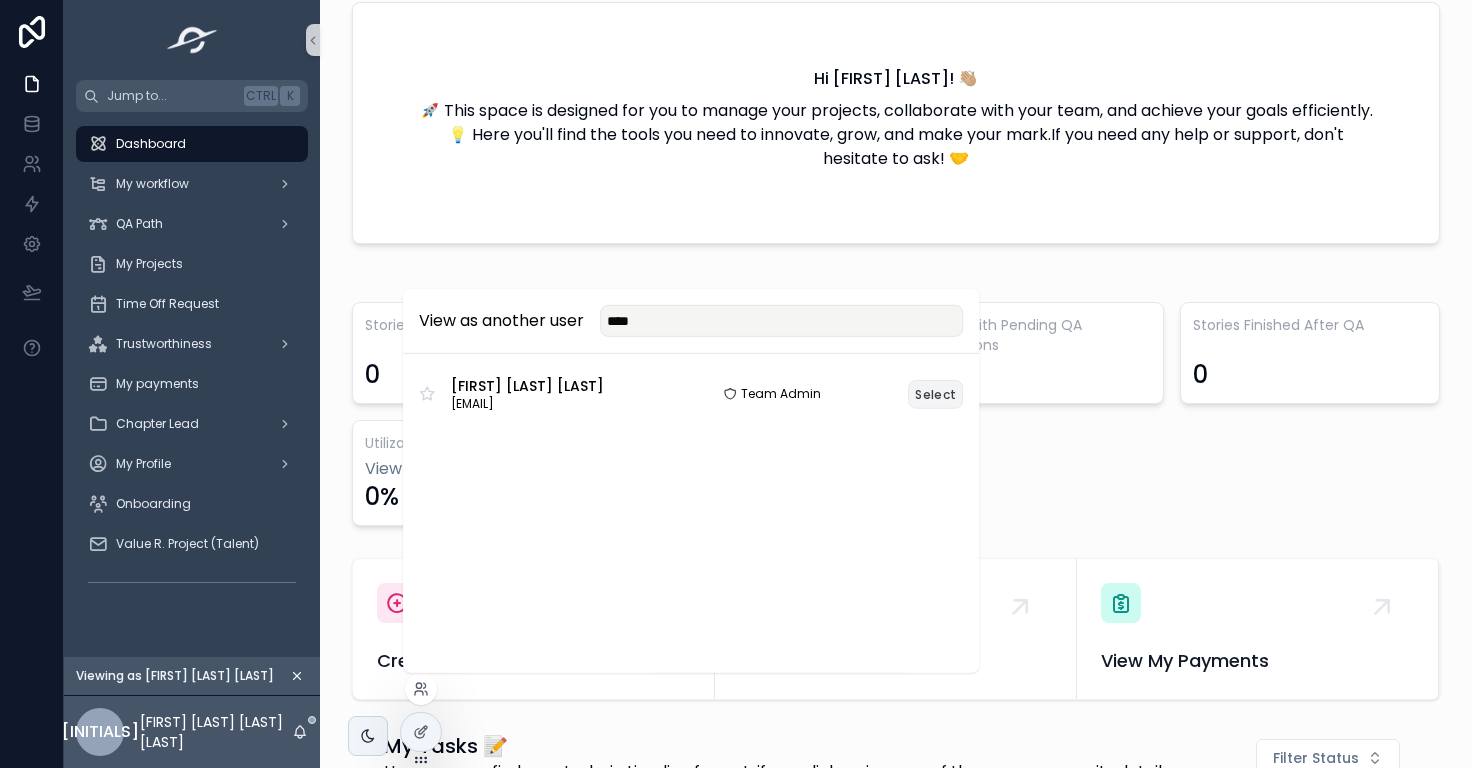 click on "Select" at bounding box center (935, 393) 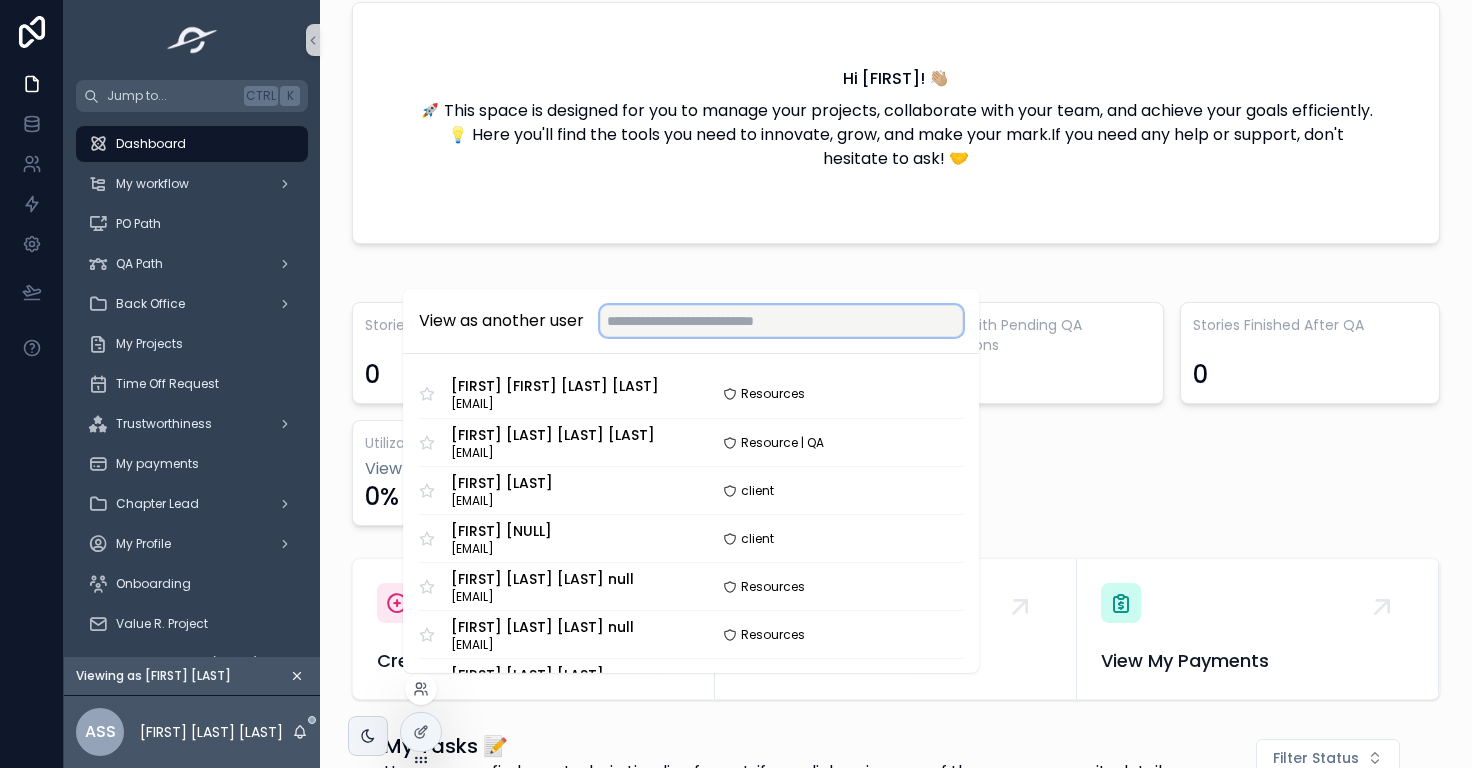 click at bounding box center (781, 321) 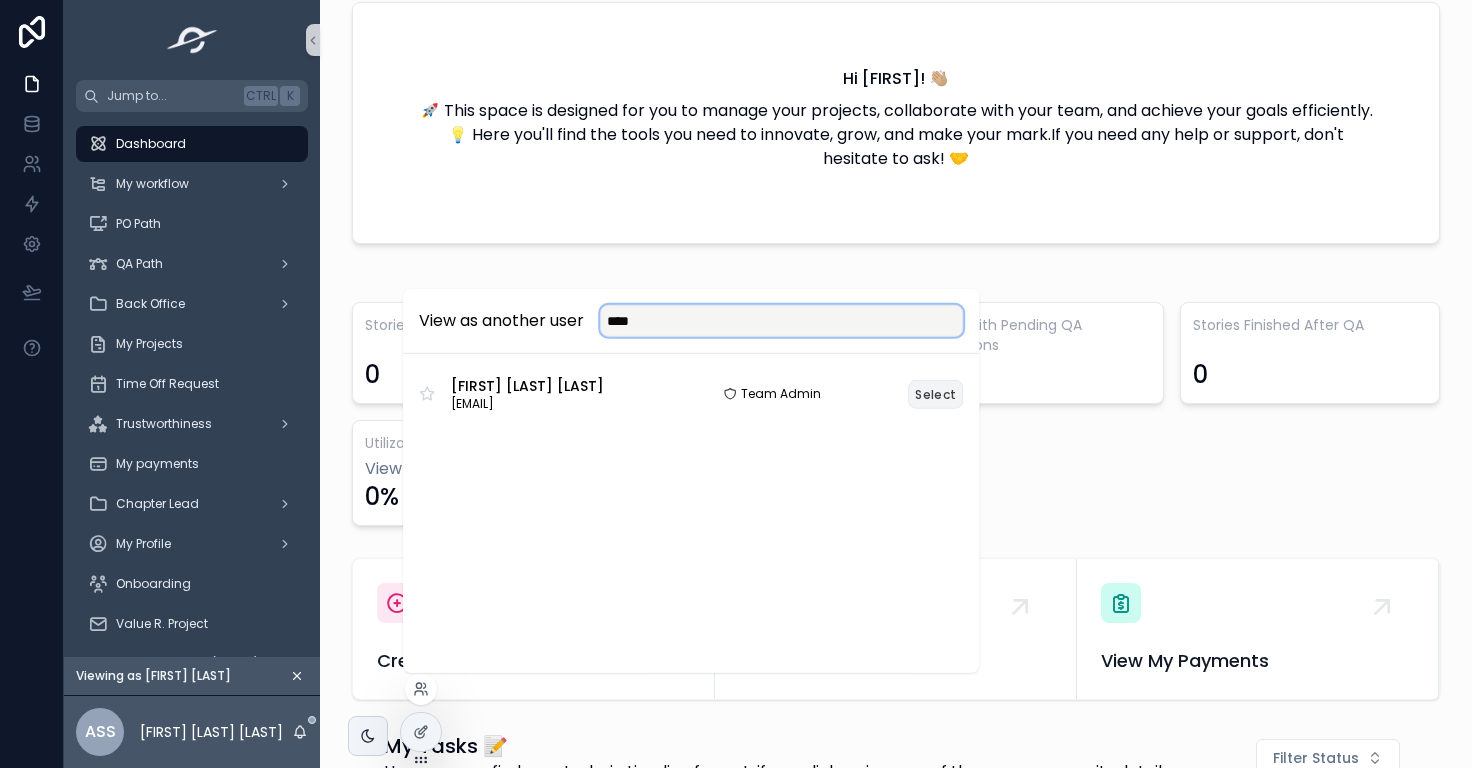 type on "****" 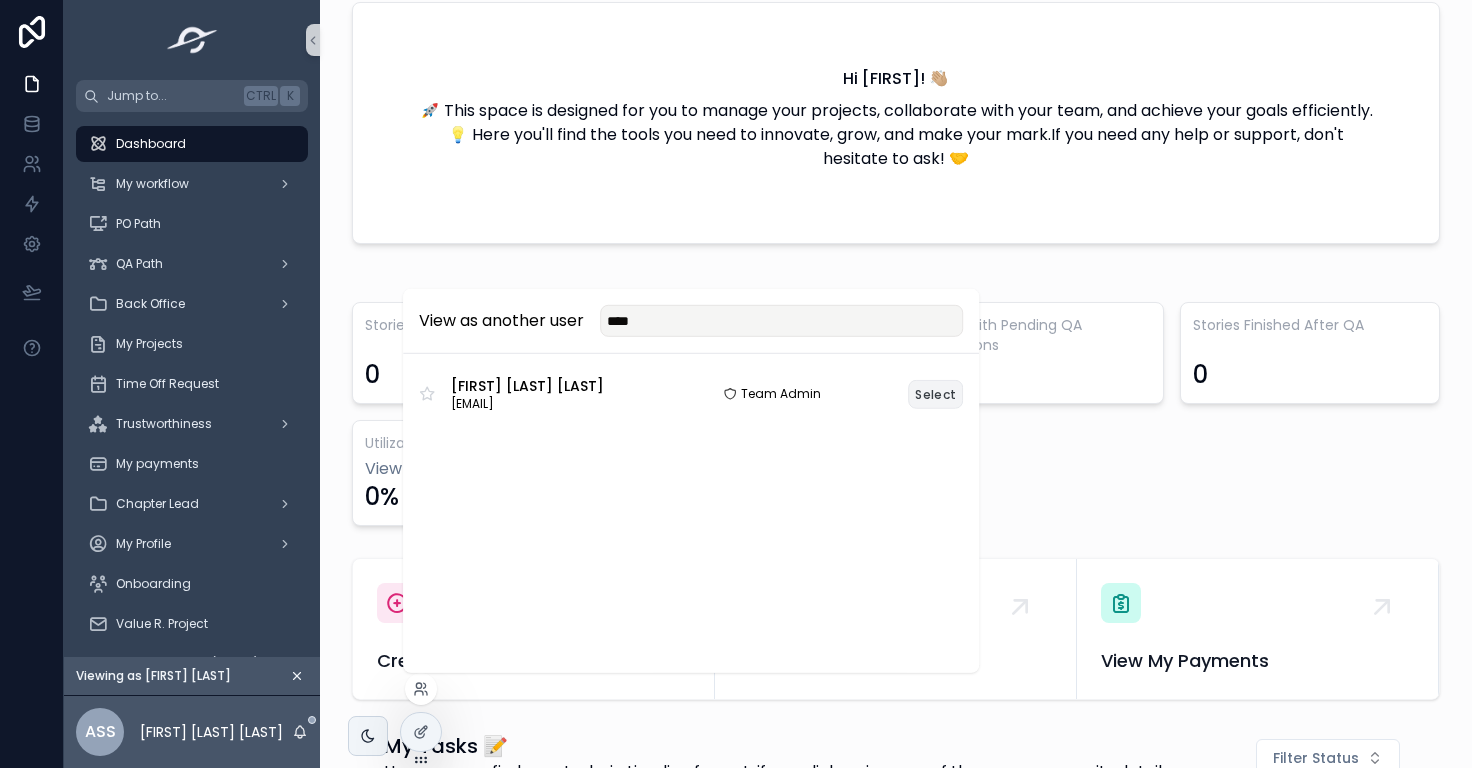 click on "Select" at bounding box center [935, 393] 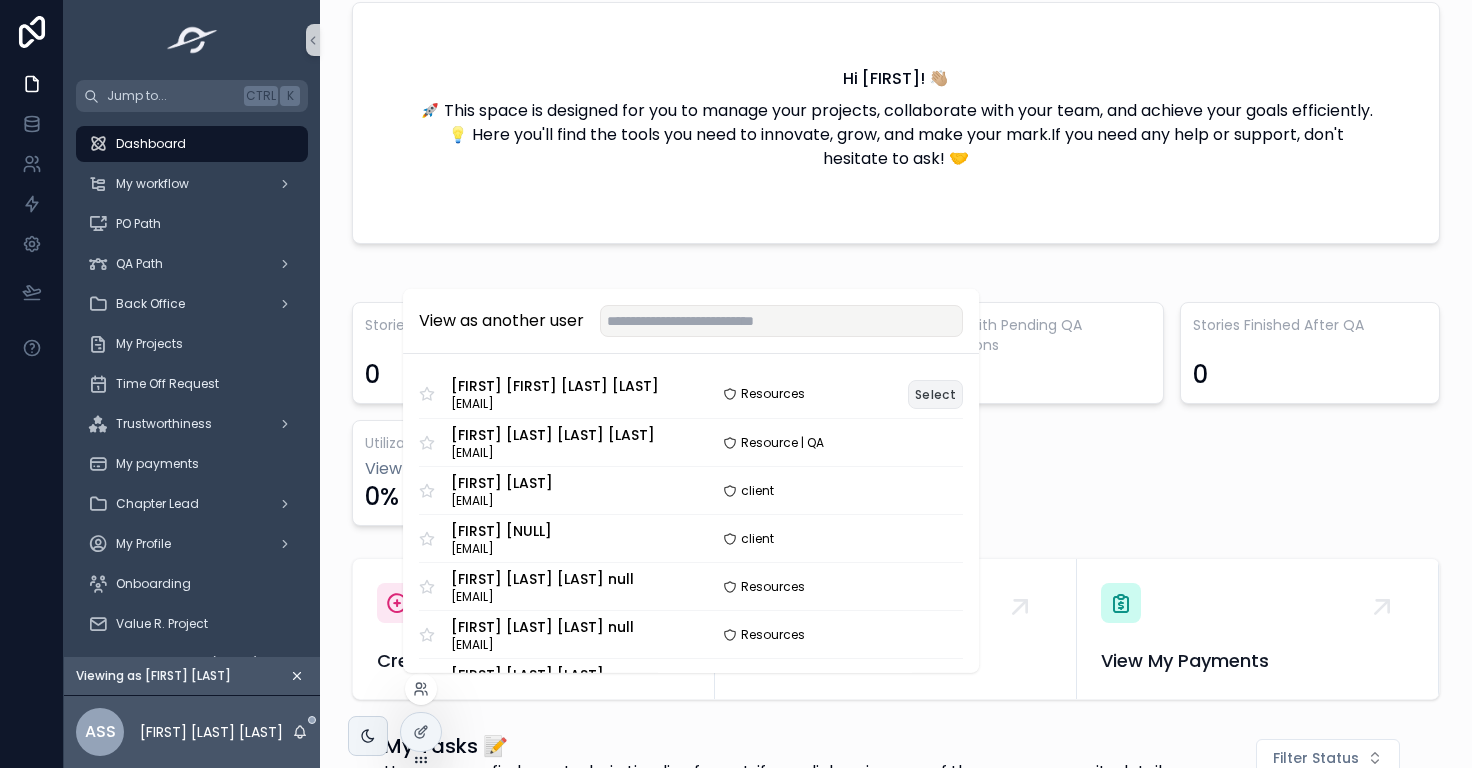click on "Select" at bounding box center [935, 393] 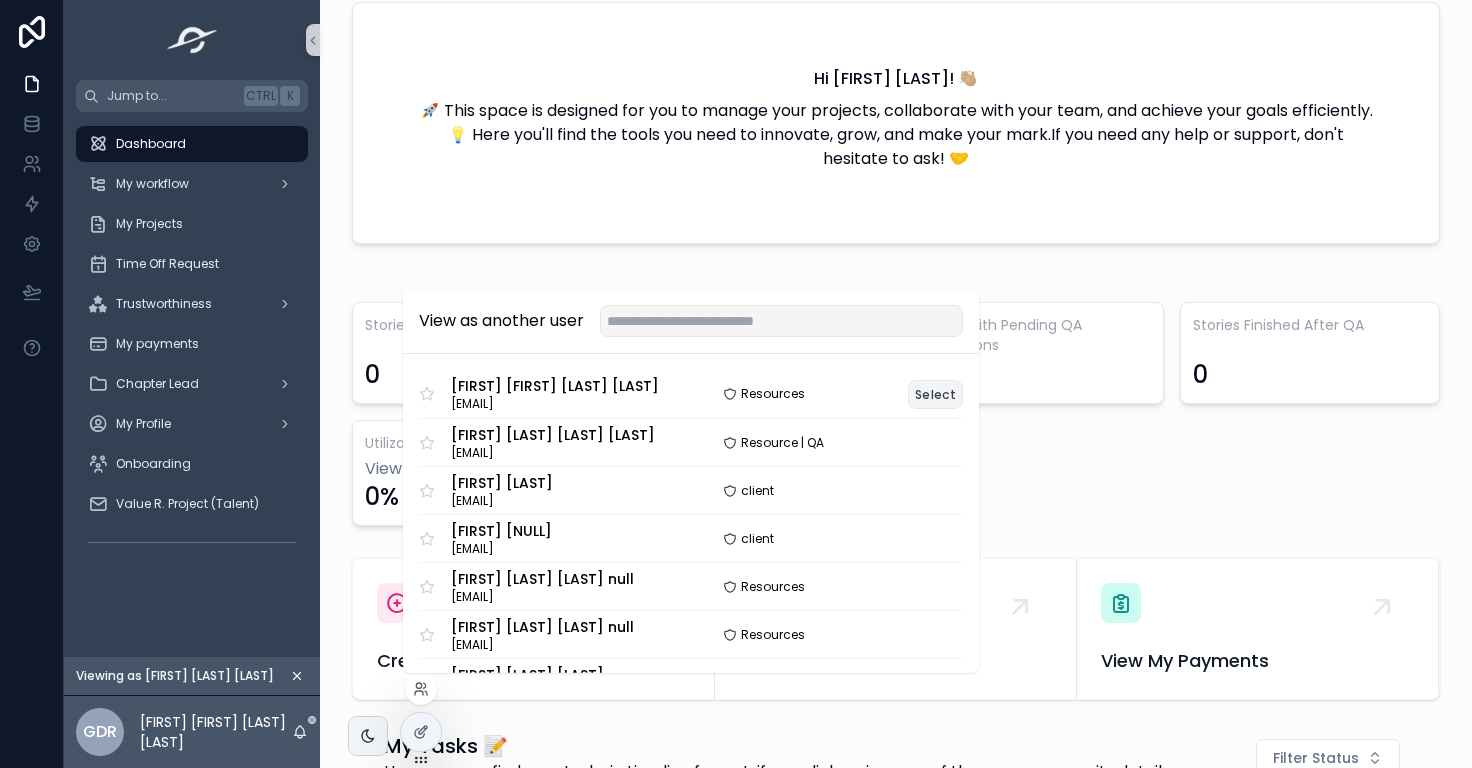 click on "Select" at bounding box center [935, 393] 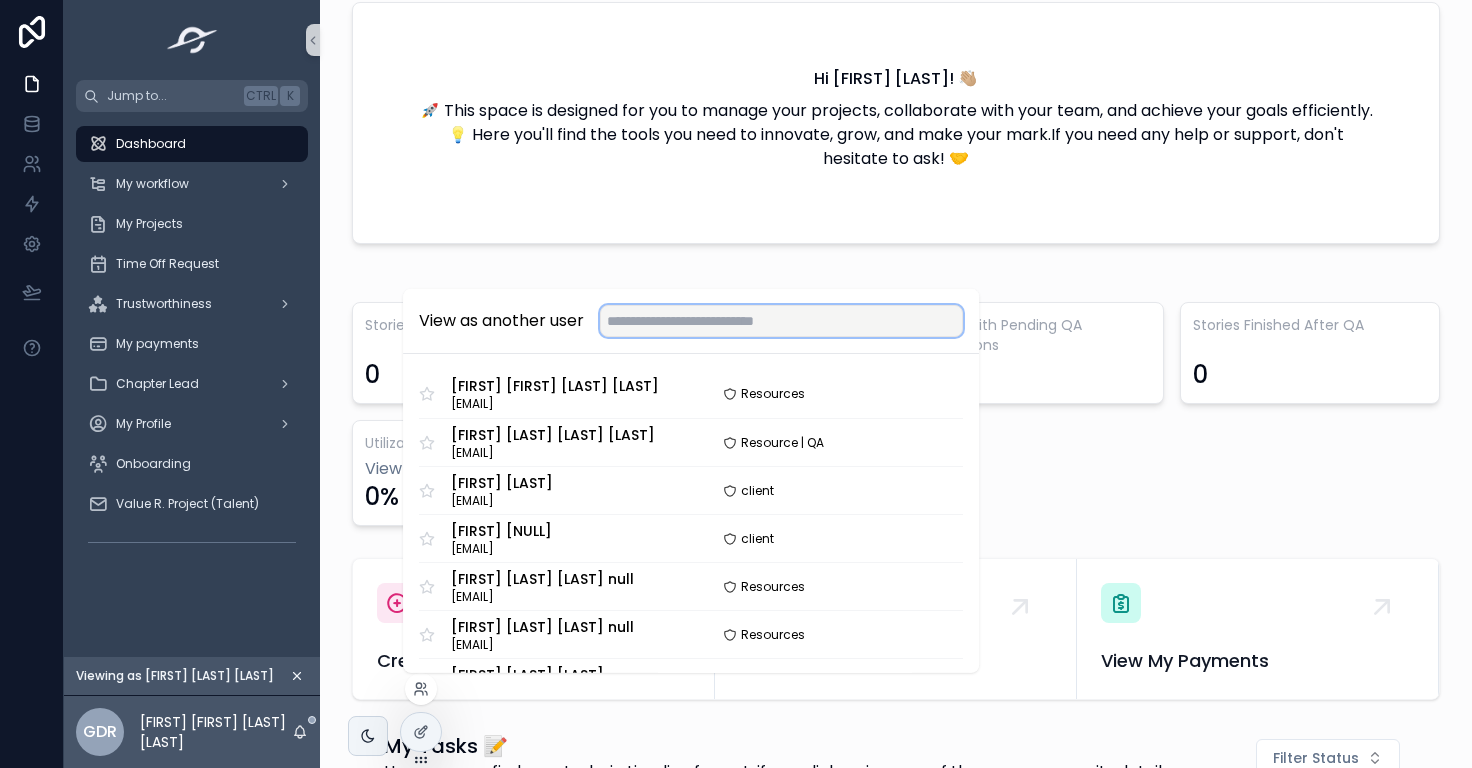 click at bounding box center [781, 321] 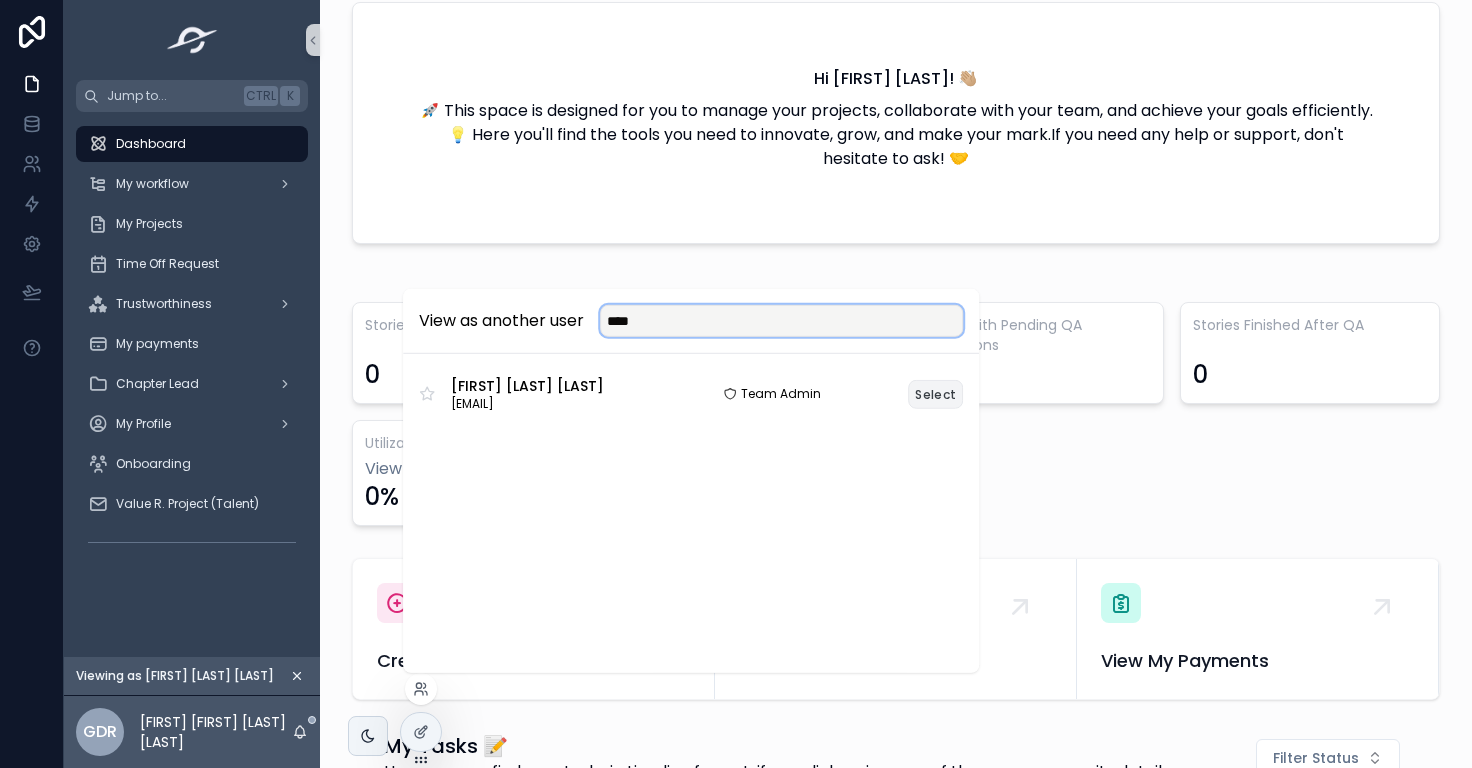 type on "****" 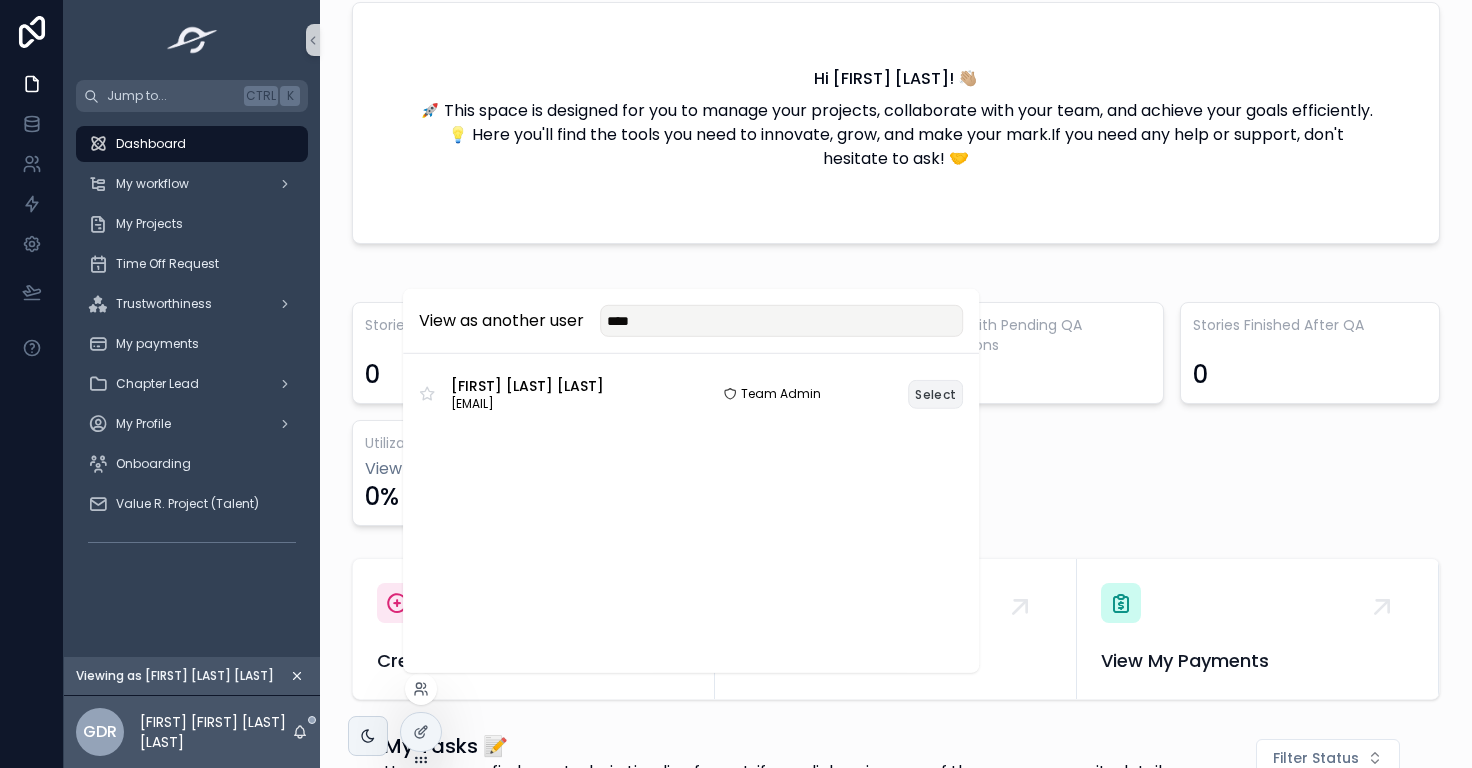 click on "Select" at bounding box center [935, 393] 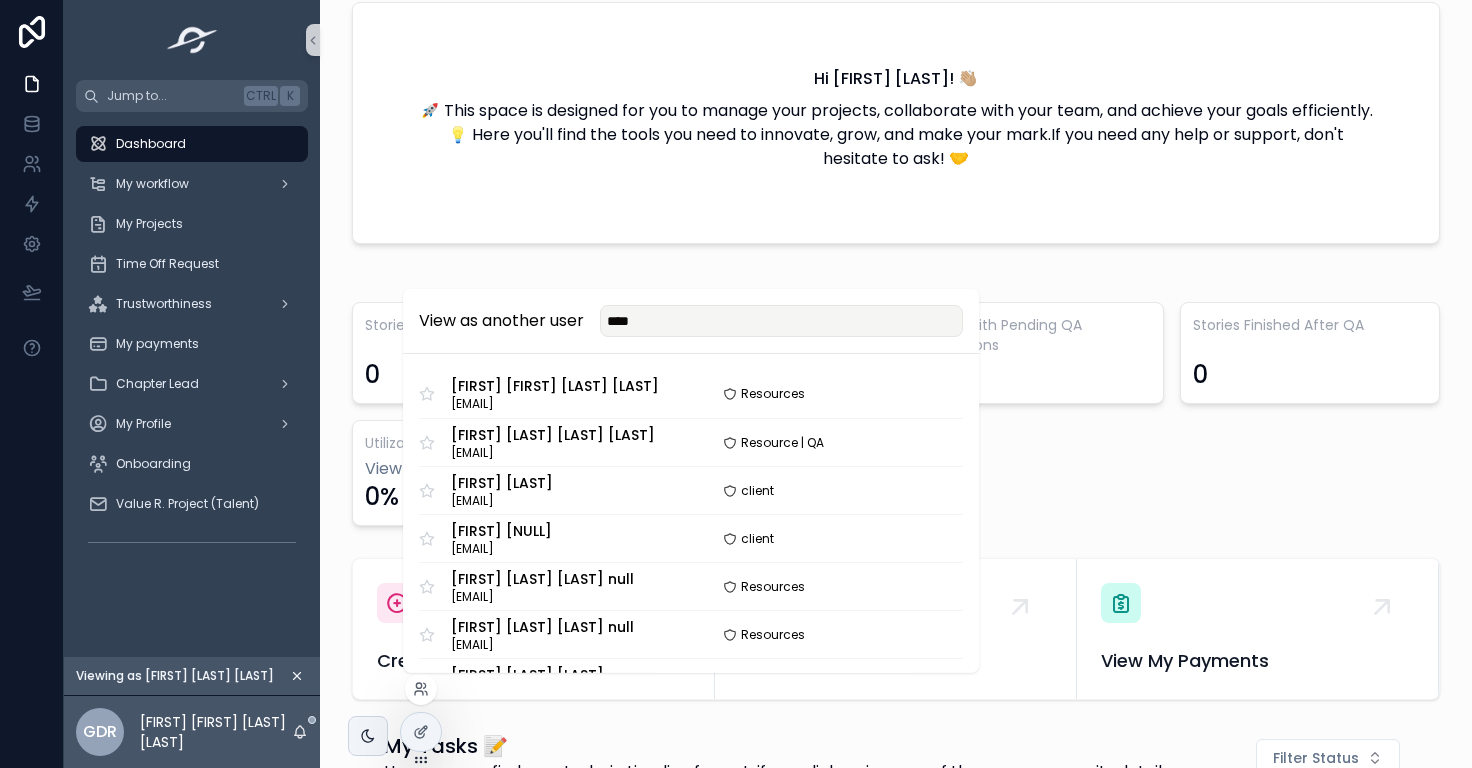 type 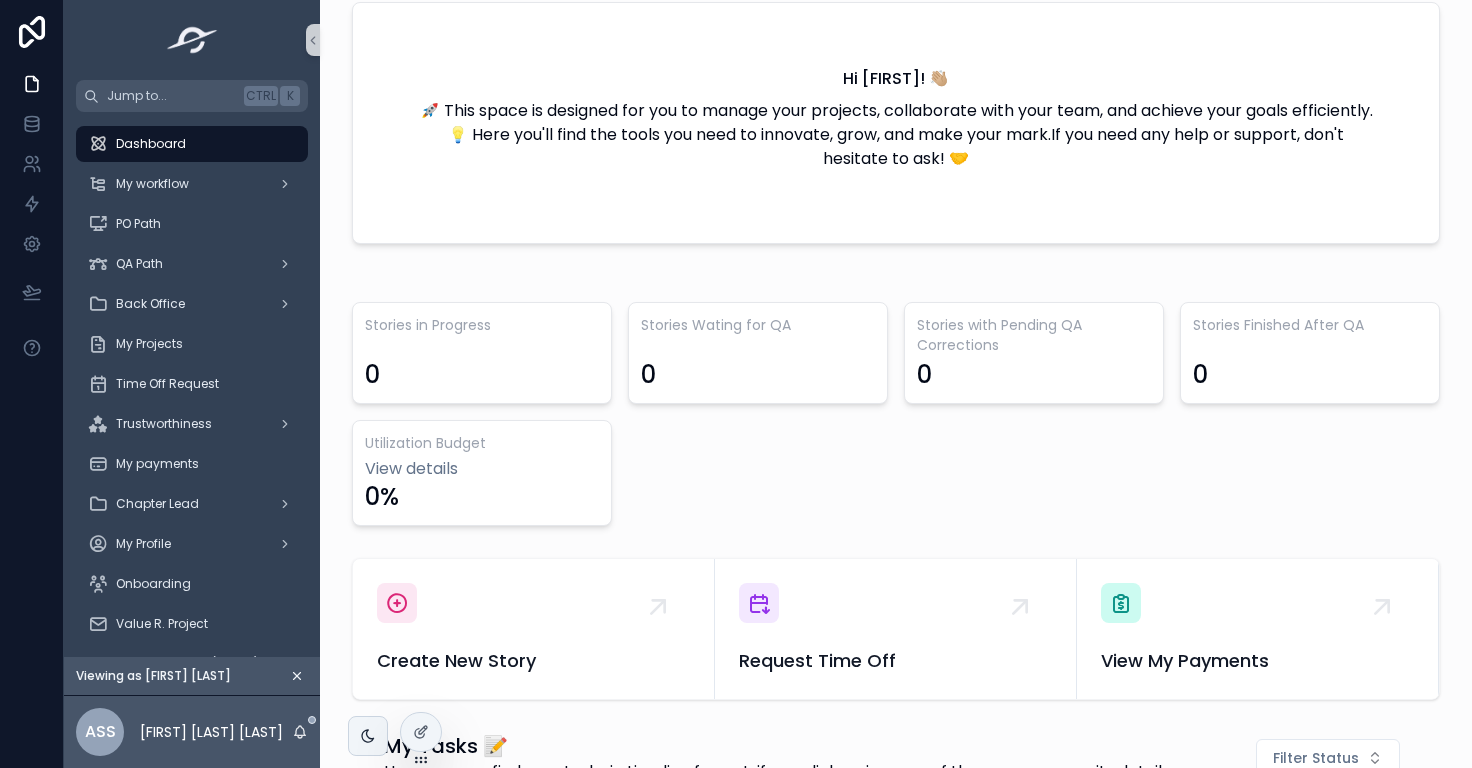 click on "Stories in Progress 0 Stories Wating for QA 0 Stories with Pending QA Corrections 0 Stories Finished After QA 0 Utilization Budget View details 0%" at bounding box center [896, 414] 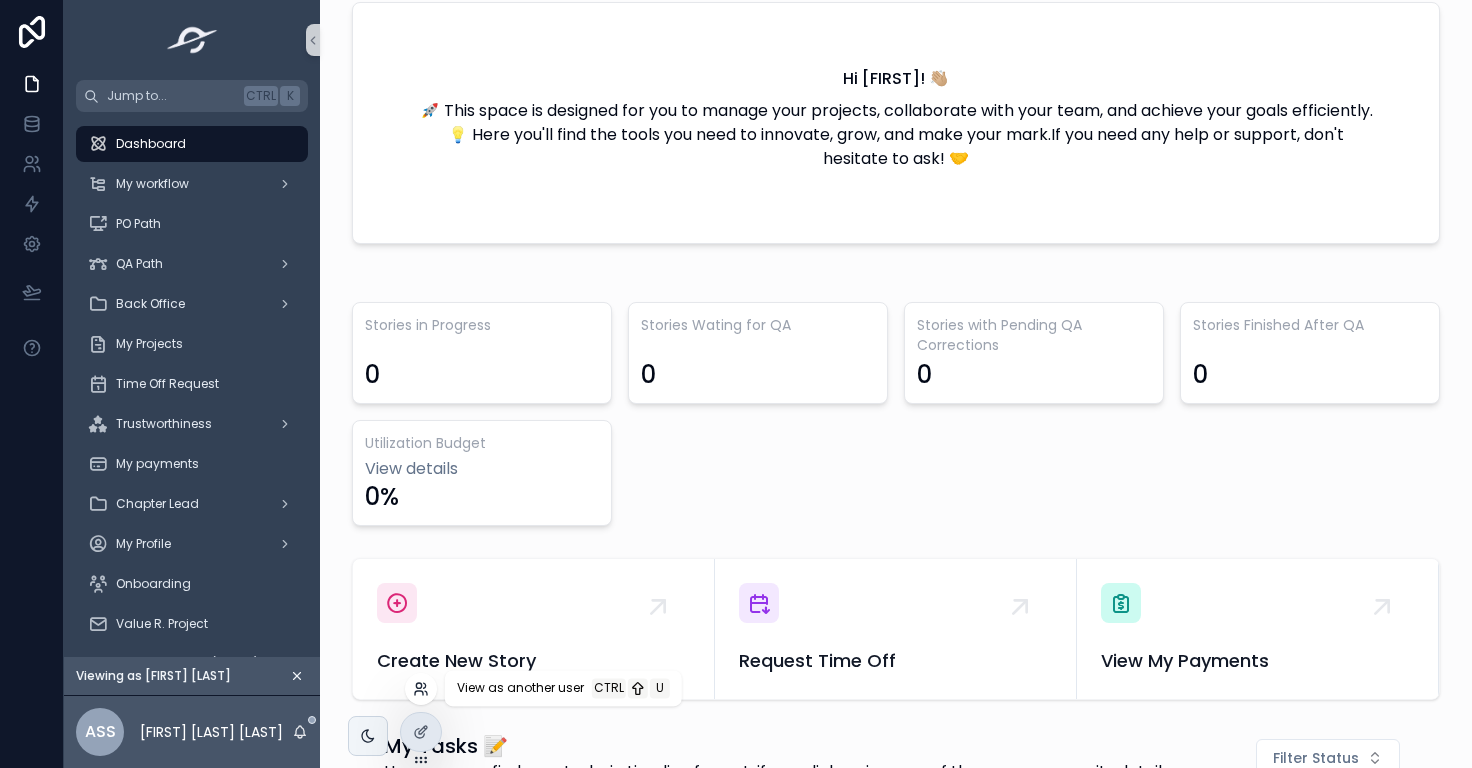 click 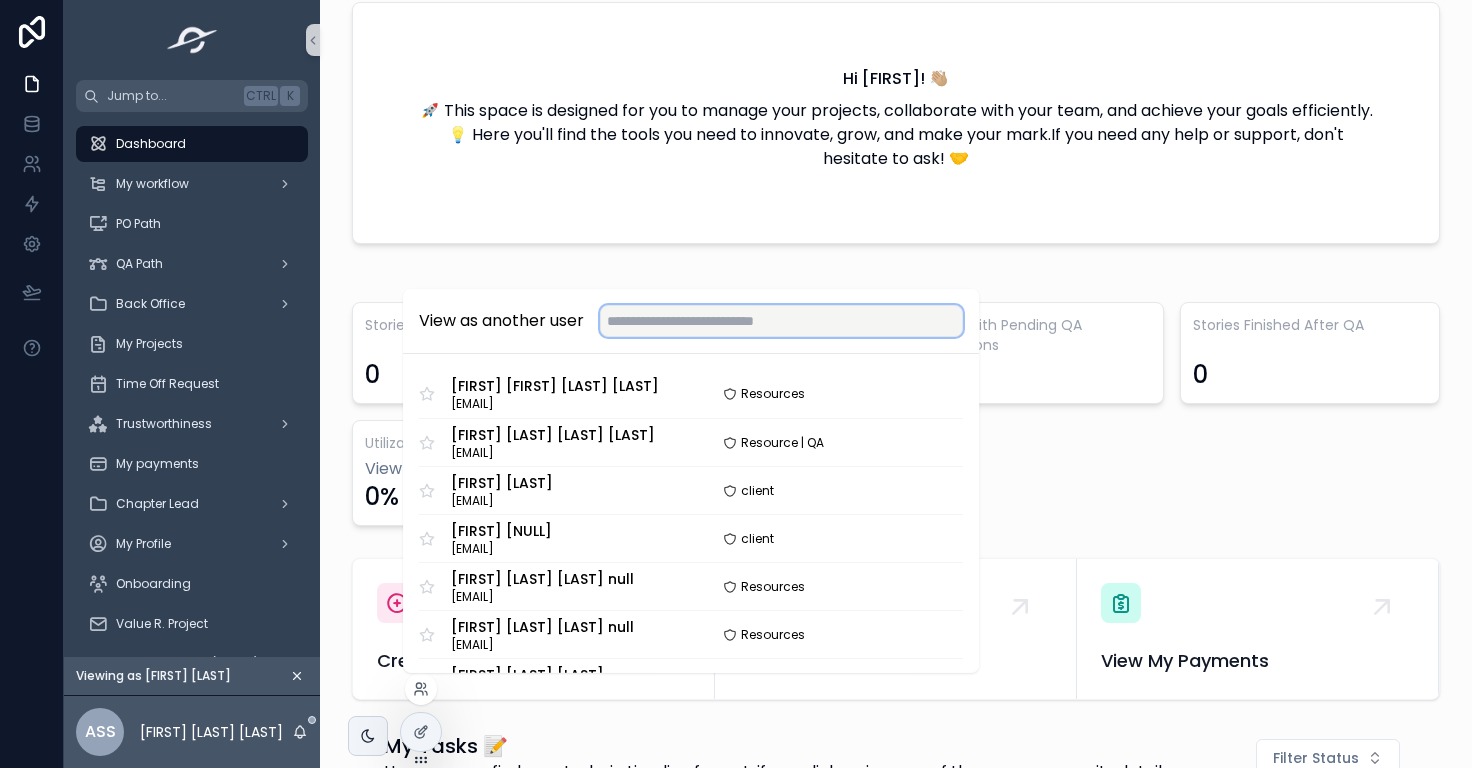 click at bounding box center (781, 321) 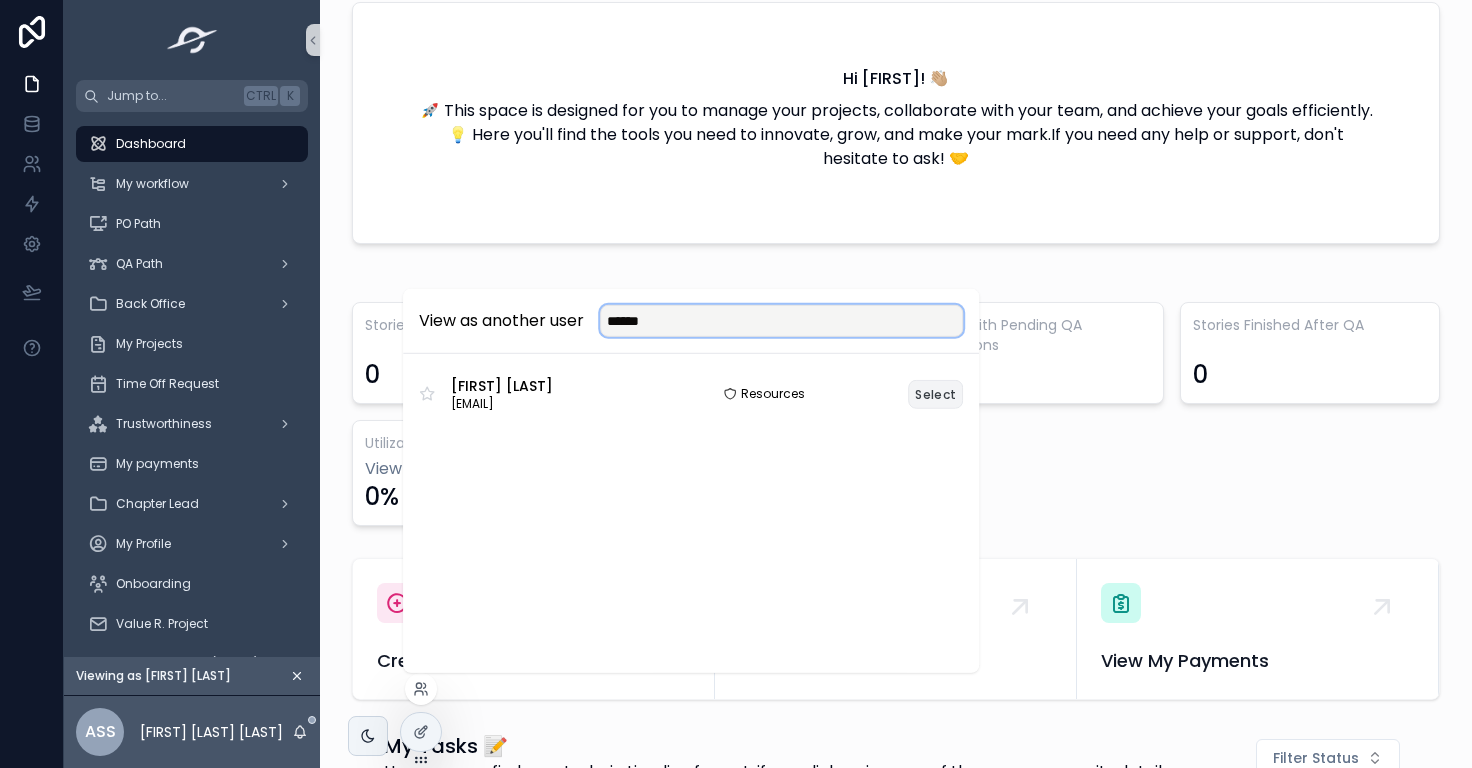 type on "******" 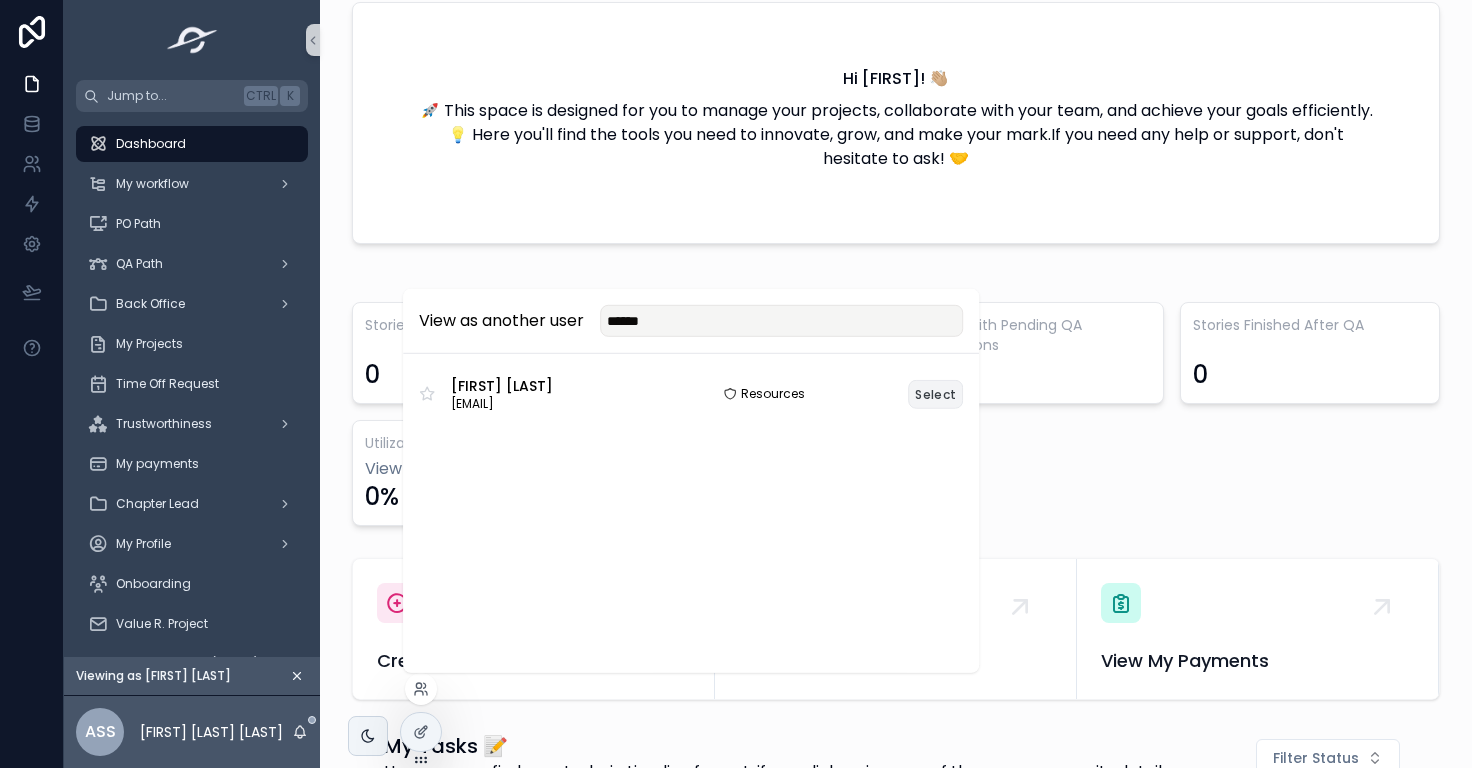 click on "Select" at bounding box center [935, 393] 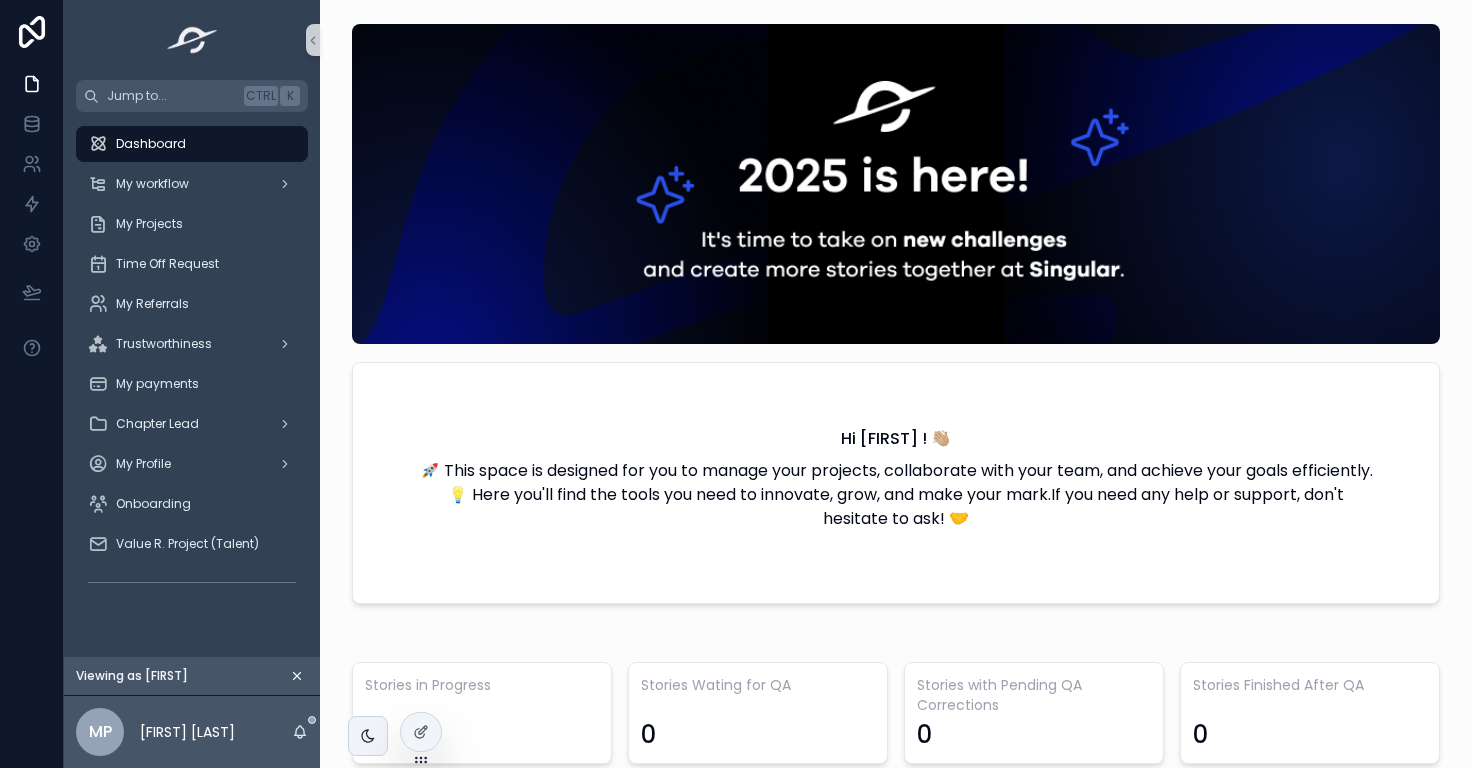 scroll, scrollTop: 0, scrollLeft: 0, axis: both 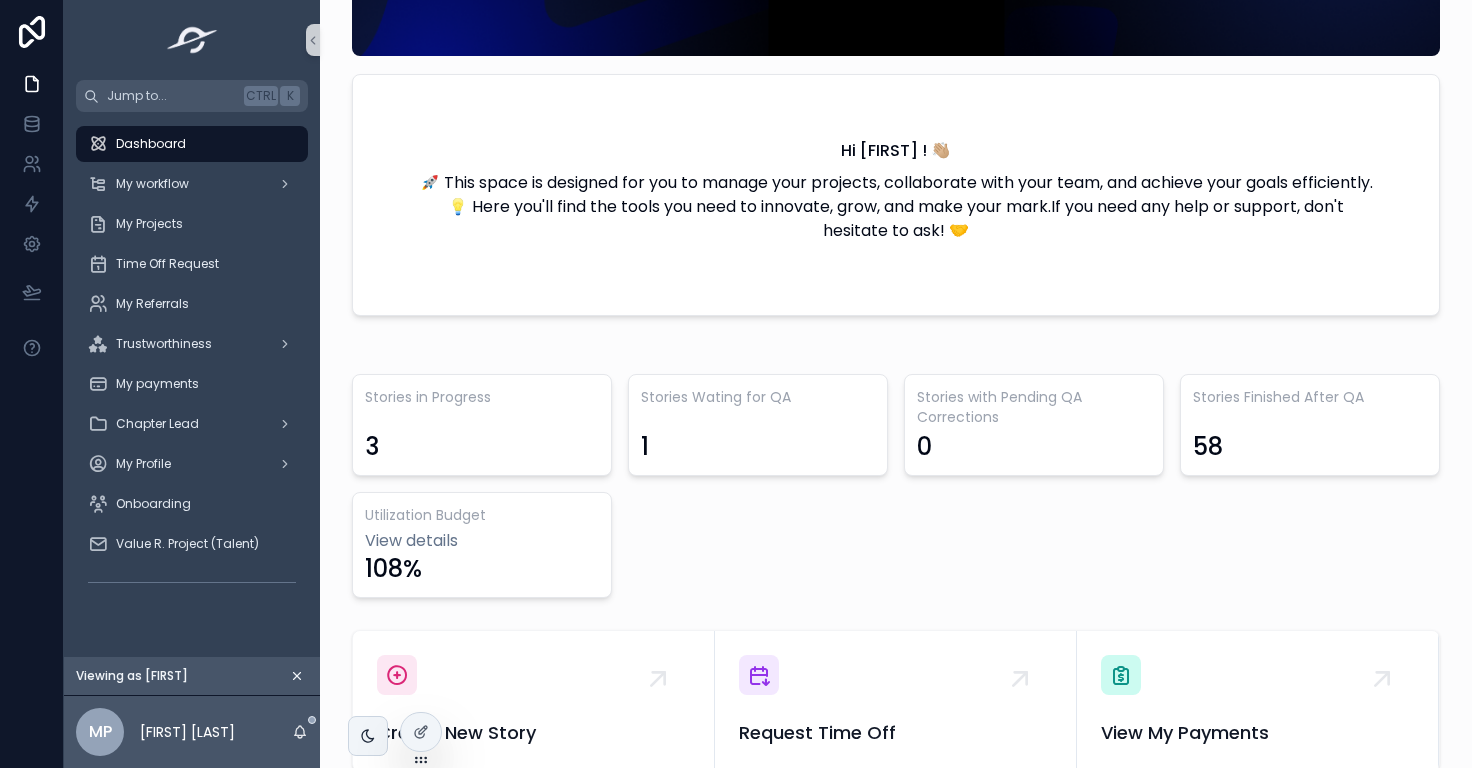 click on "3" at bounding box center [372, 447] 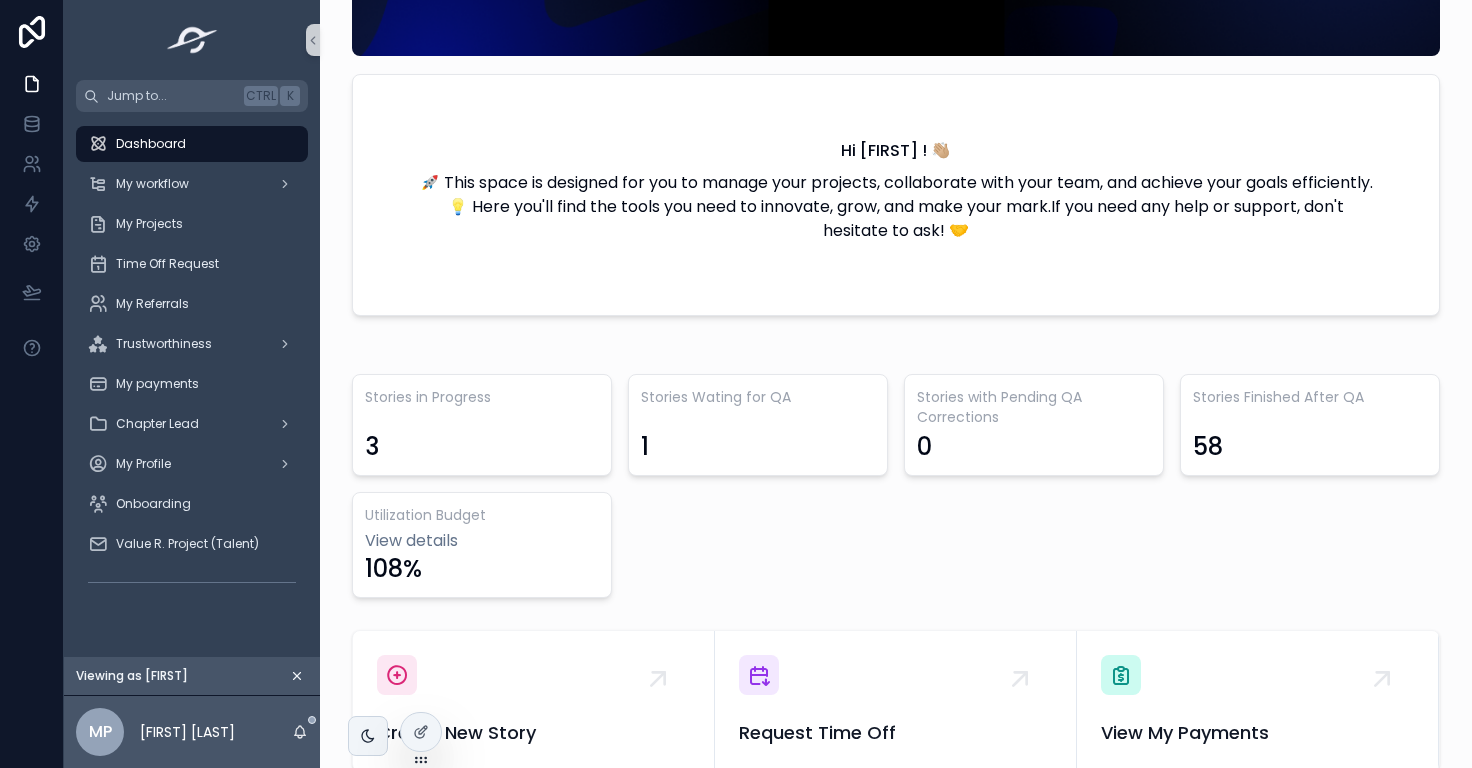 scroll, scrollTop: 352, scrollLeft: 0, axis: vertical 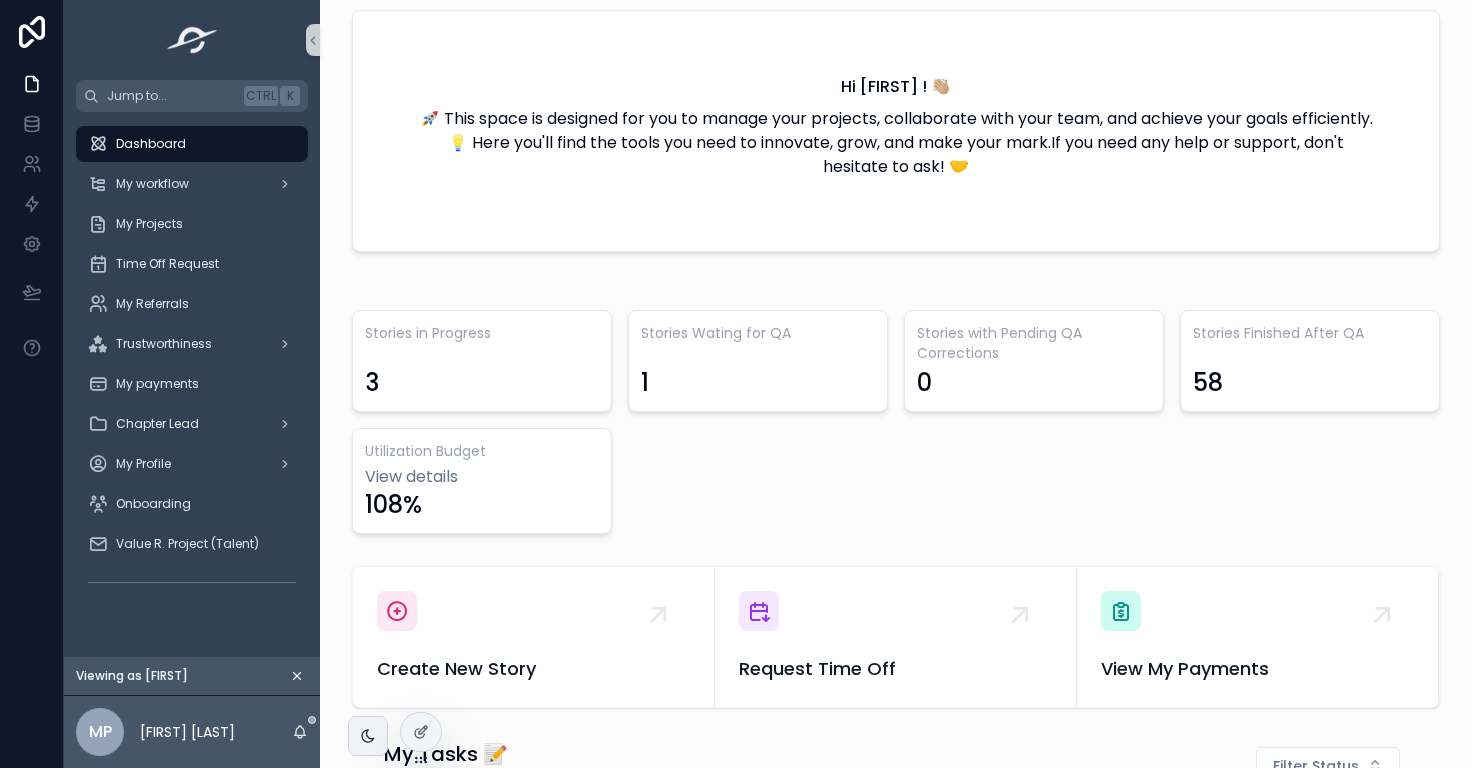 click on "58" at bounding box center (1310, 373) 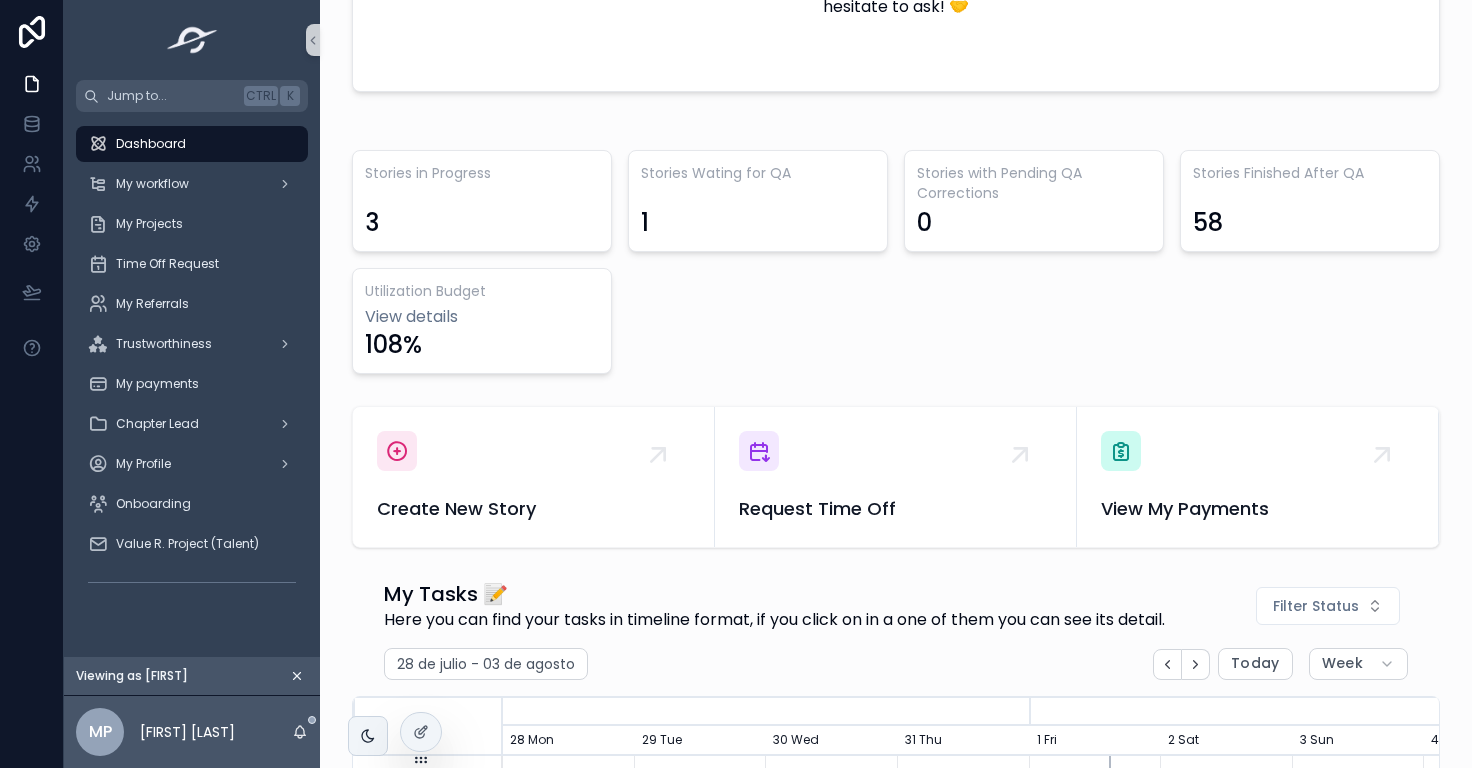 scroll, scrollTop: 342, scrollLeft: 0, axis: vertical 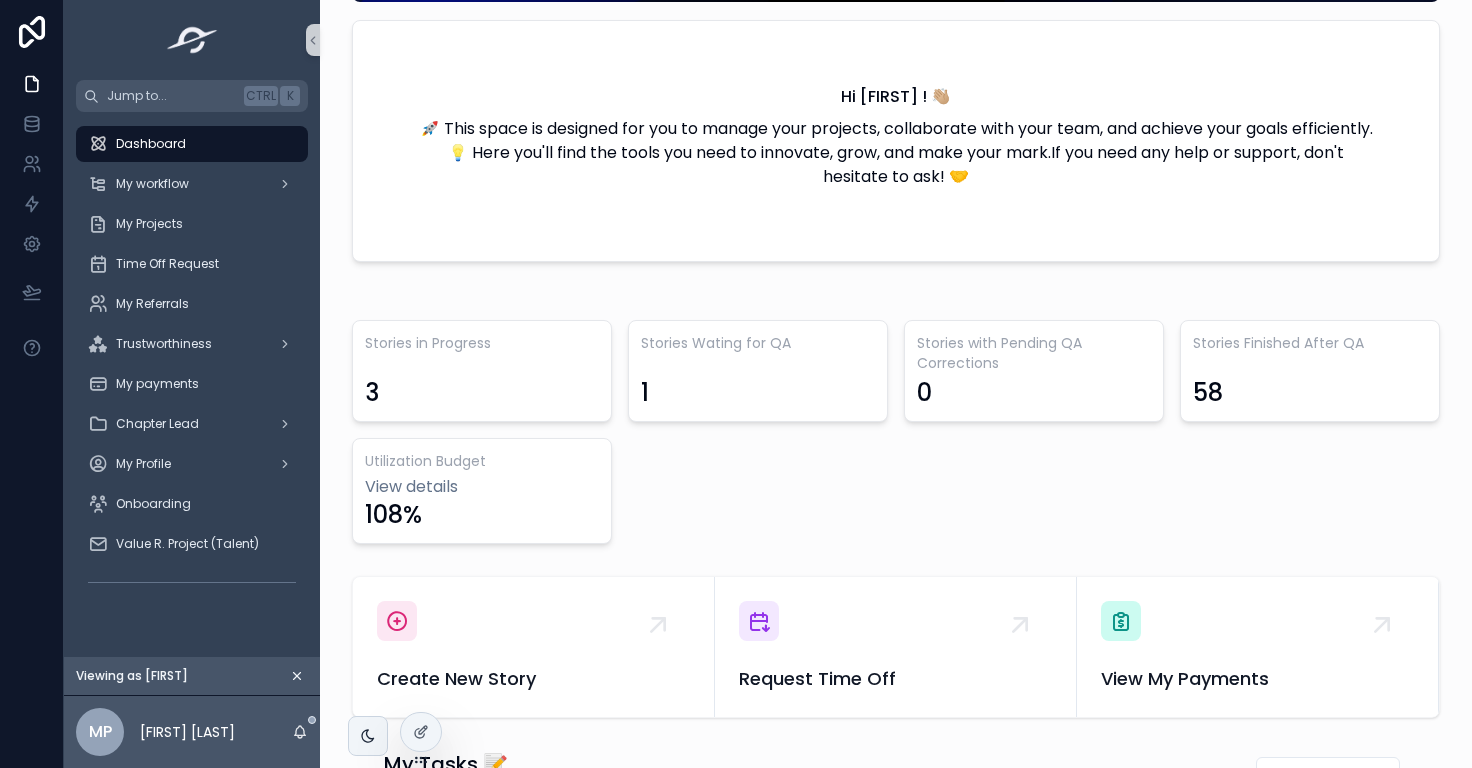 click on "108%" at bounding box center (482, 515) 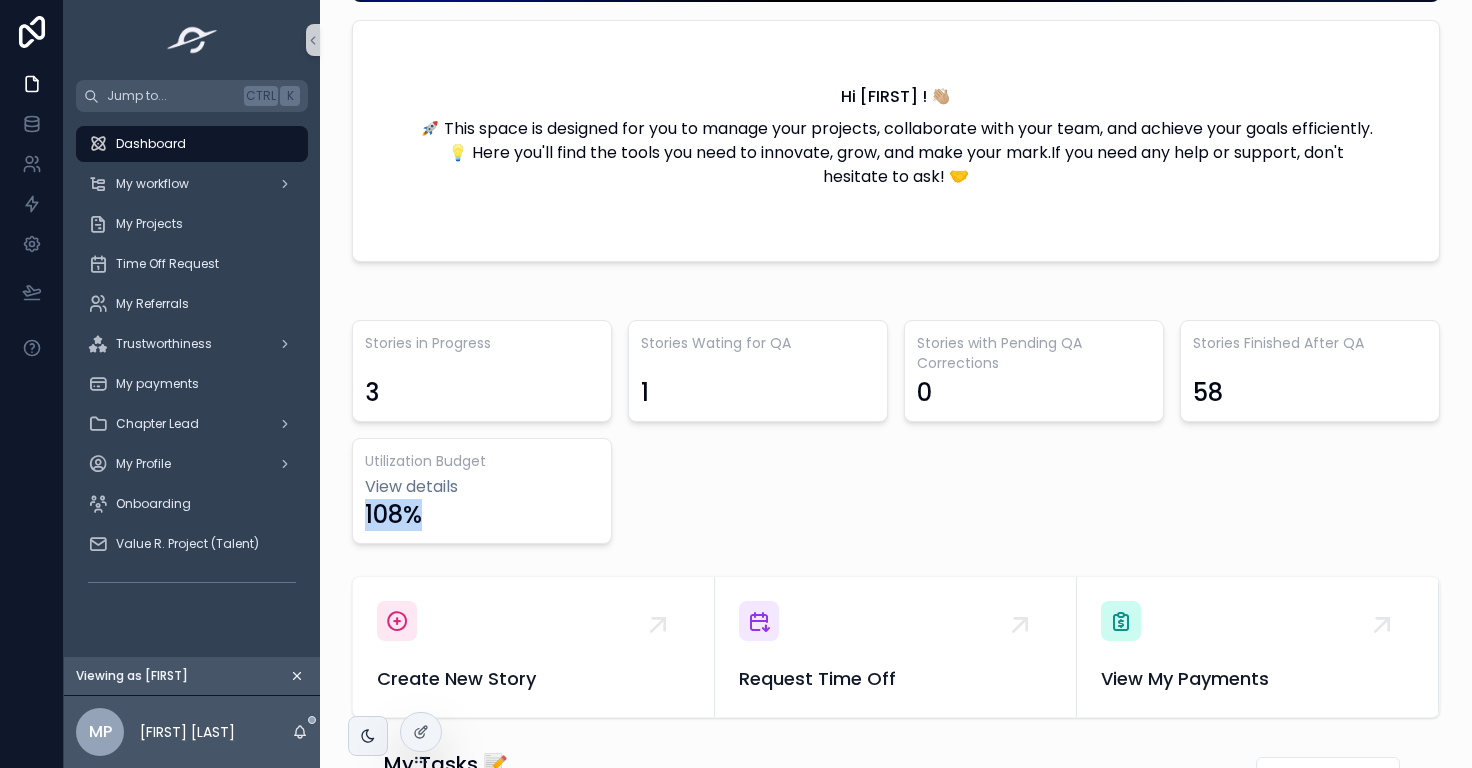 click on "108%" at bounding box center (482, 515) 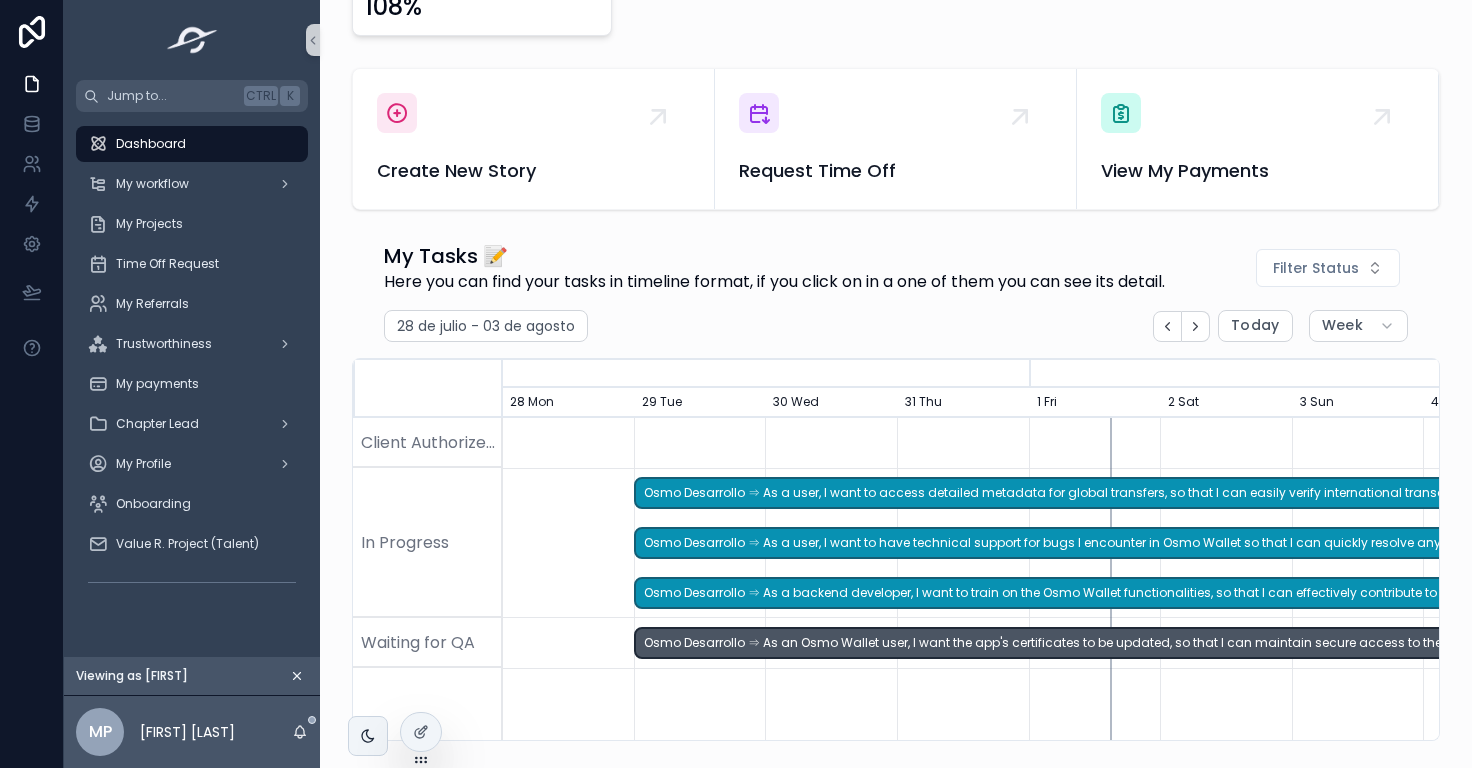 scroll, scrollTop: 989, scrollLeft: 0, axis: vertical 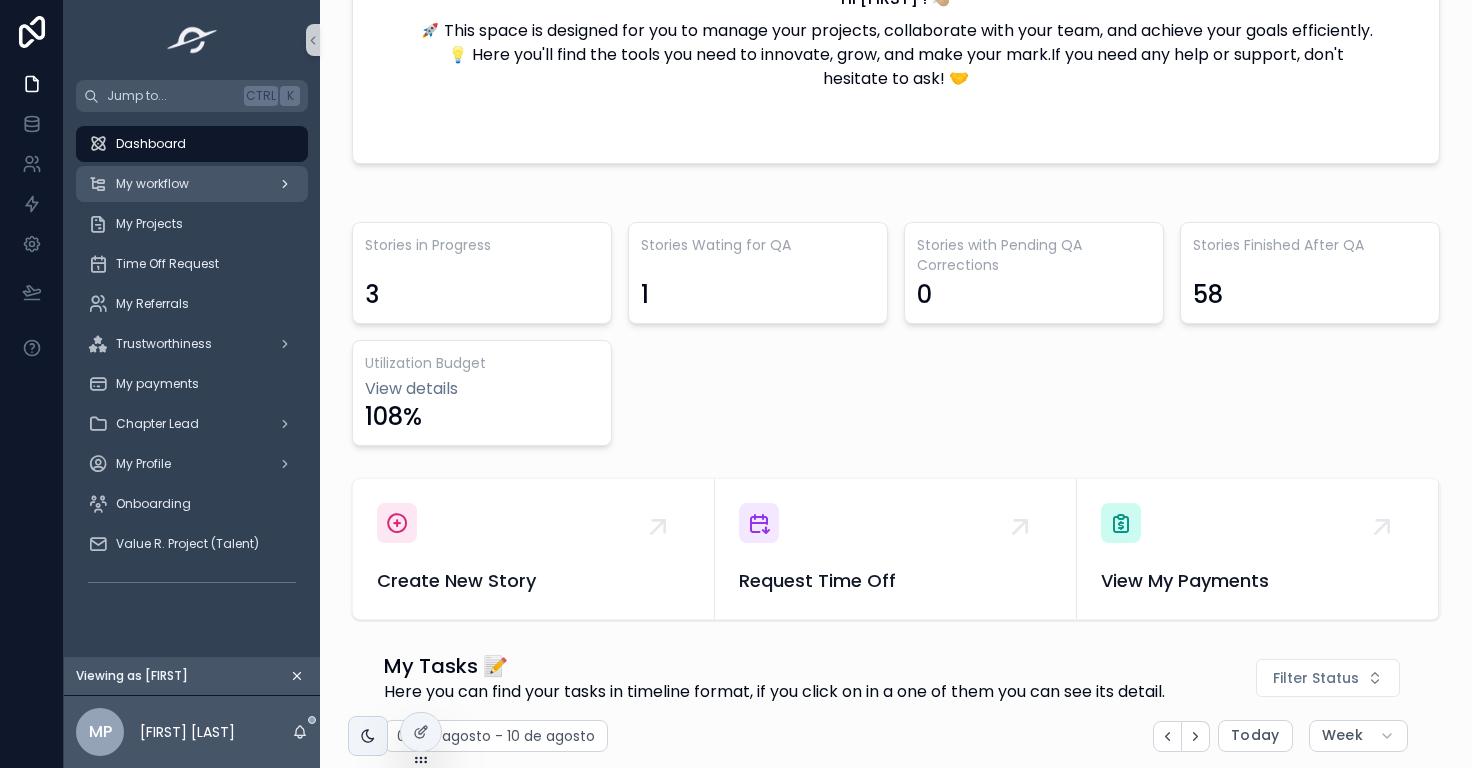 click on "My workflow" at bounding box center [152, 184] 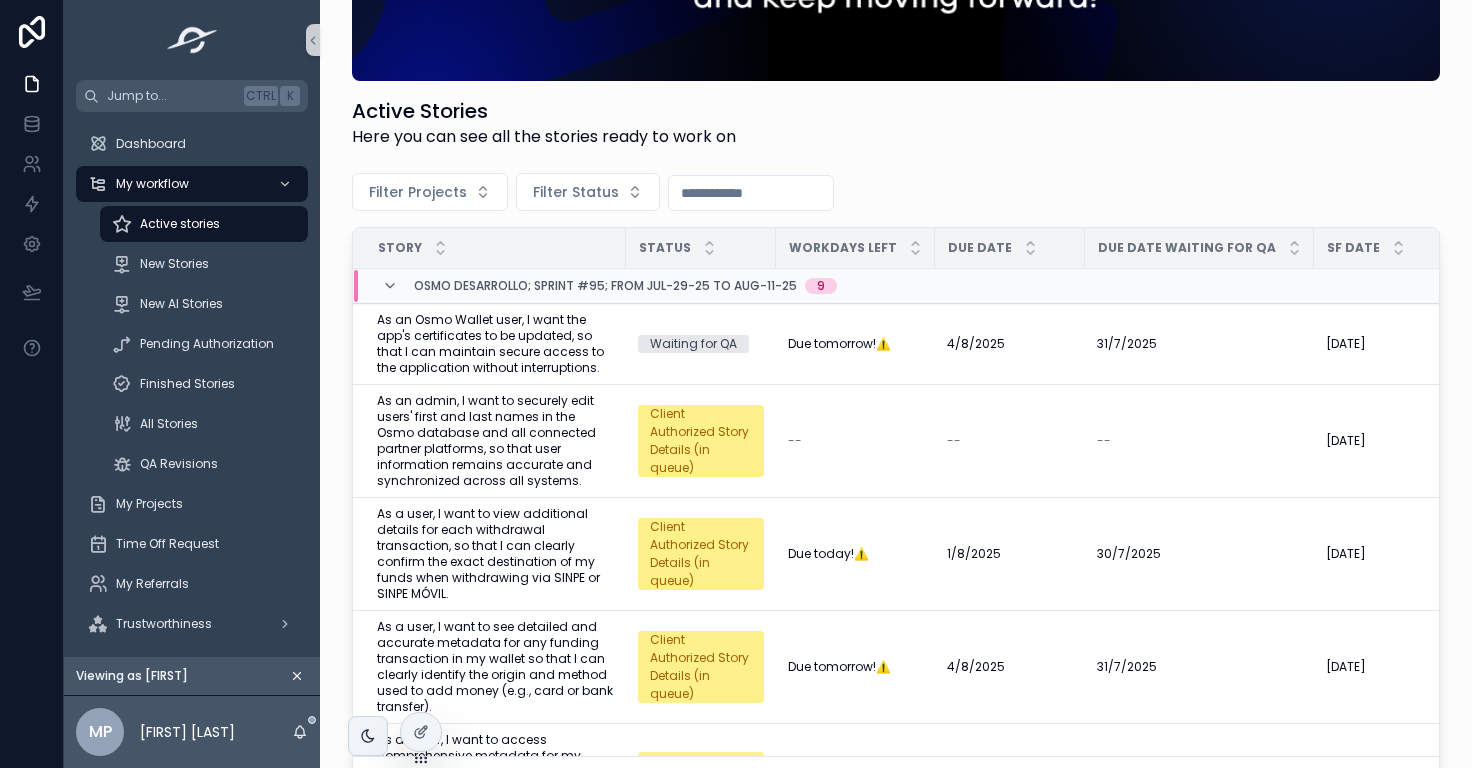 scroll, scrollTop: 367, scrollLeft: 0, axis: vertical 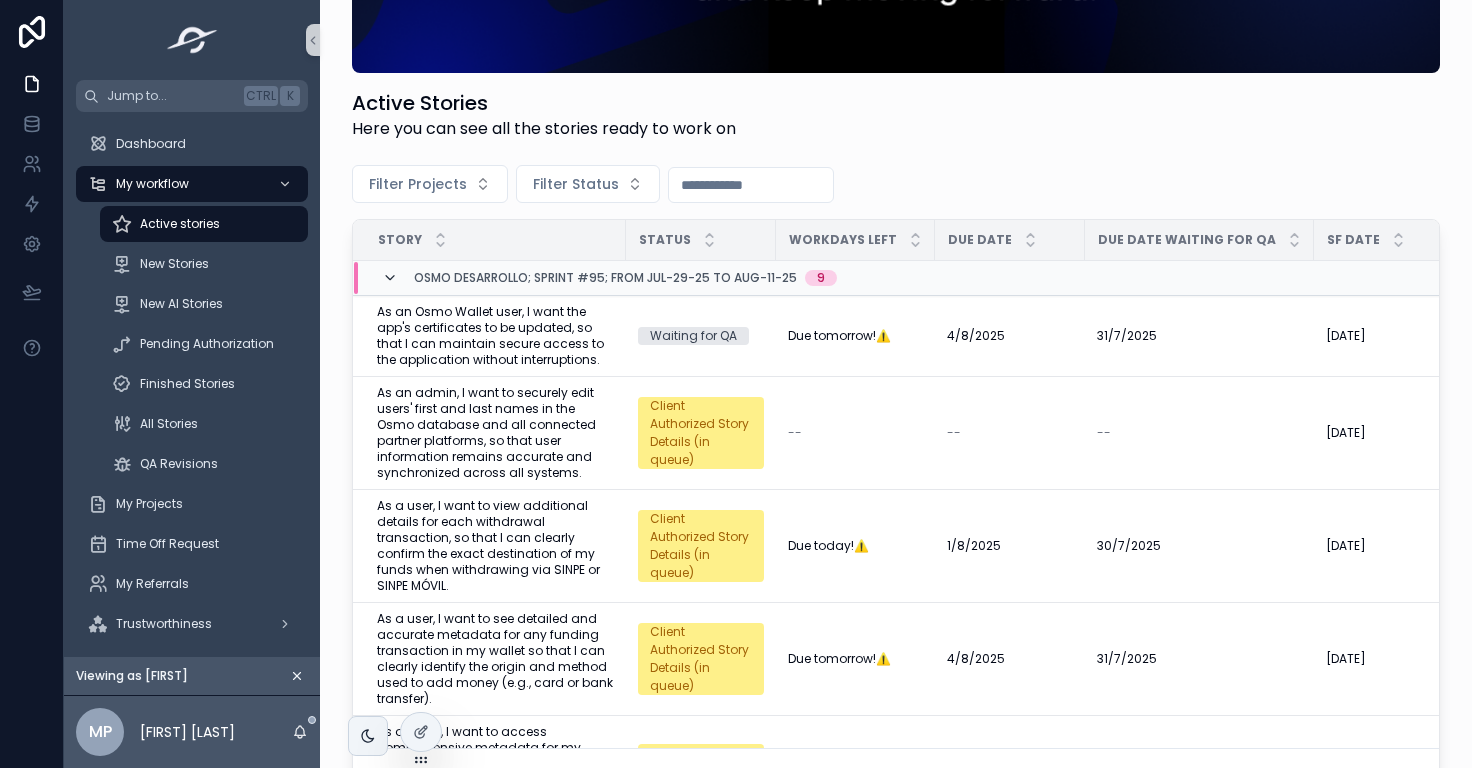 click at bounding box center (390, 278) 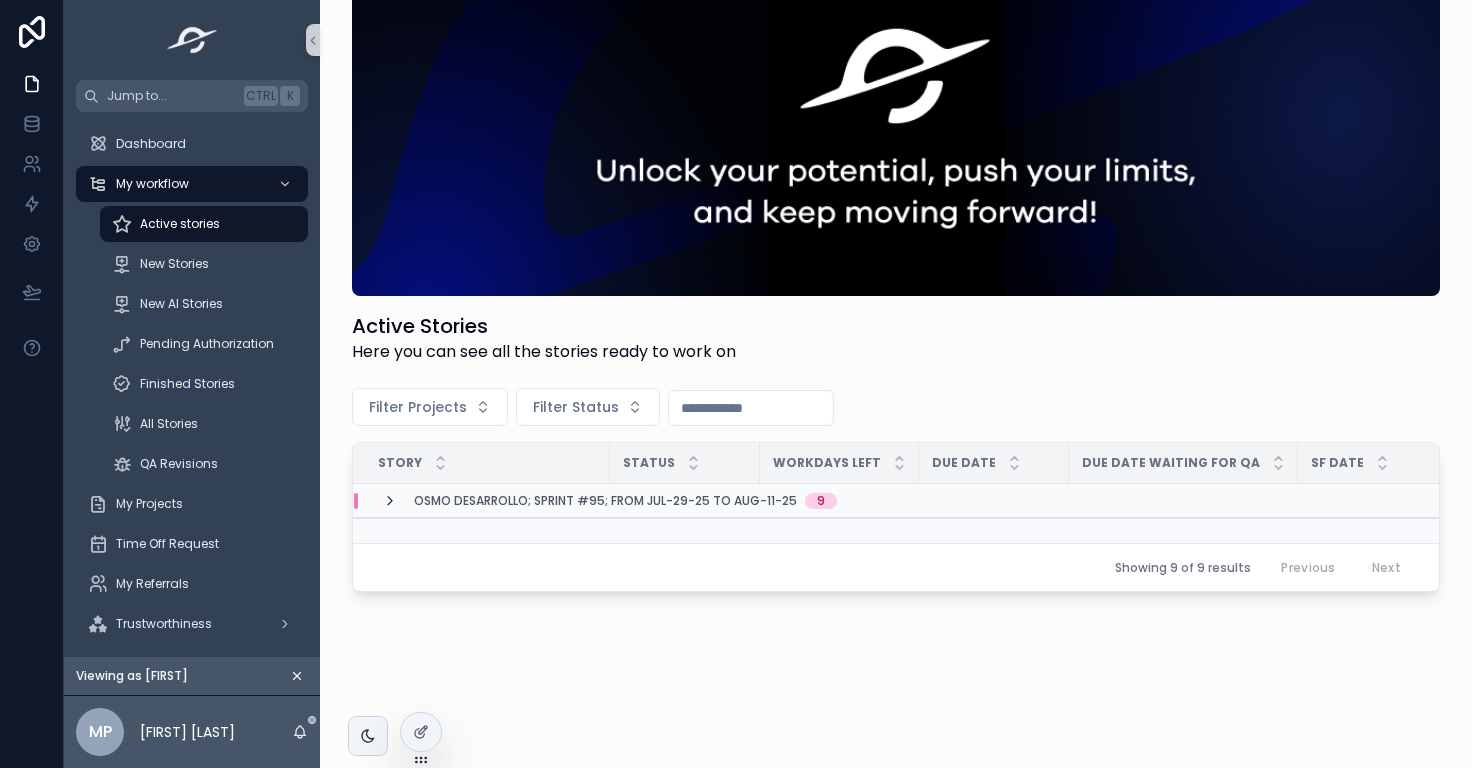 click at bounding box center (390, 501) 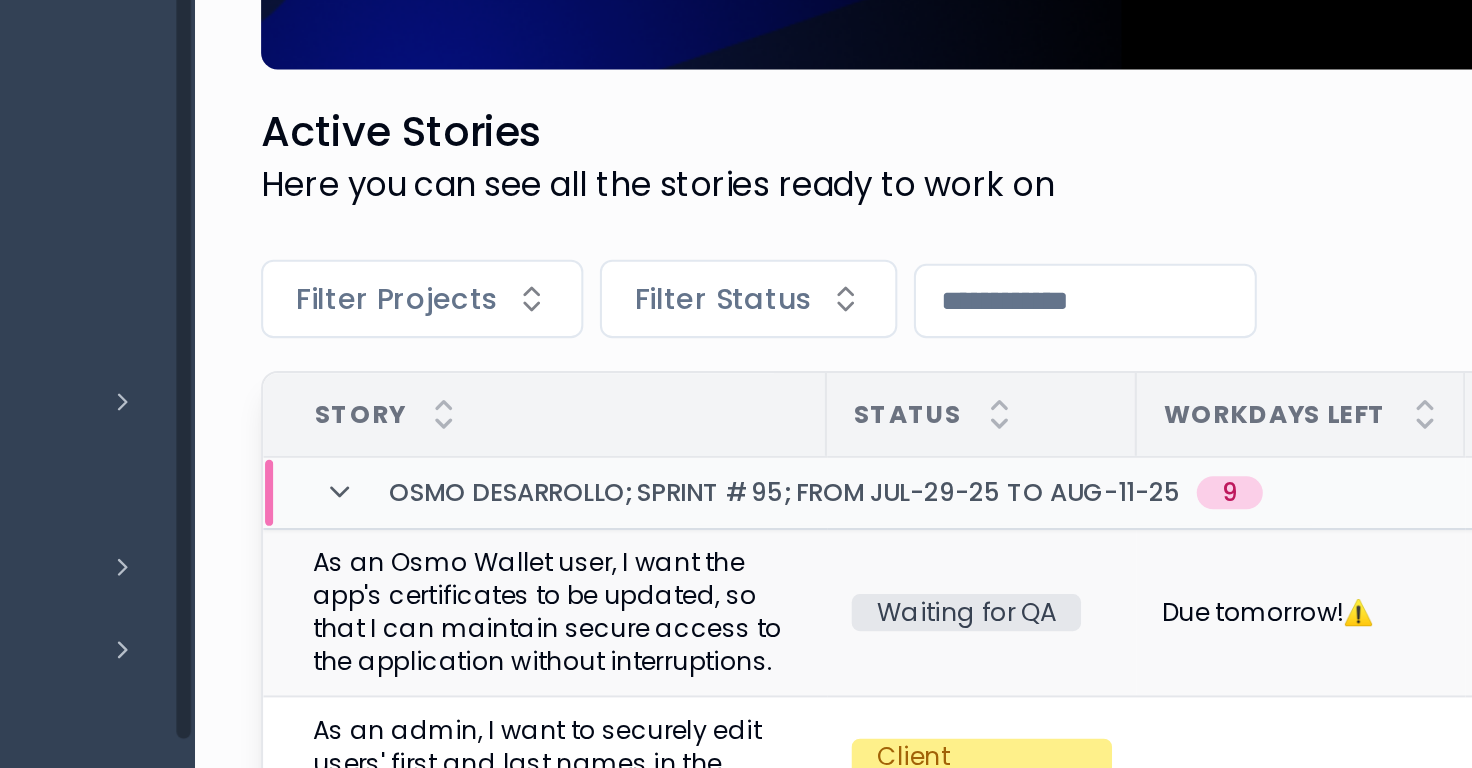 scroll, scrollTop: 182, scrollLeft: 0, axis: vertical 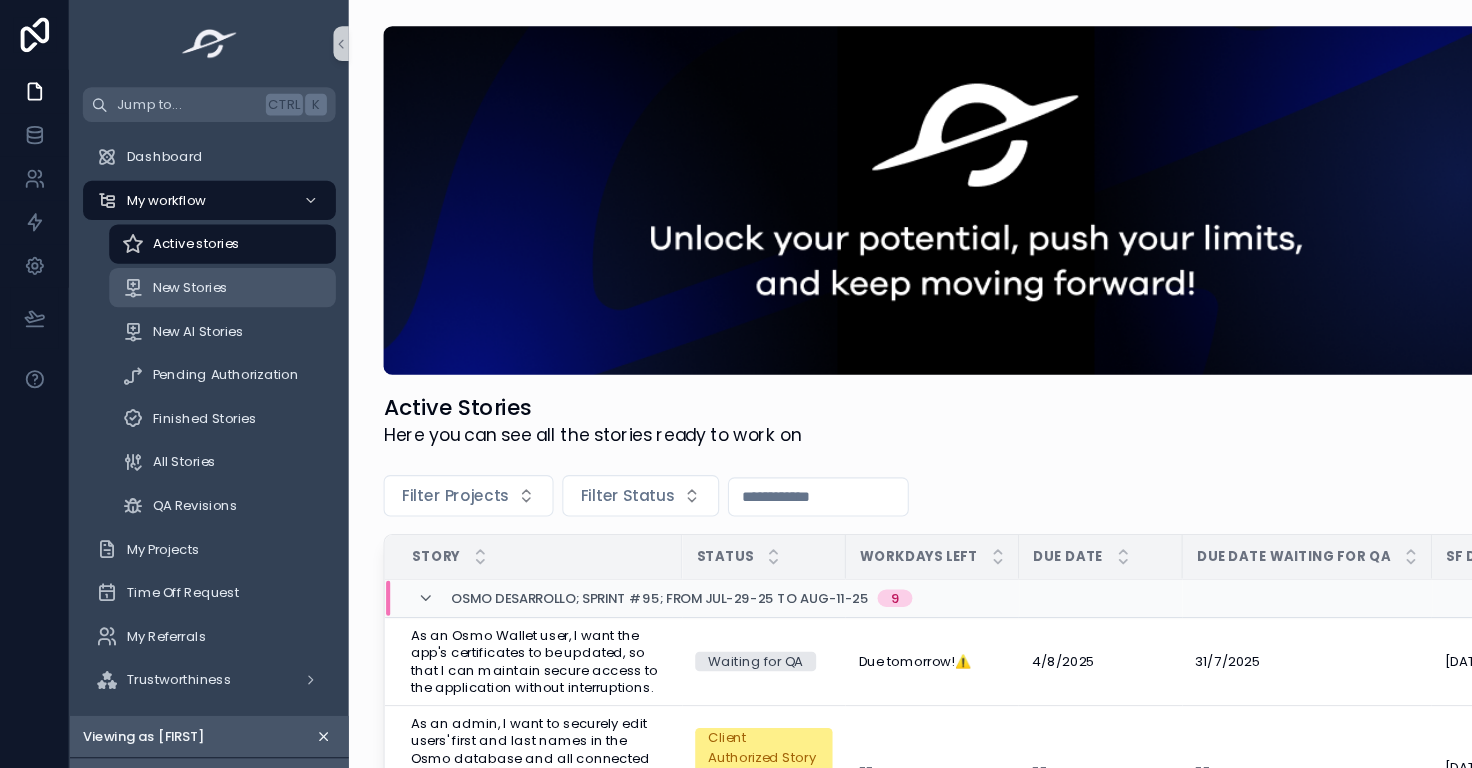 click on "New Stories" at bounding box center [174, 264] 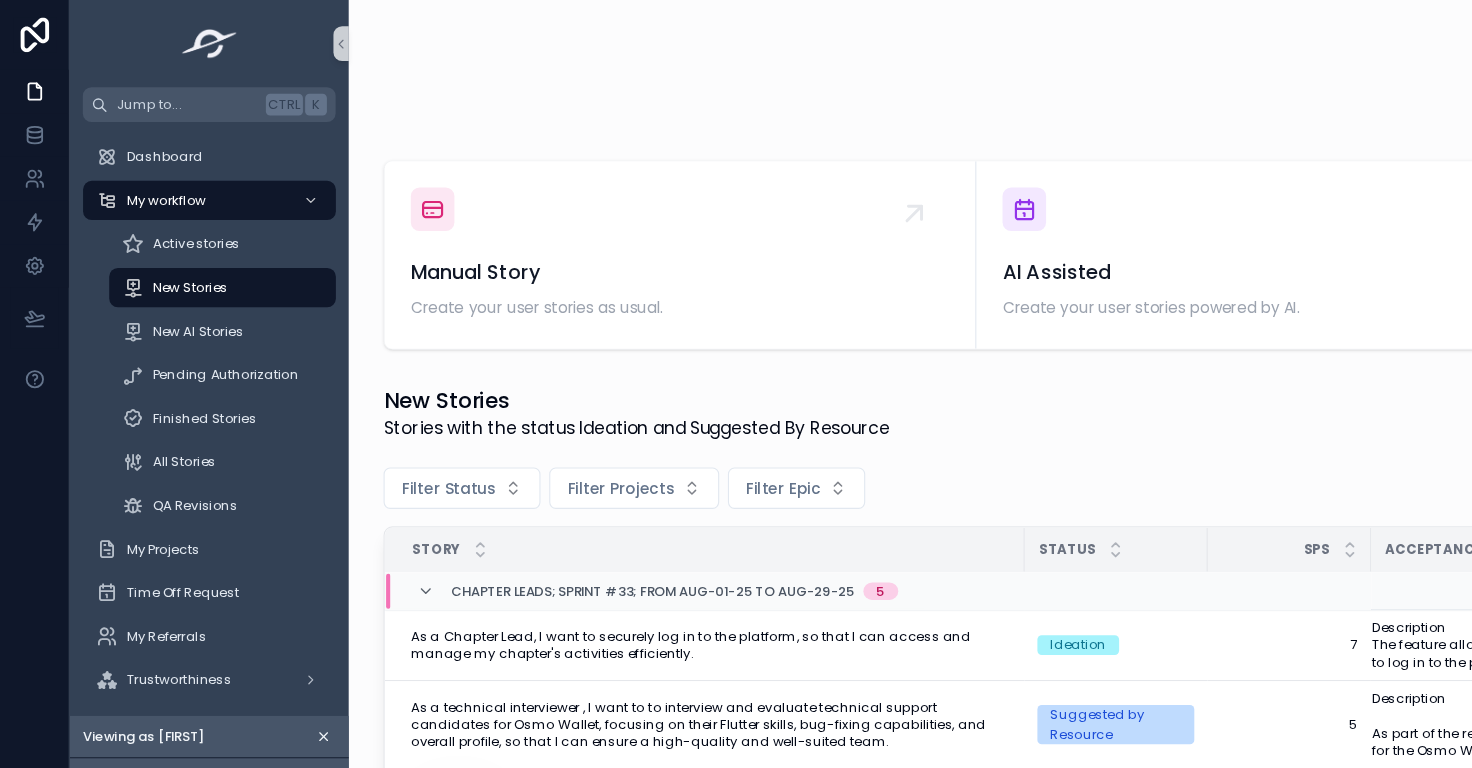 scroll, scrollTop: 248, scrollLeft: 0, axis: vertical 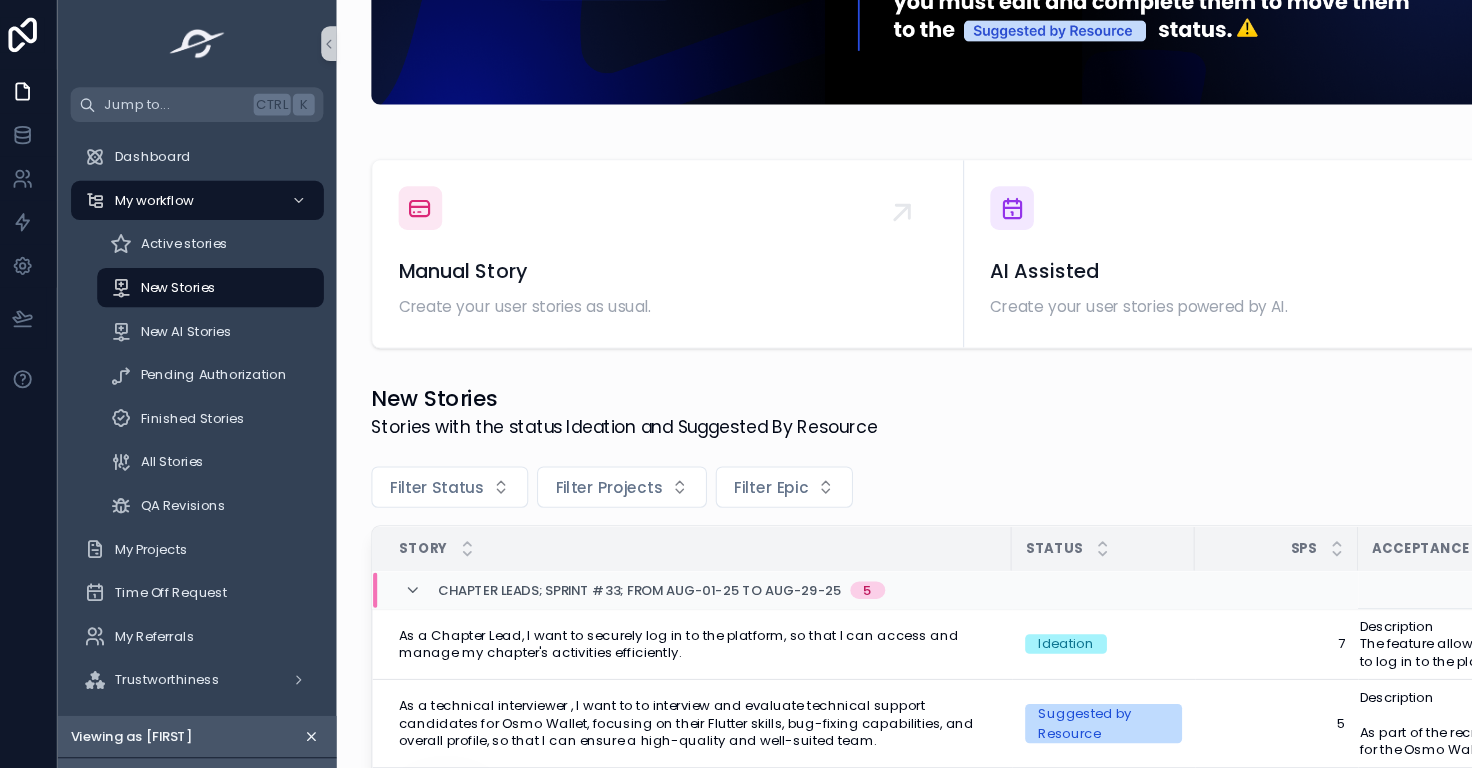 click on "New Stories" at bounding box center [584, 366] 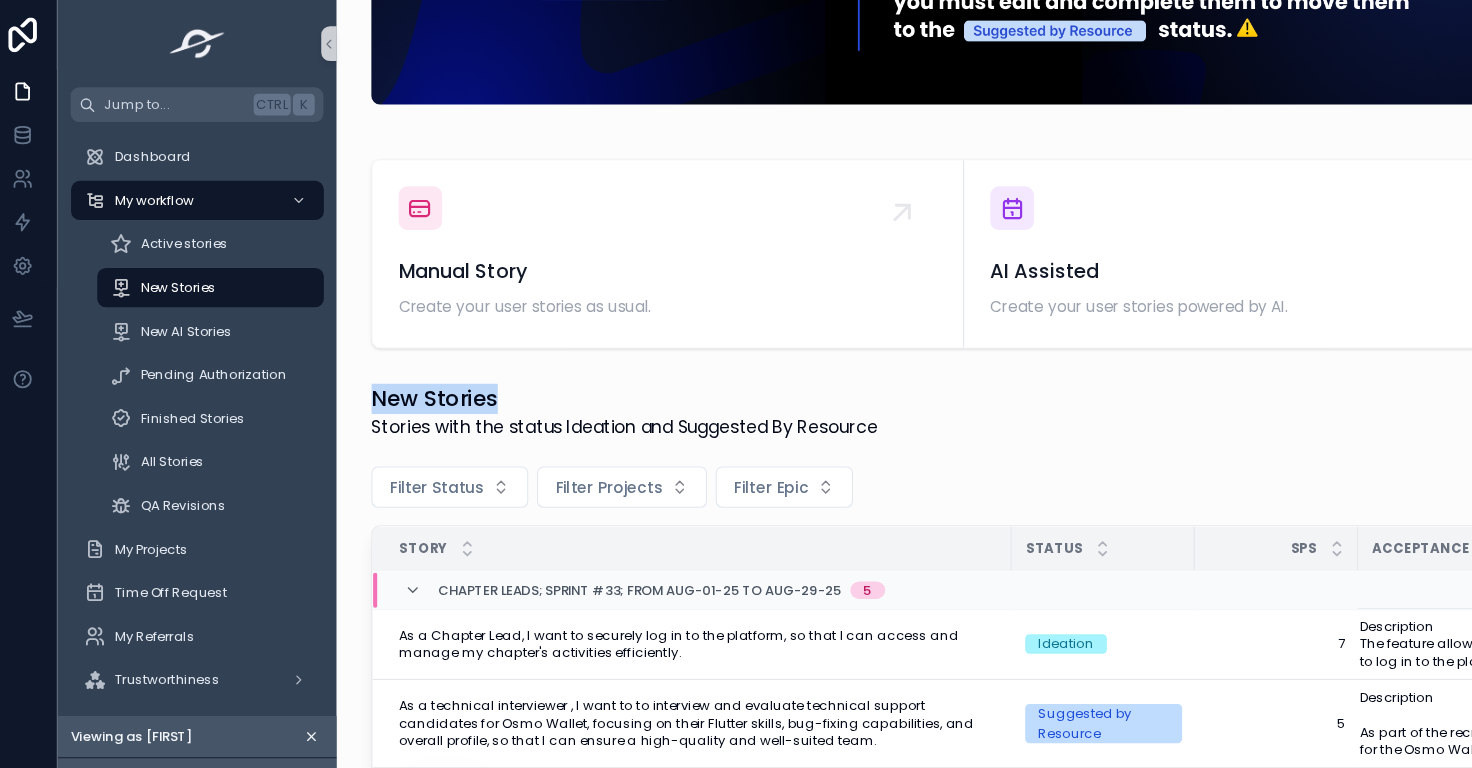 click on "New Stories" at bounding box center [584, 366] 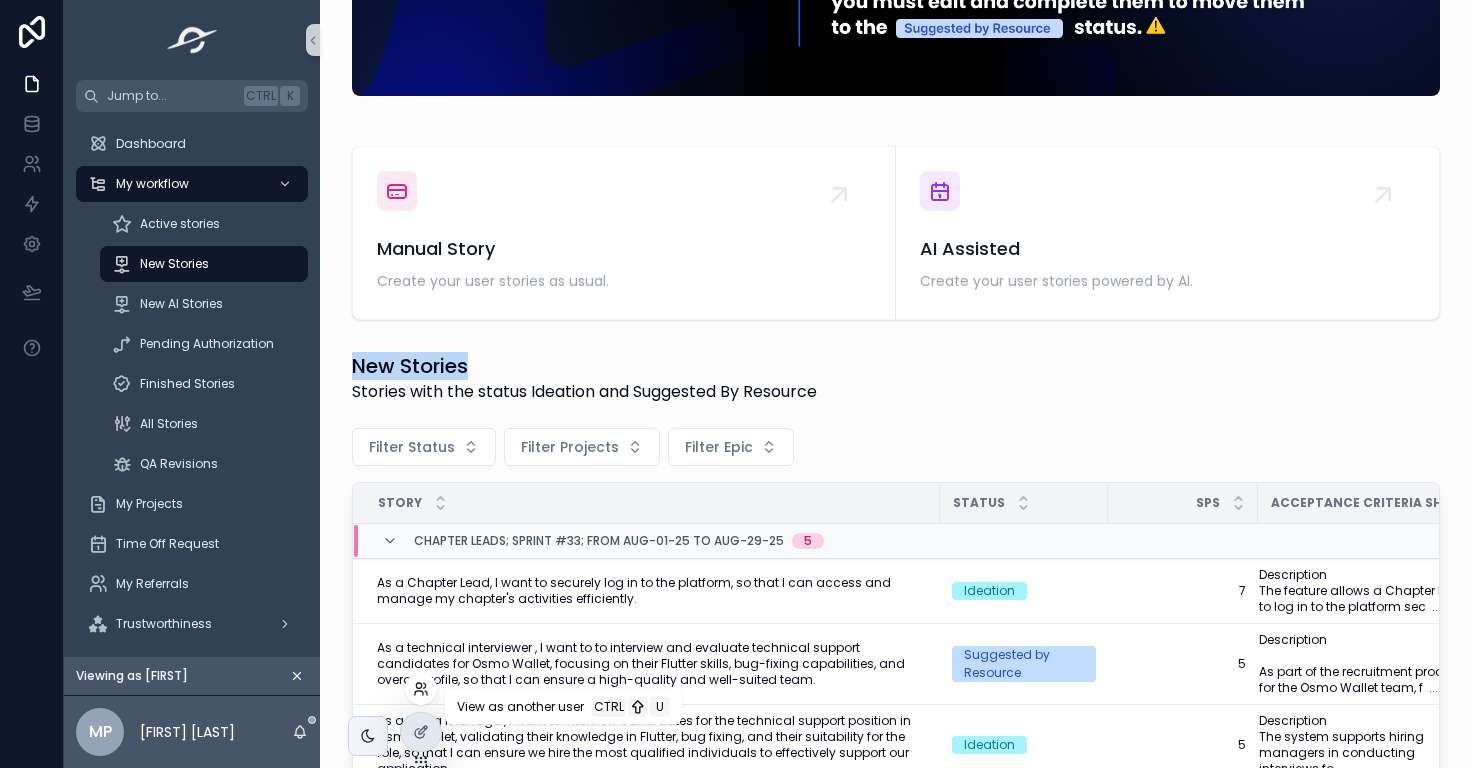 click 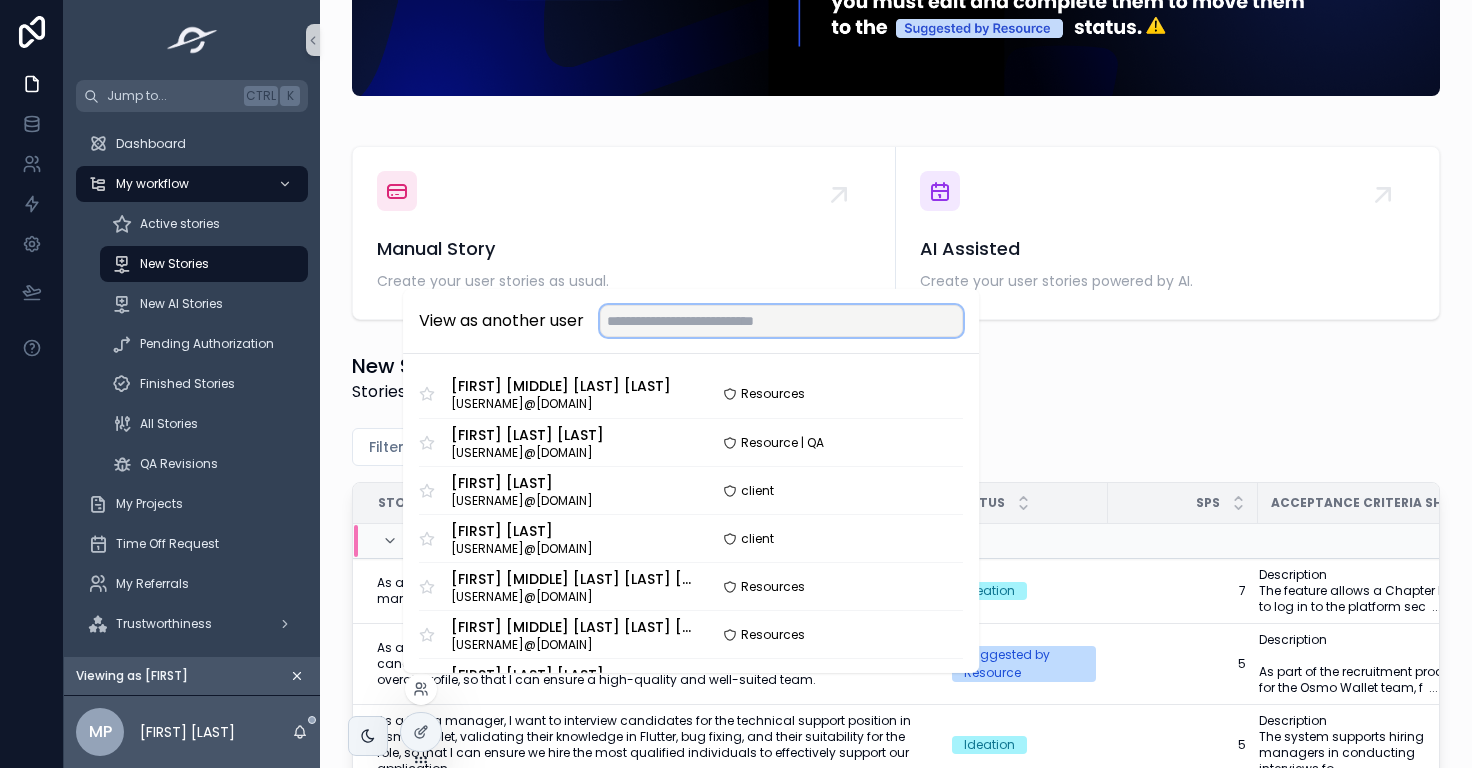 click at bounding box center (781, 321) 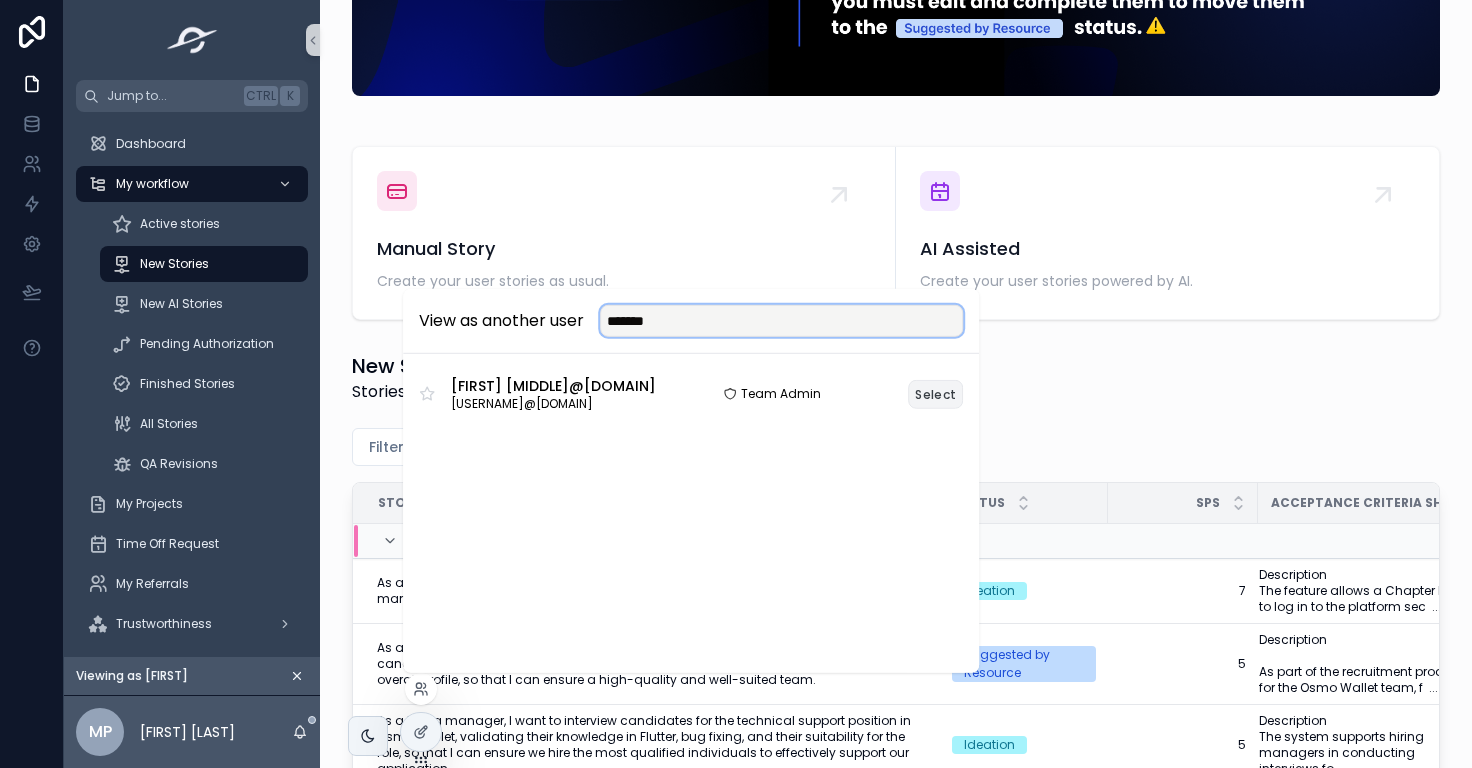type on "*******" 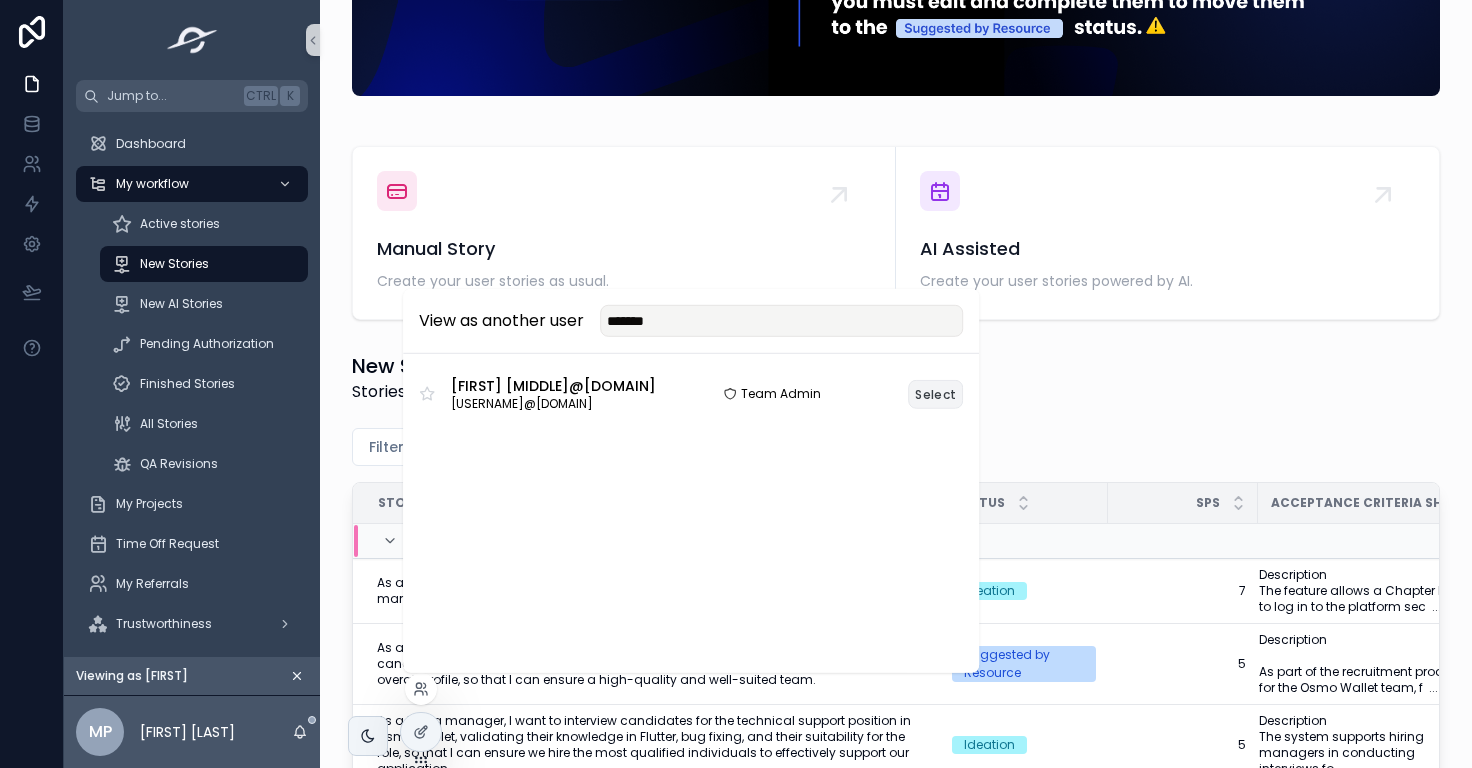 click on "Select" at bounding box center [935, 393] 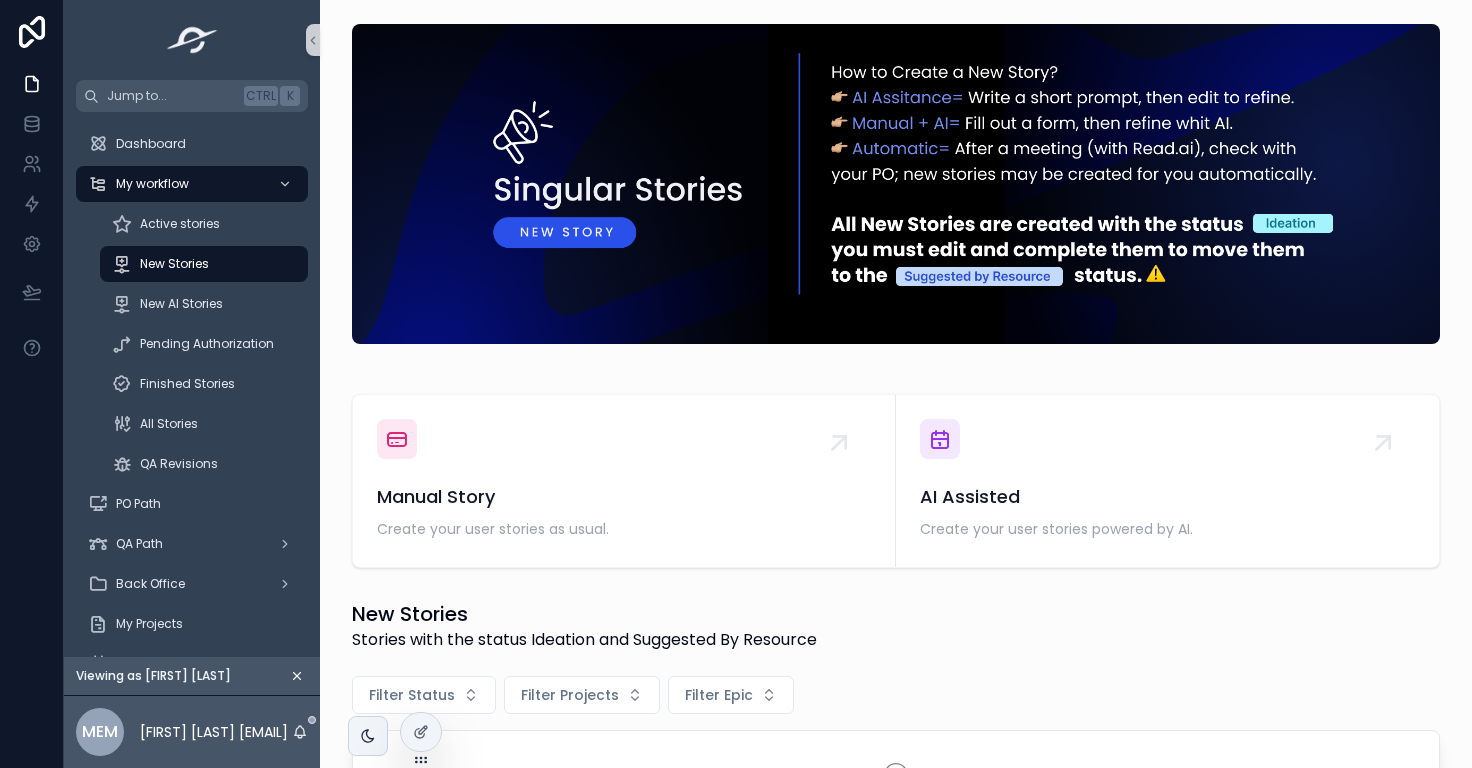 scroll, scrollTop: 0, scrollLeft: 0, axis: both 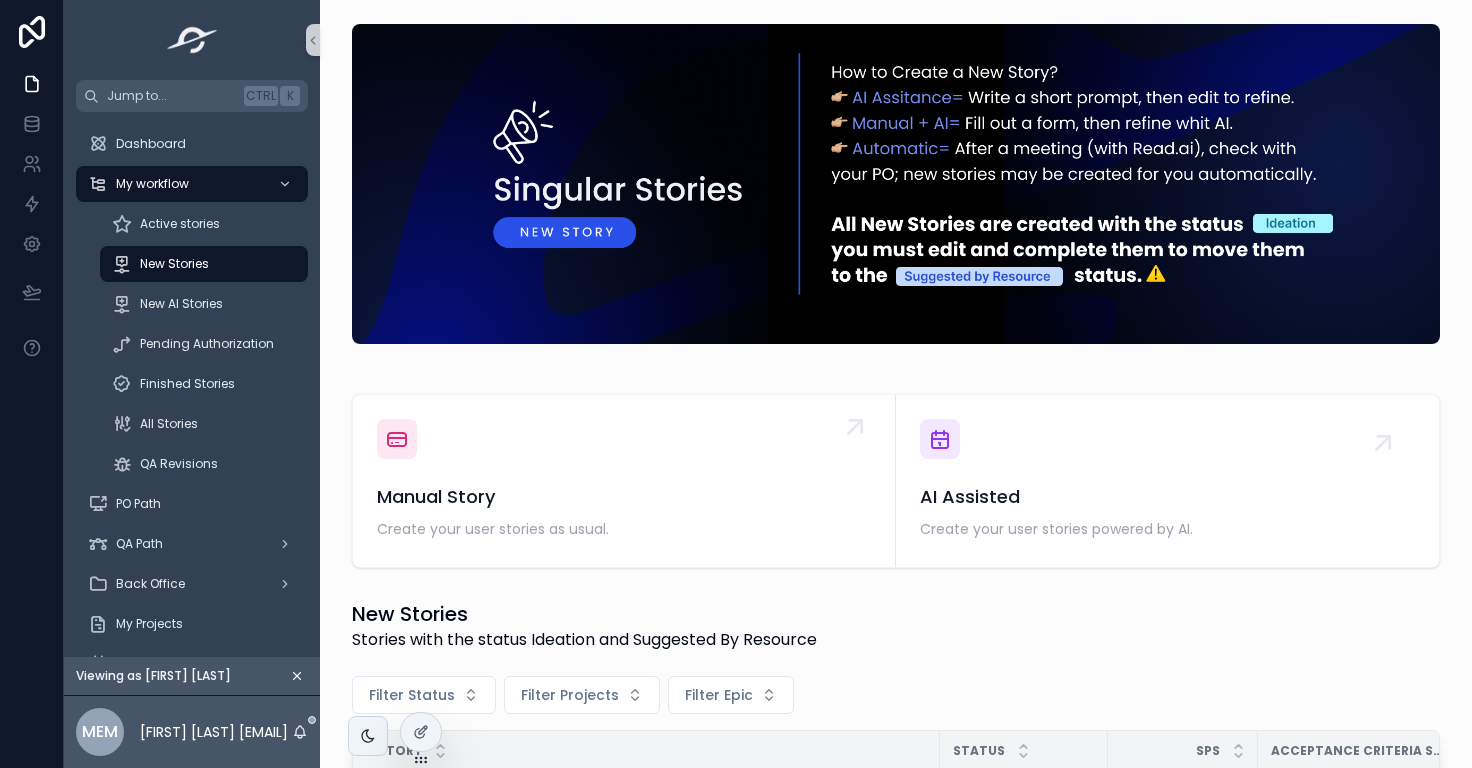 click on "Manual Story" at bounding box center (624, 497) 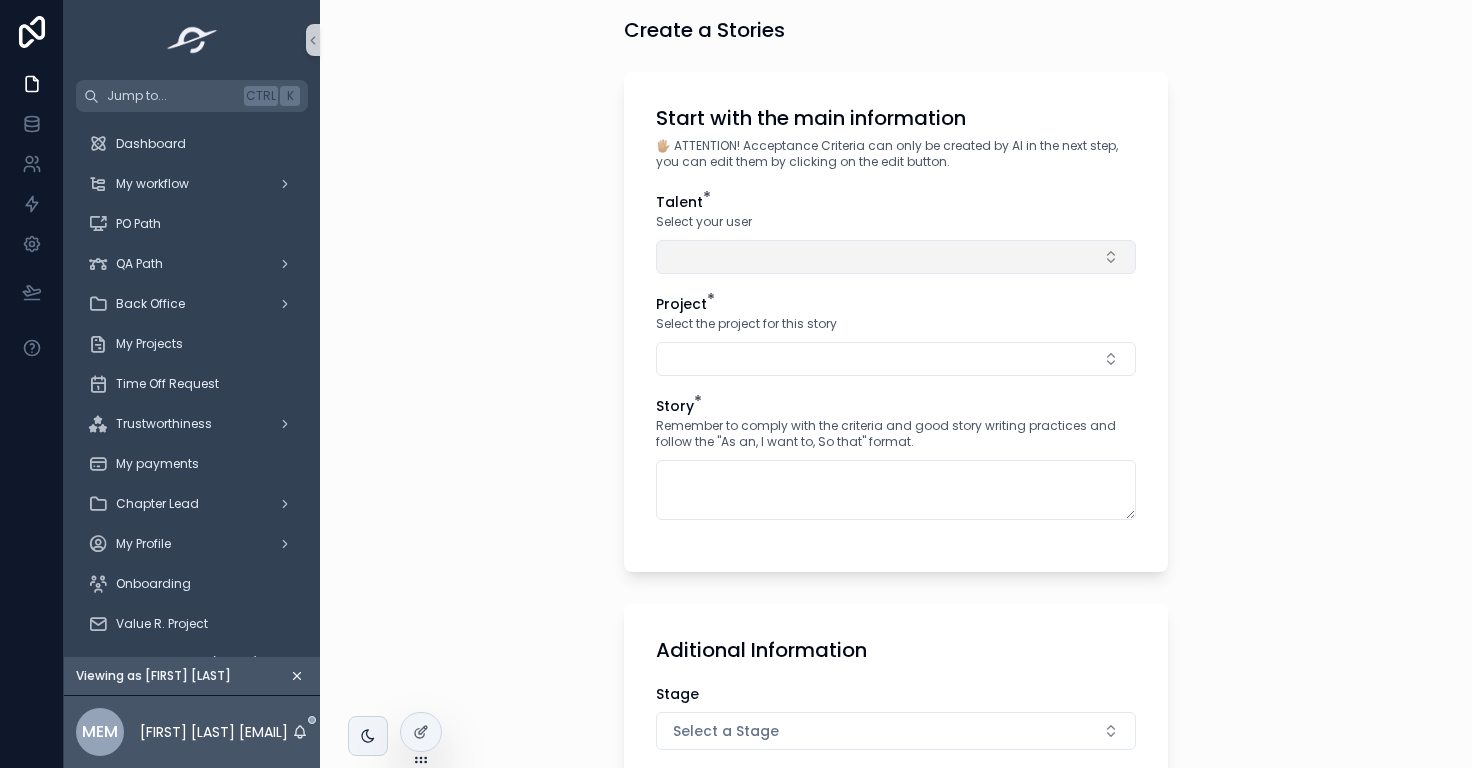 scroll, scrollTop: 0, scrollLeft: 0, axis: both 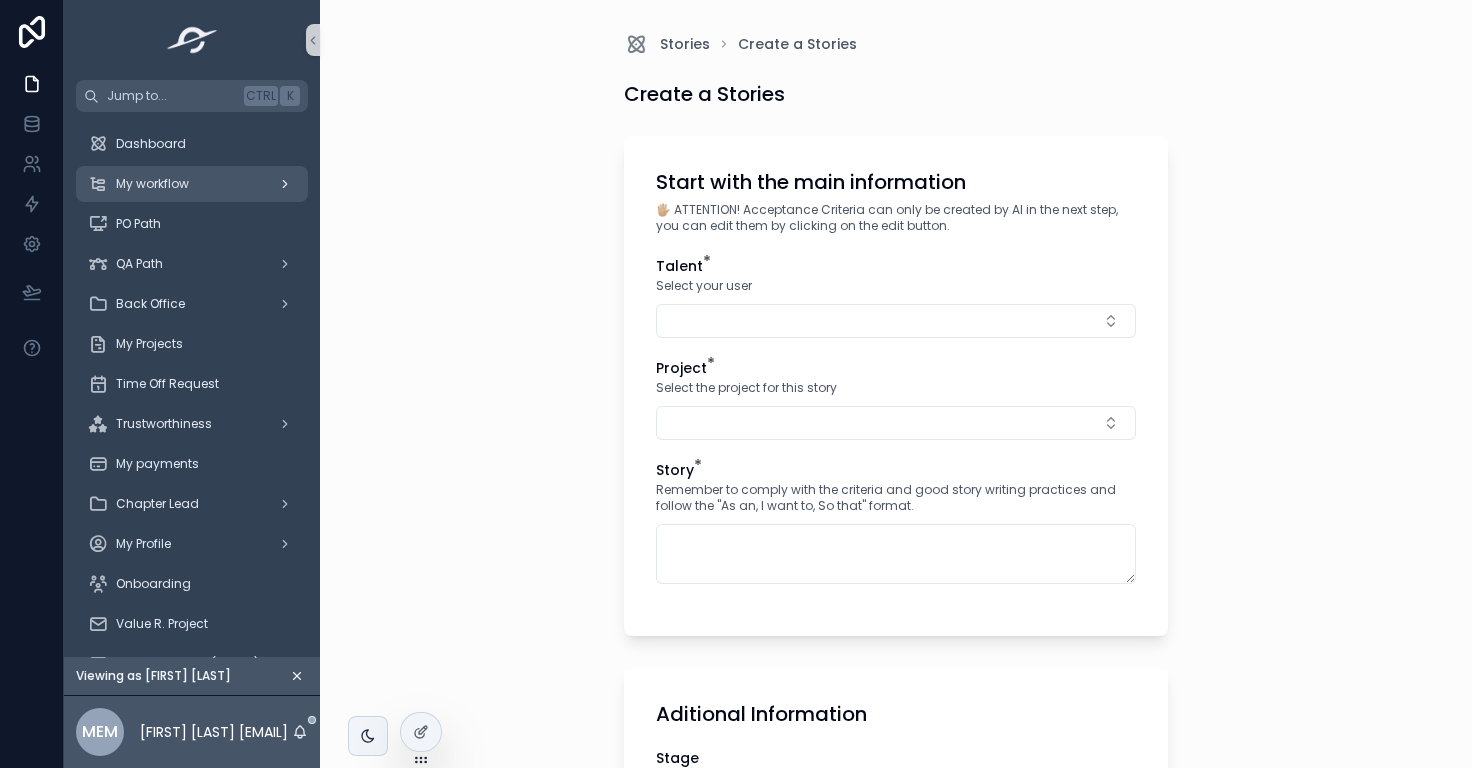 click on "My workflow" at bounding box center (152, 184) 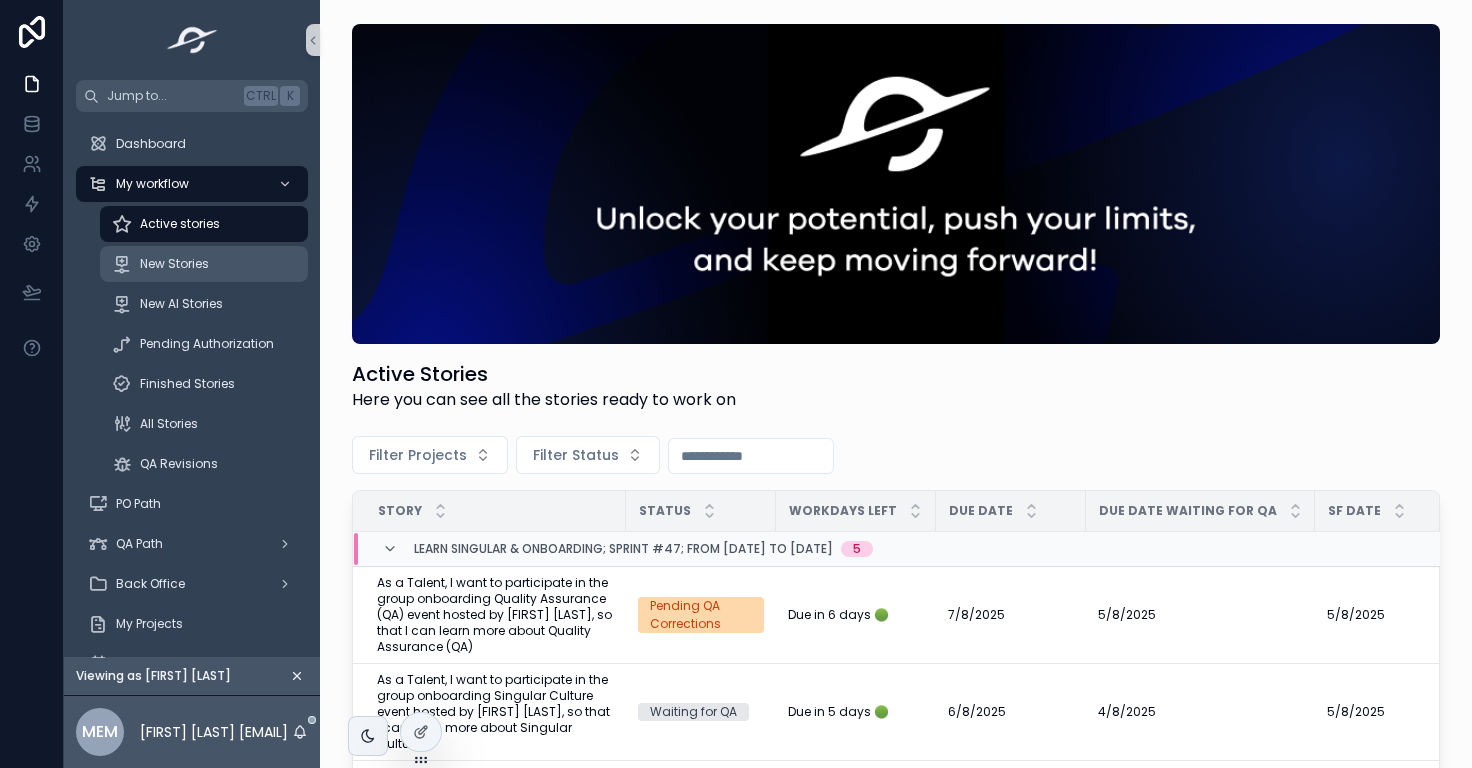 click on "New Stories" at bounding box center [174, 264] 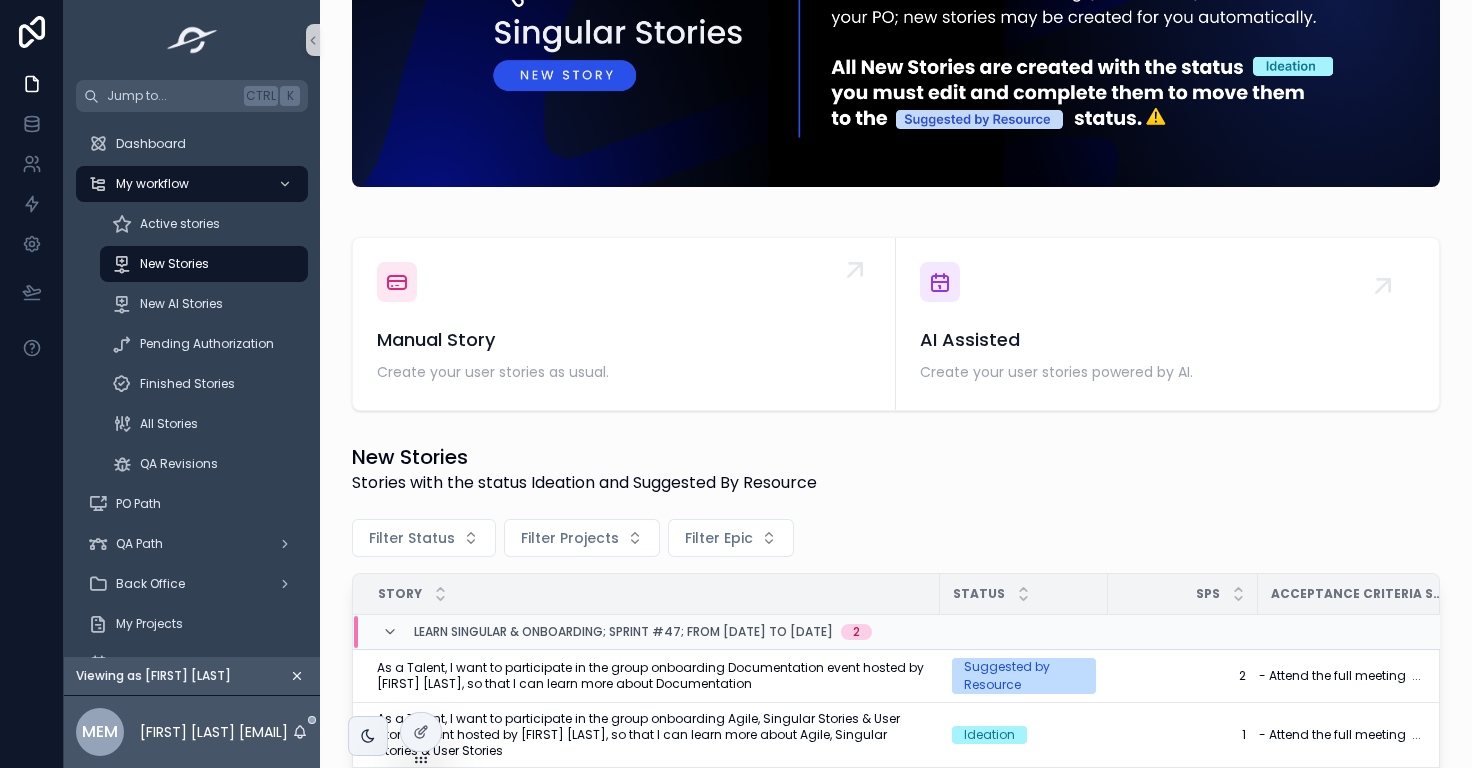 scroll, scrollTop: 228, scrollLeft: 0, axis: vertical 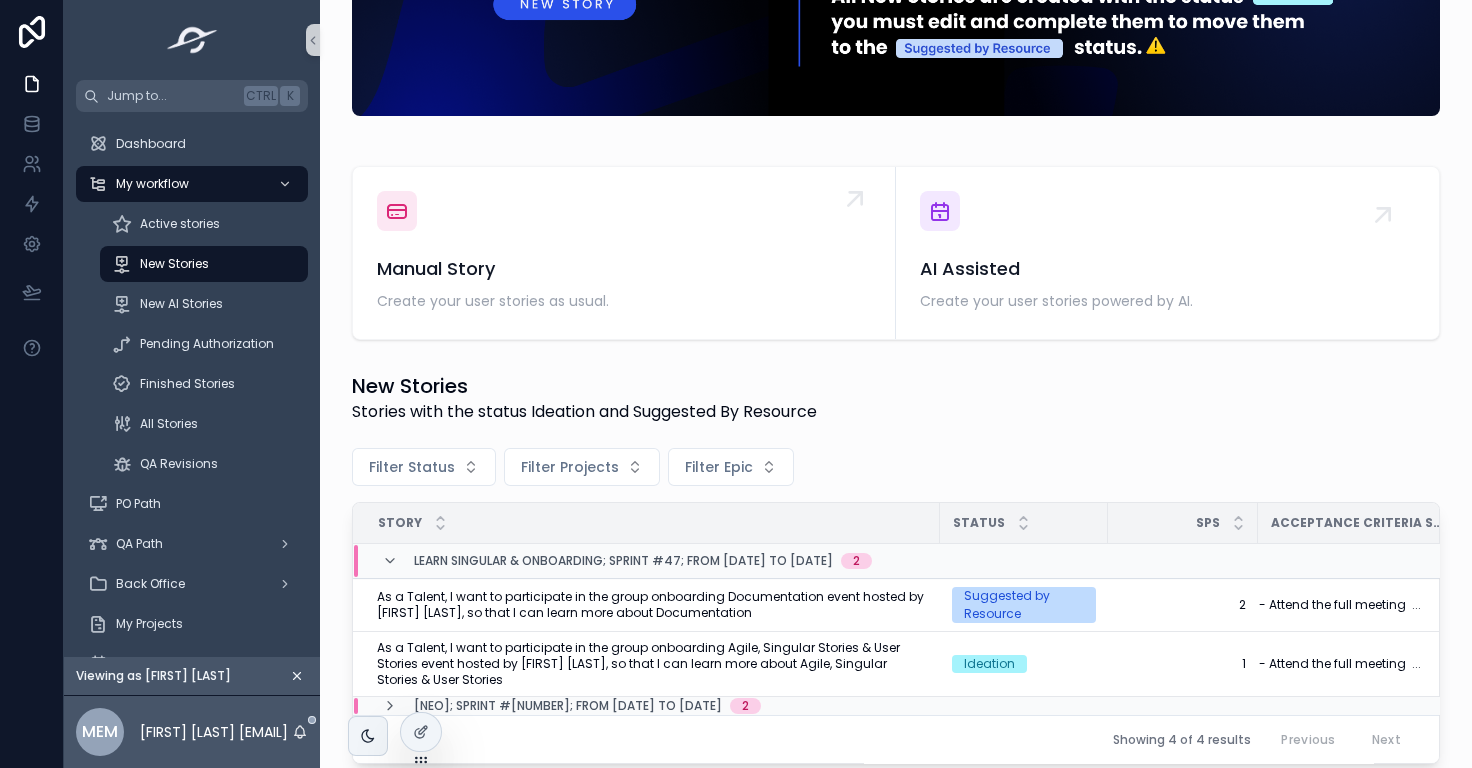 click on "Manual Story" at bounding box center (624, 269) 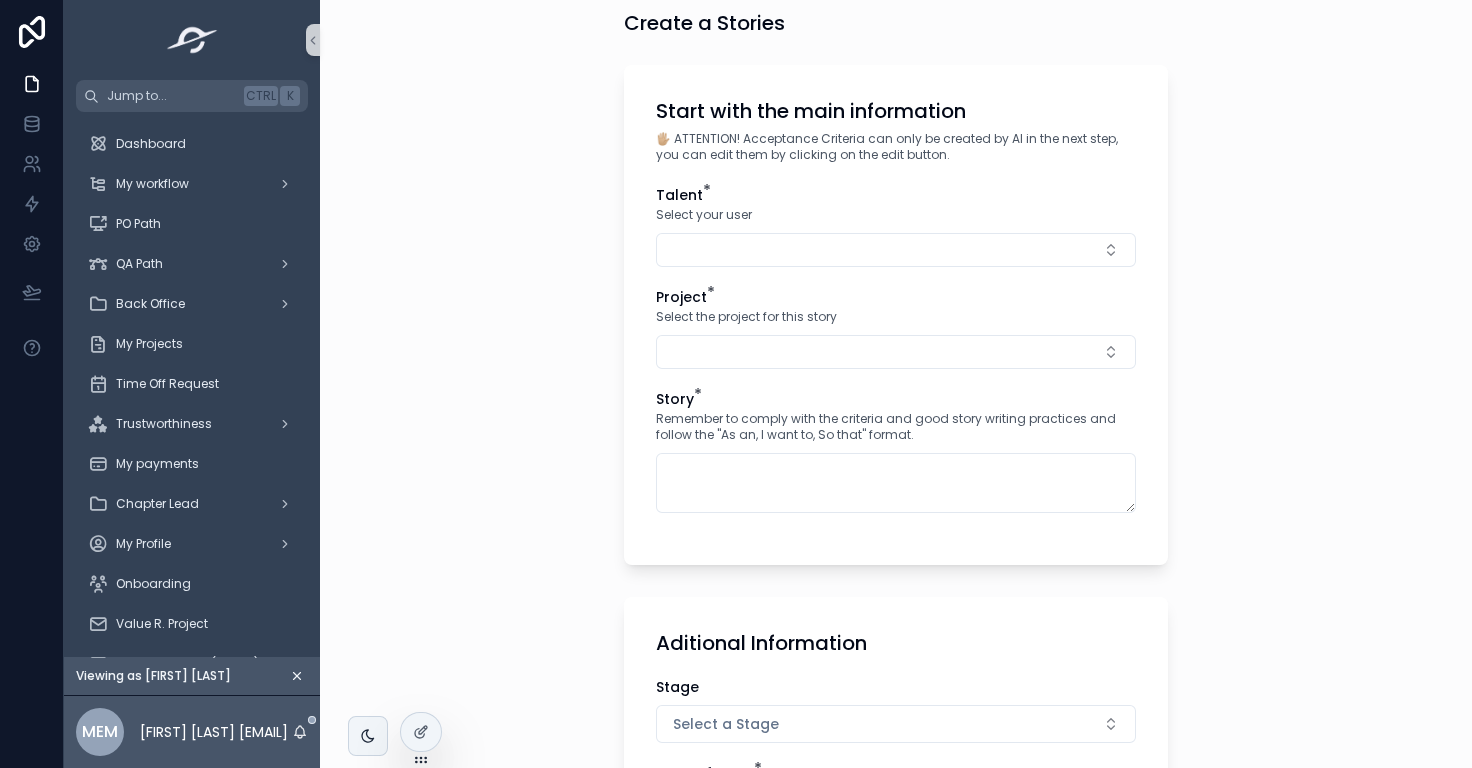 scroll, scrollTop: 0, scrollLeft: 0, axis: both 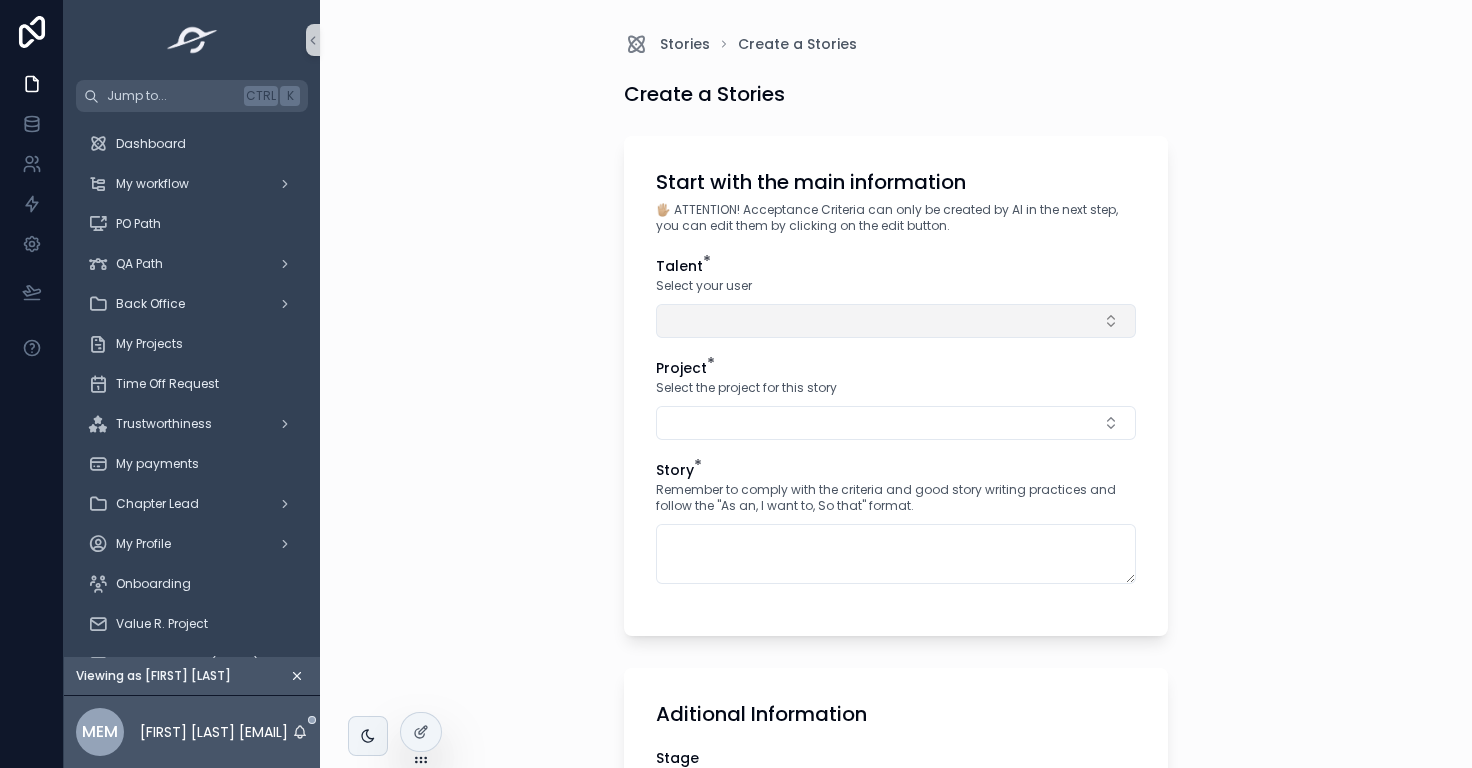 click at bounding box center [896, 321] 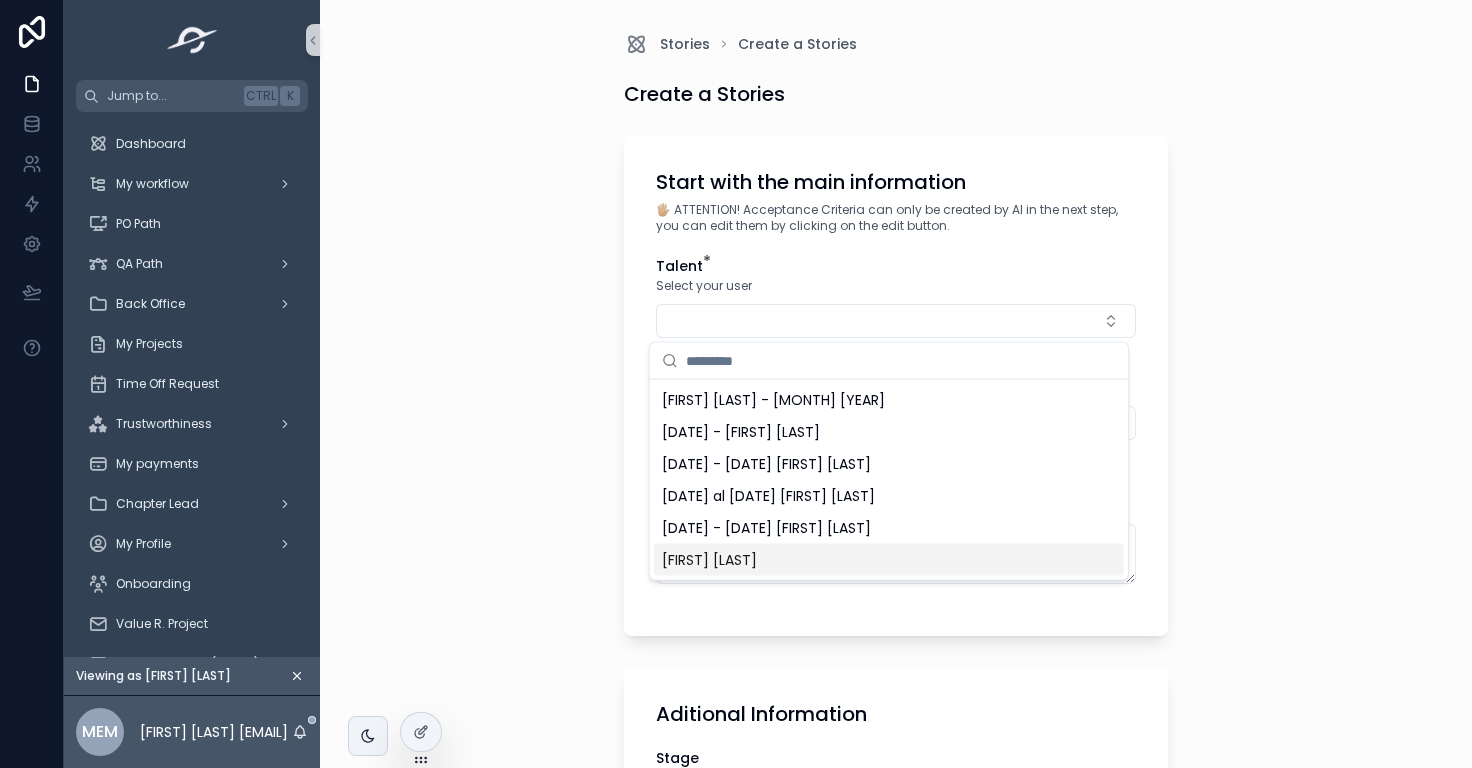 click on "[FIRST] [LAST]" at bounding box center [889, 560] 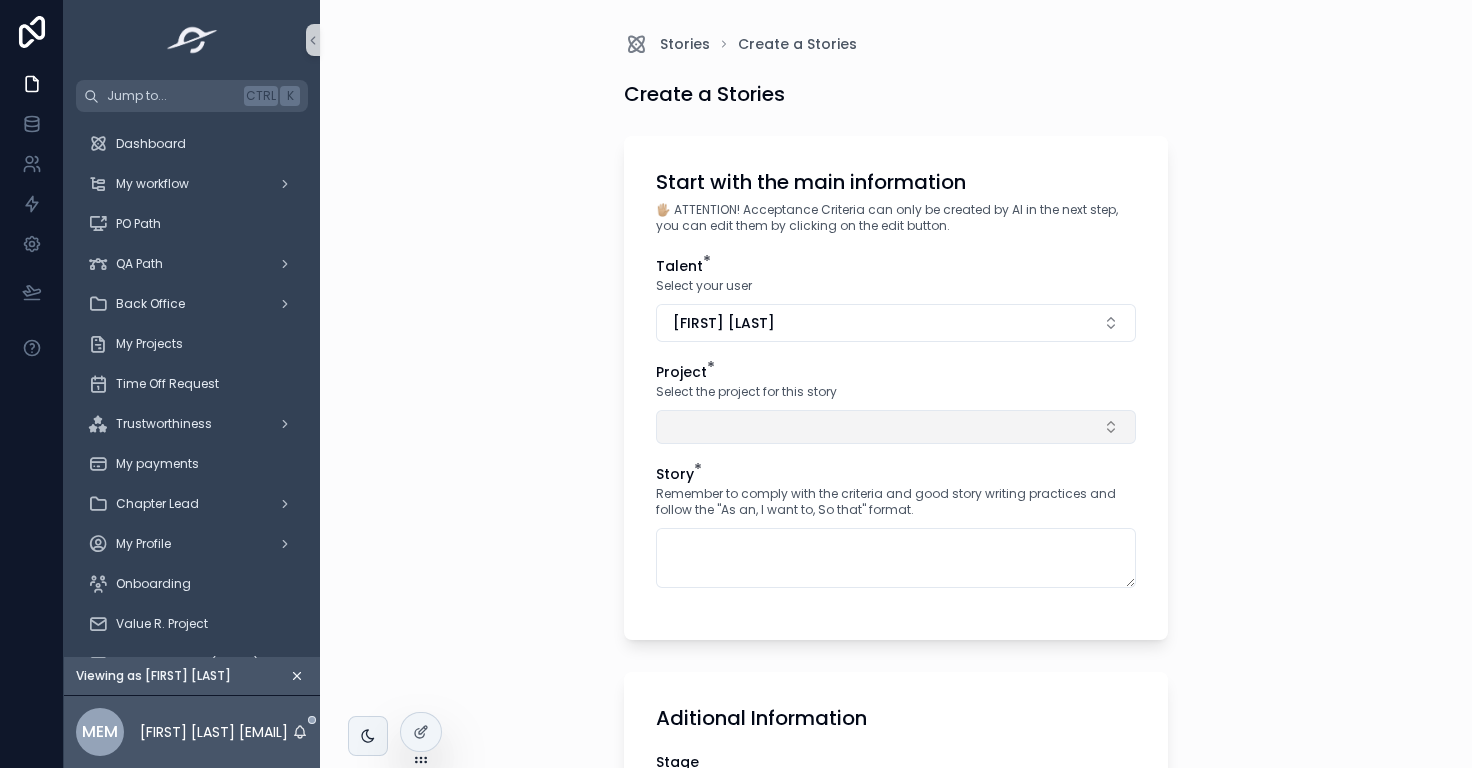 click at bounding box center [896, 427] 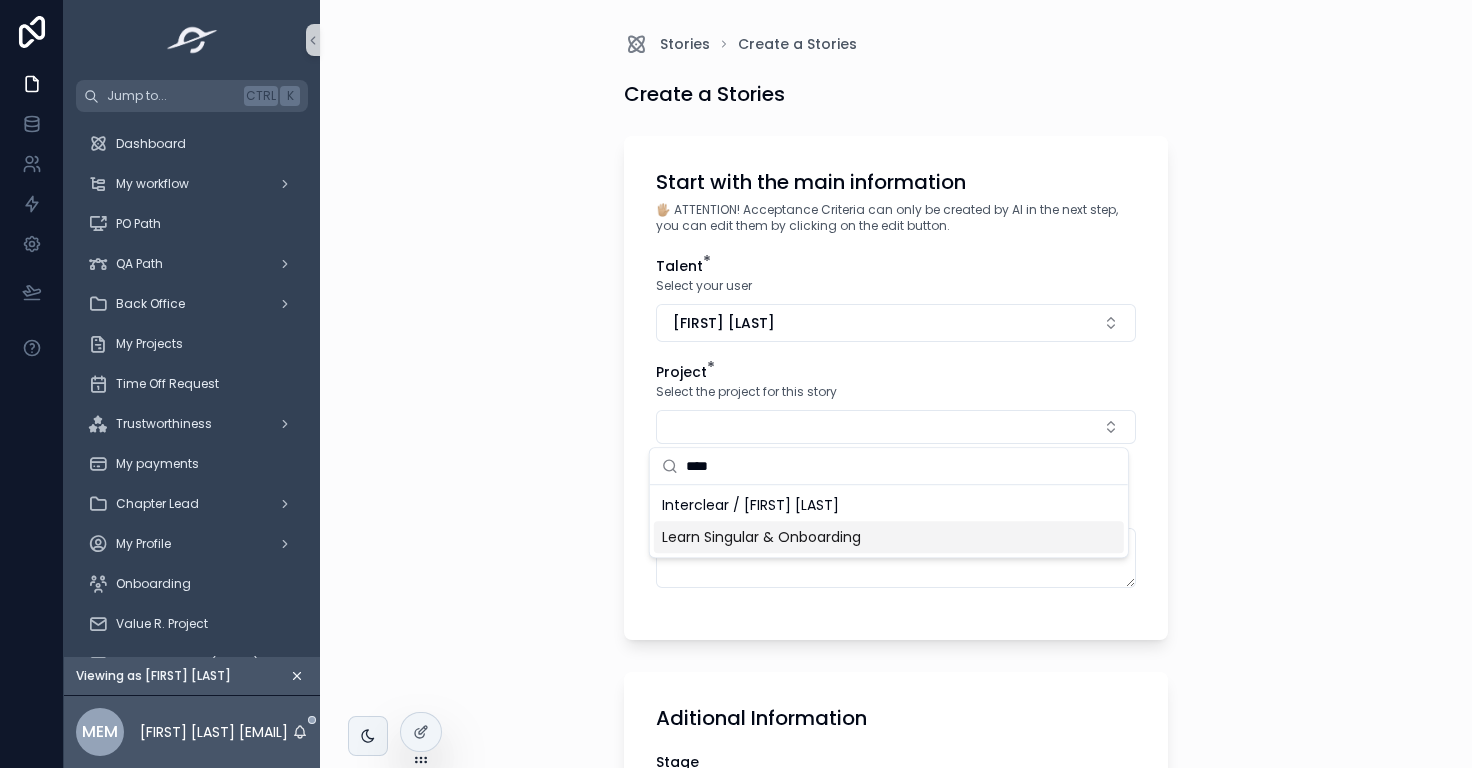 type on "****" 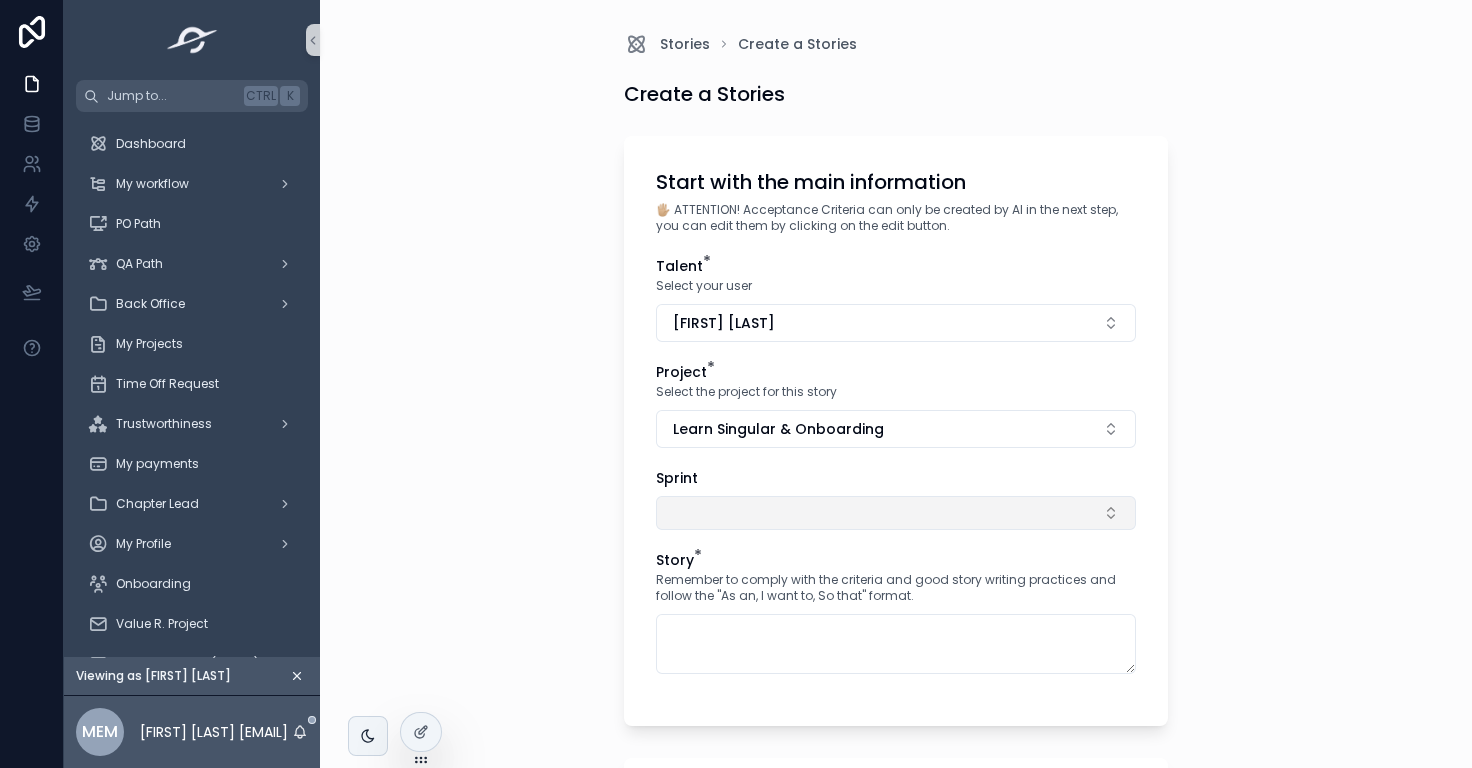 click at bounding box center (896, 513) 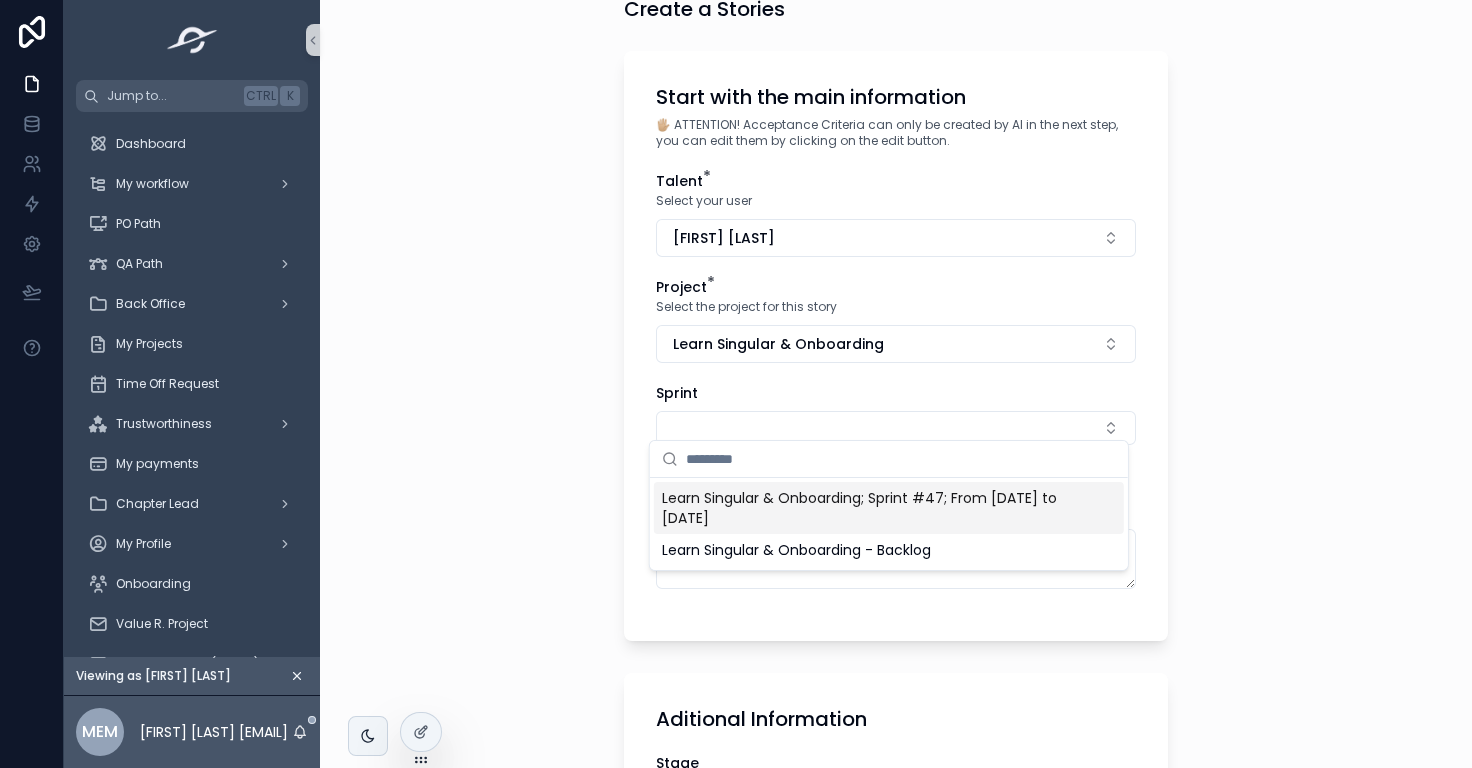 scroll, scrollTop: 93, scrollLeft: 0, axis: vertical 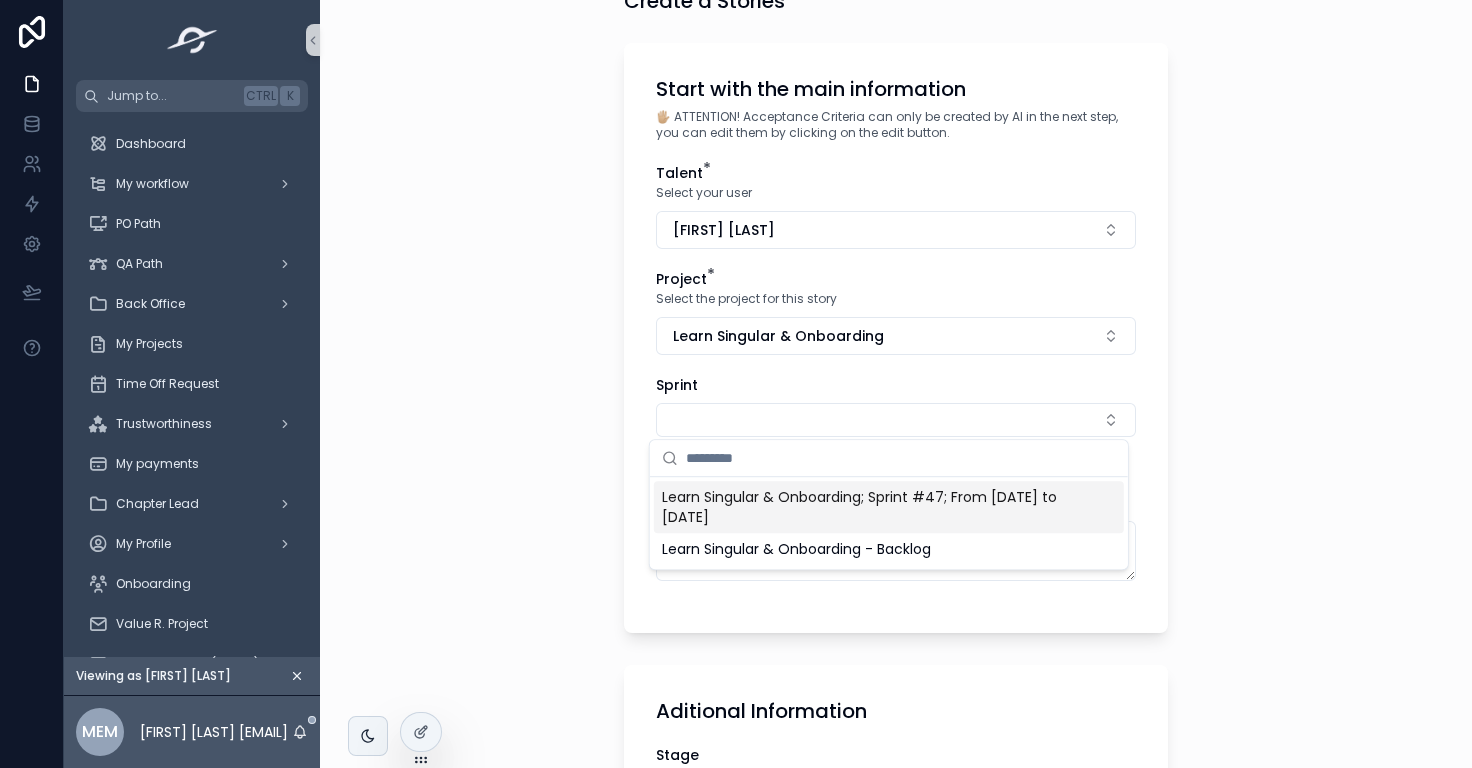 click on "Learn Singular & Onboarding; Sprint #47; From [DATE] to [DATE]" at bounding box center [877, 507] 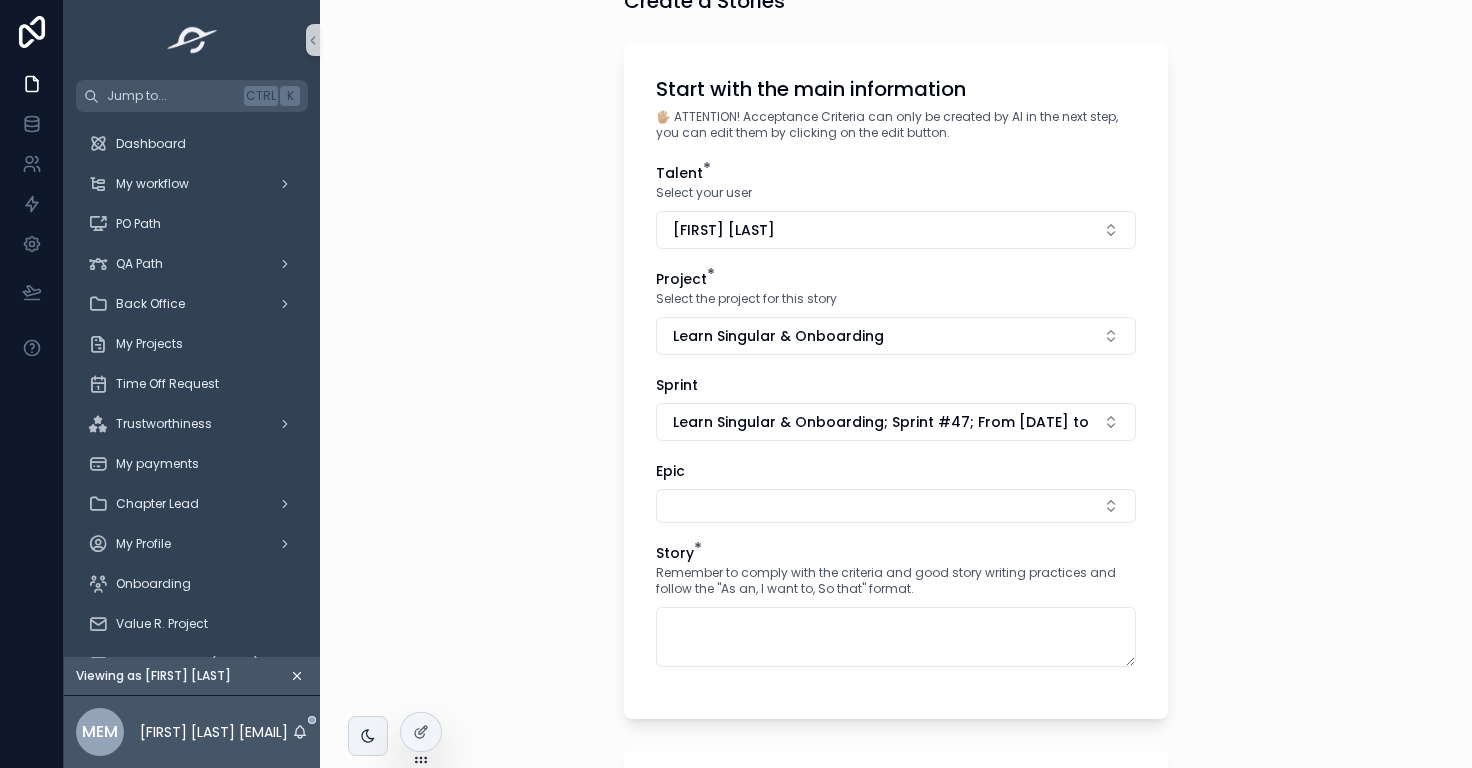 click on "Stories Create a Stories Create a Stories Start with the main information 🖐🏼 ATTENTION! Acceptance Criteria can only be created by AI in the next step, you can edit them by clicking on the edit button. Talent * Select your user [FIRST] [LAST]  Project *  Select the project for this story Learn Singular & Onboarding Sprint Learn Singular & Onboarding; Sprint #[NUMBER]; From [DATE] to [DATE] Epic Story * Remember to comply with the criteria and good story writing practices and follow the "As an, I want to, So that" format.  Aditional Information Stage Select a Stage Type of Story * Select a Type of Story Attachments Estimations Story Points * Due Days Estimation * Number of days it will take you to deliver this story. Recommendation: If you have several tasks in a sprint, try NOT to estimate with the same number of days for all stories. Does this story involve AI-powered features? Terms and conditions* By clicking the "Save" button, you acknowledge and agree to the following:
Save" at bounding box center [896, 291] 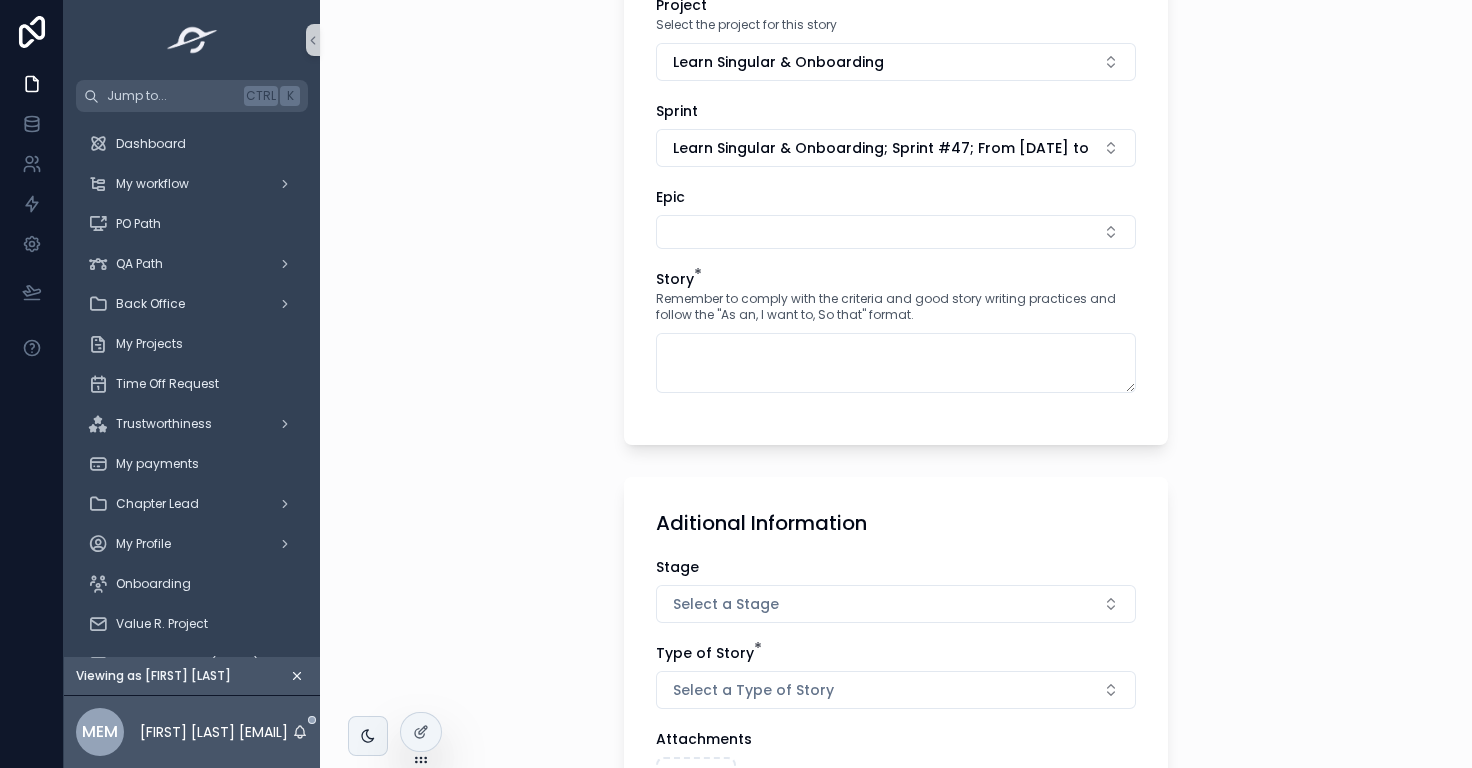 scroll, scrollTop: 368, scrollLeft: 0, axis: vertical 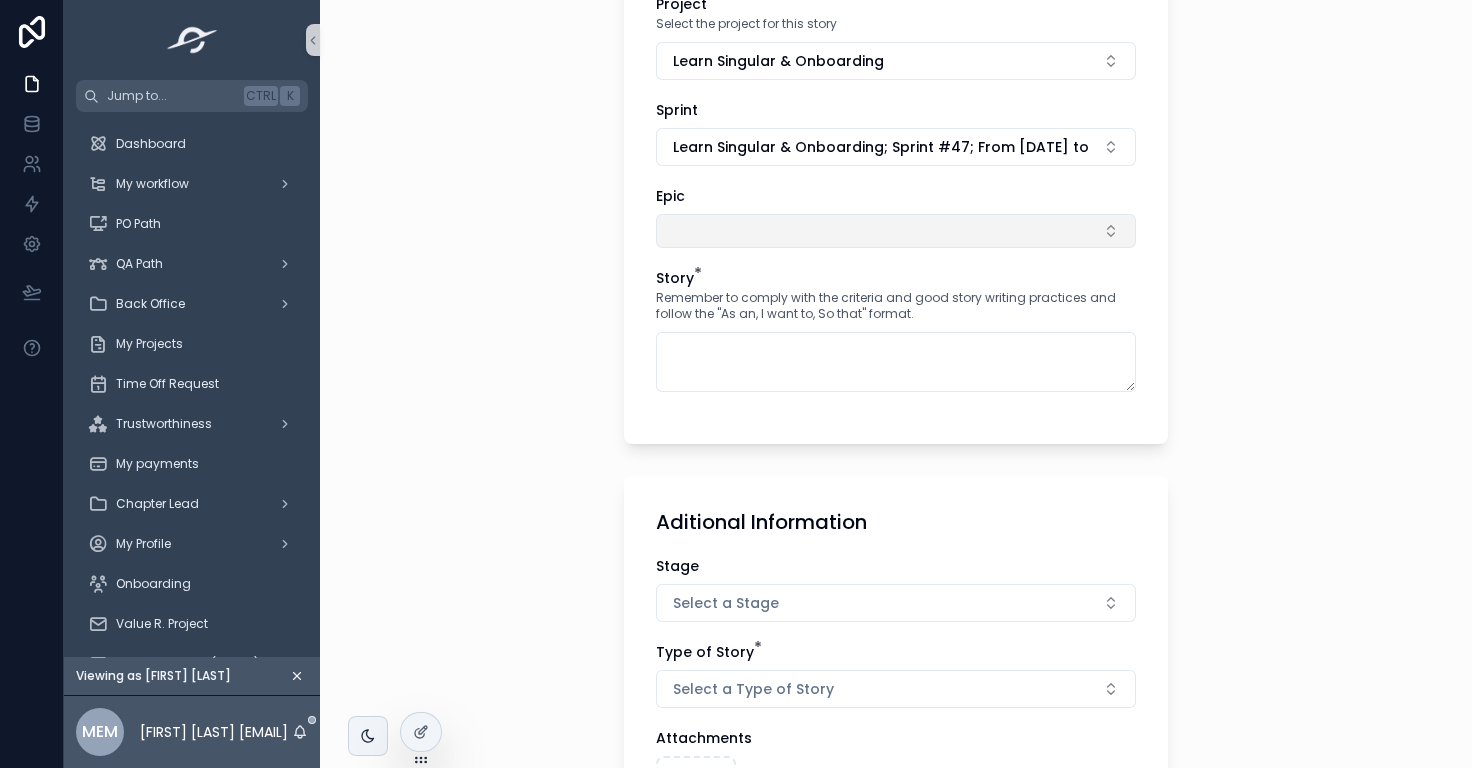 click at bounding box center [896, 231] 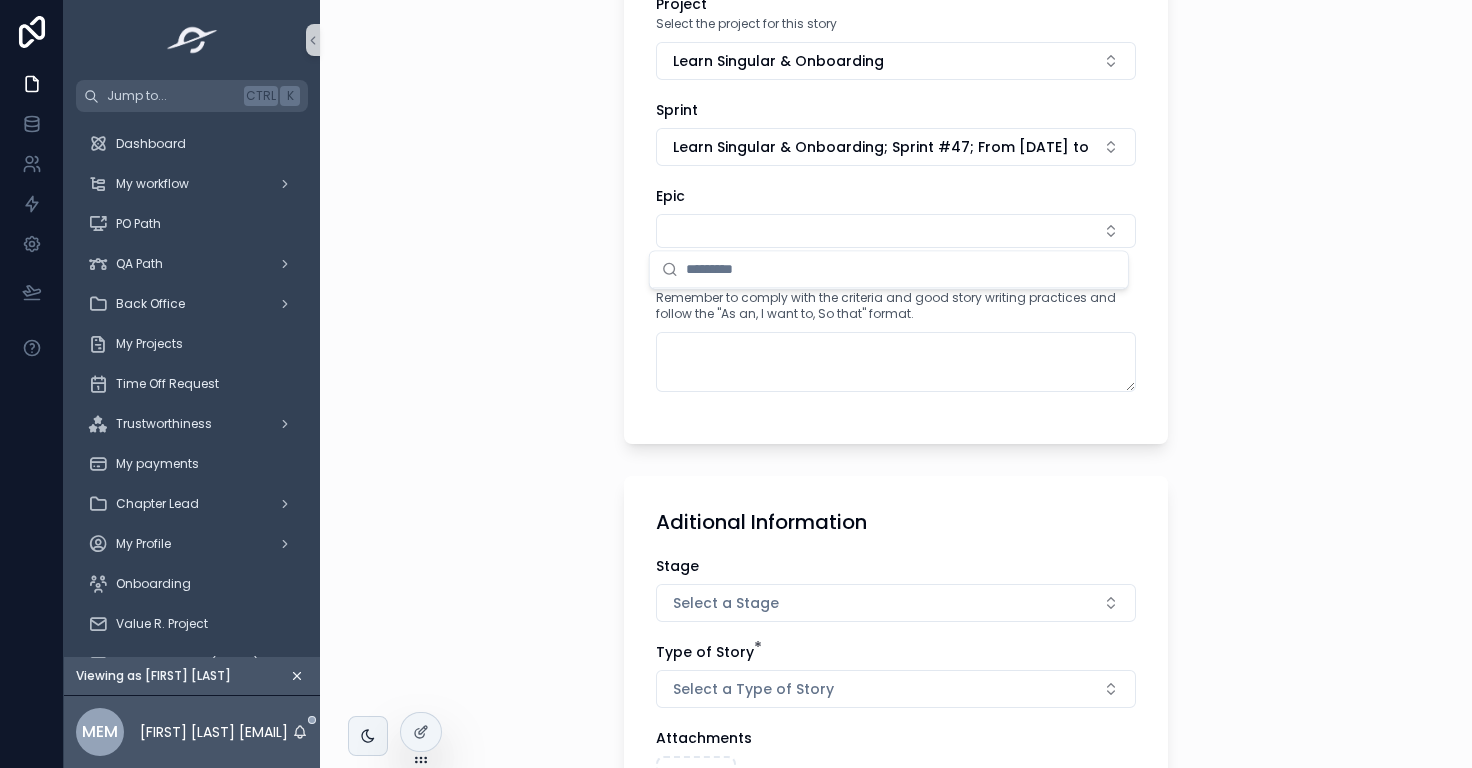 click on "Talent * Select your user [FIRST] [LAST]  Project *  Select the project for this story Learn Singular & Onboarding Sprint Learn Singular & Onboarding; Sprint #[NUMBER]; From [DATE] to [DATE] Epic Story * Remember to comply with the criteria and good story writing practices and follow the "As an, I want to, So that" format." at bounding box center [896, 150] 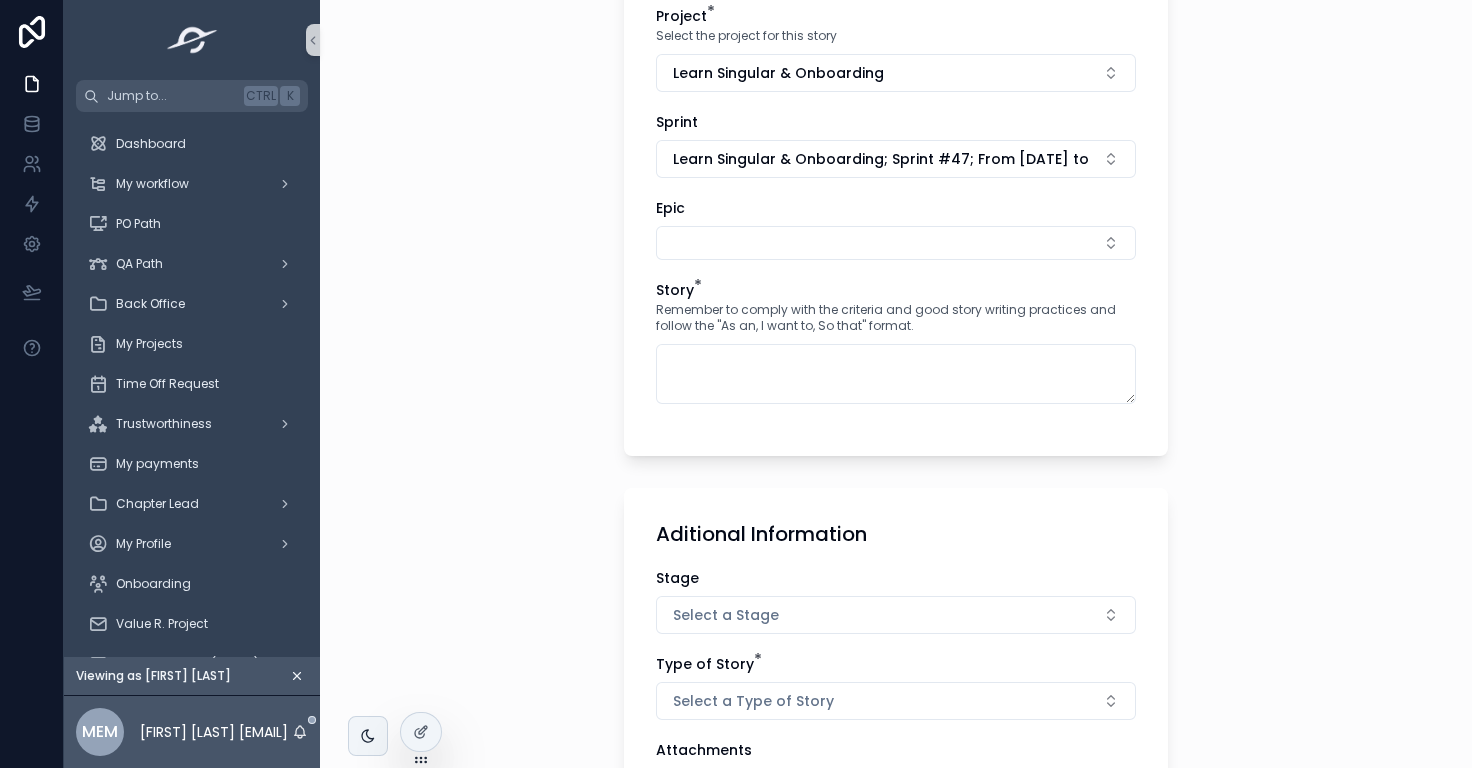 scroll, scrollTop: 356, scrollLeft: 0, axis: vertical 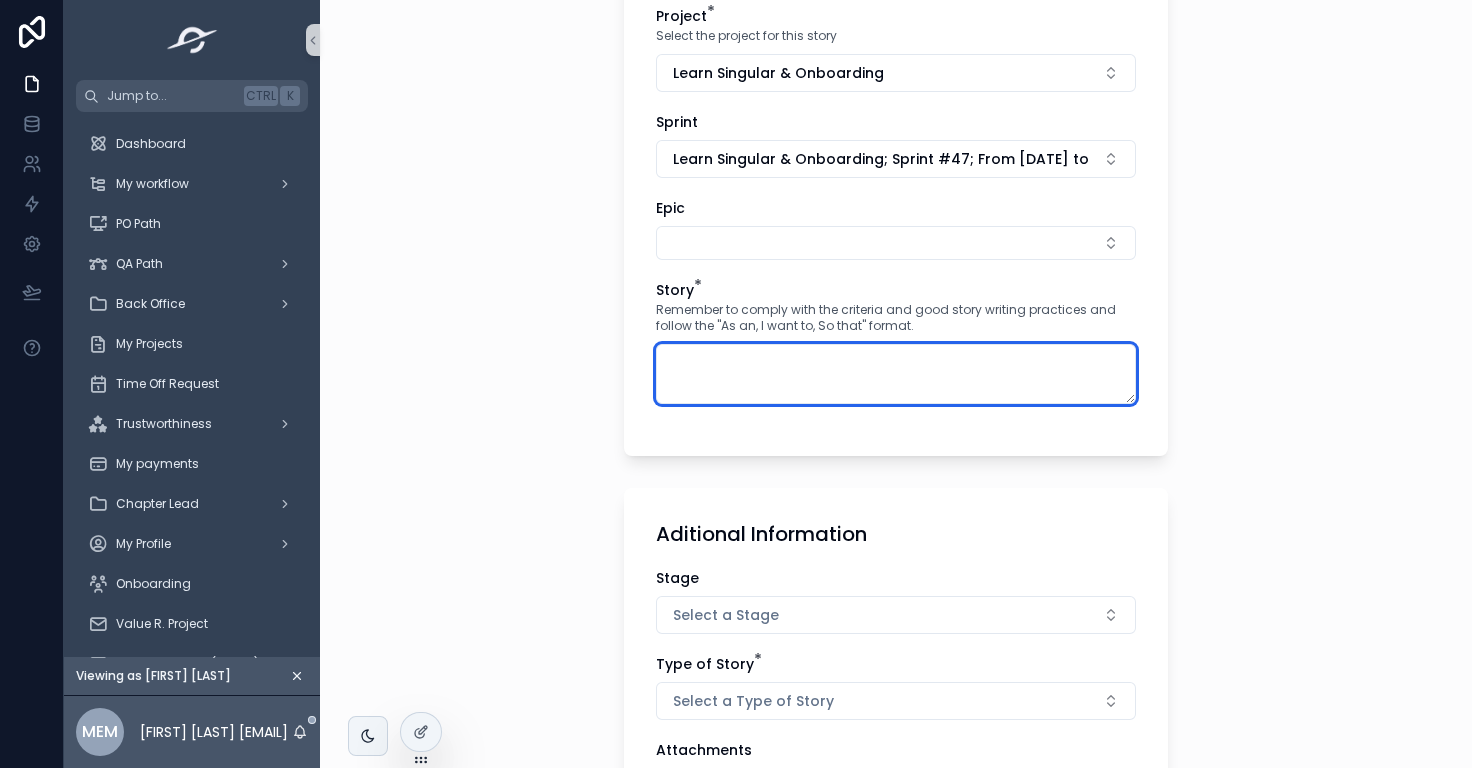 click at bounding box center [896, 374] 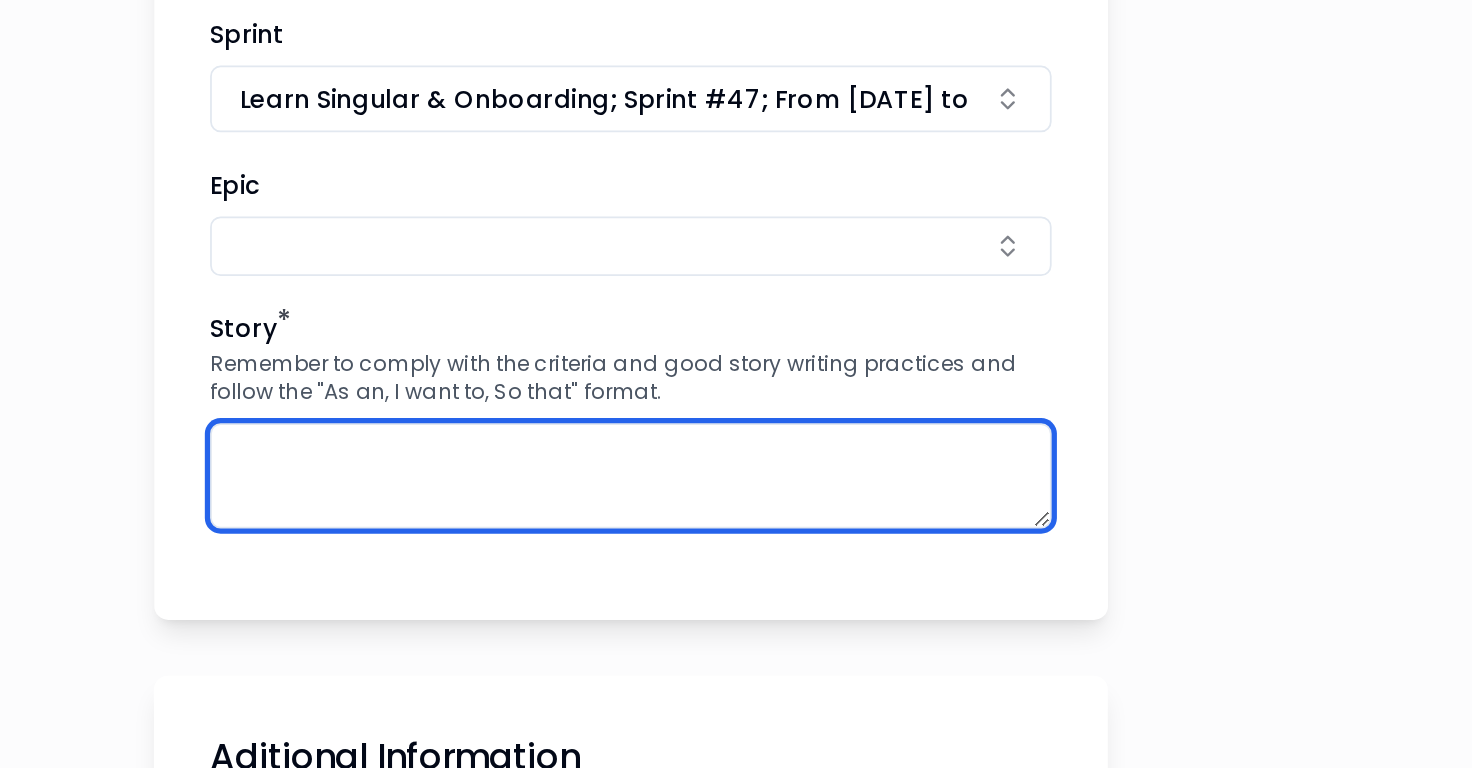 scroll, scrollTop: 300, scrollLeft: 0, axis: vertical 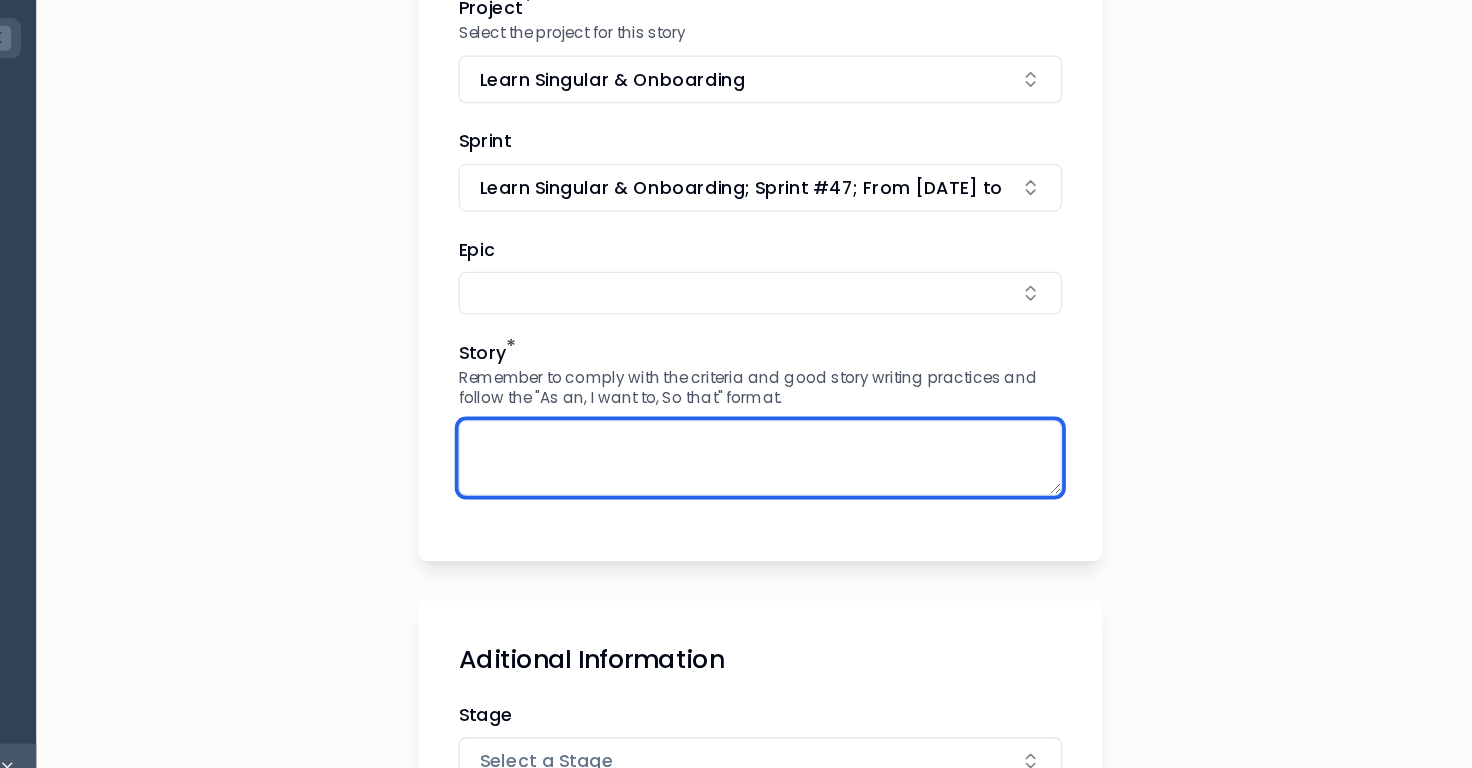 click at bounding box center [896, 430] 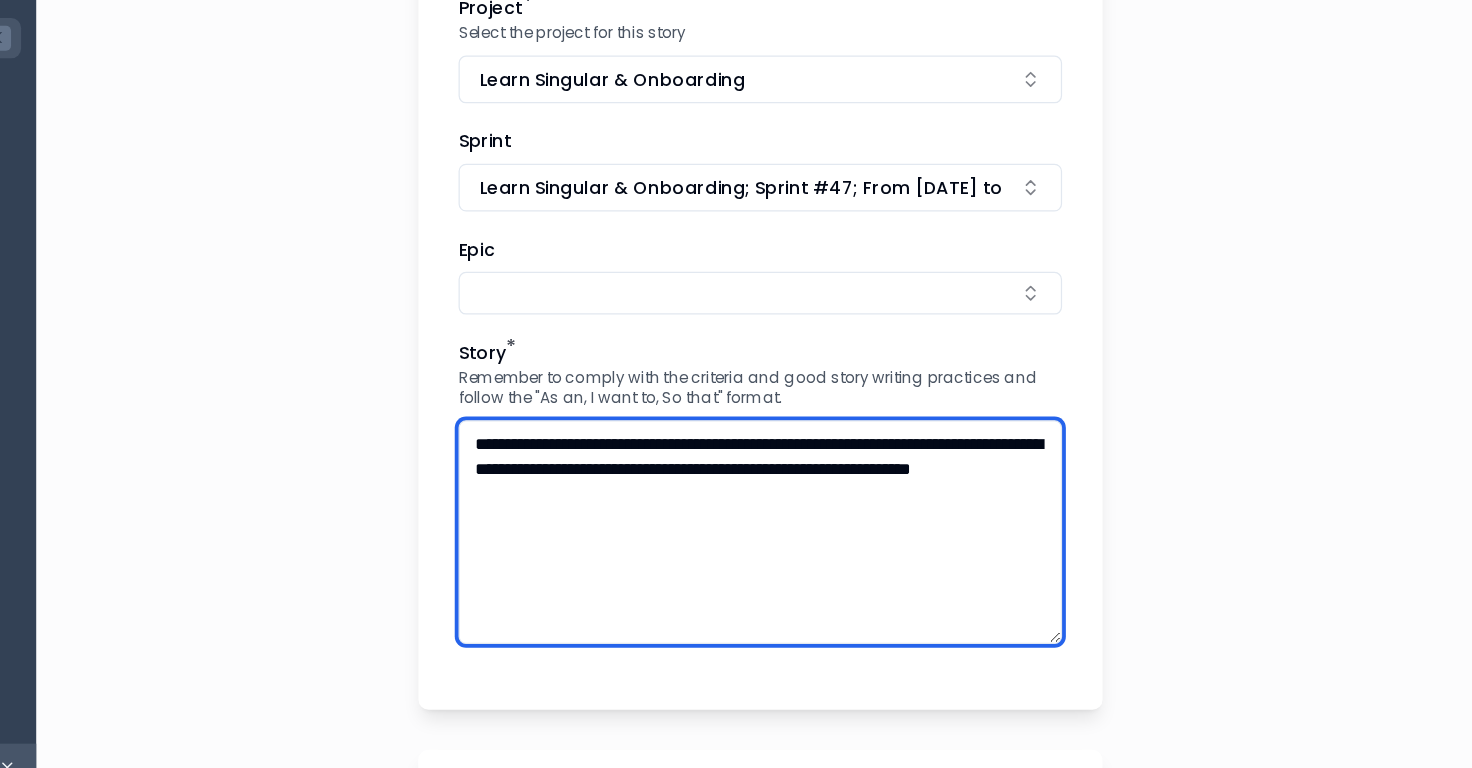 click on "**********" at bounding box center (896, 489) 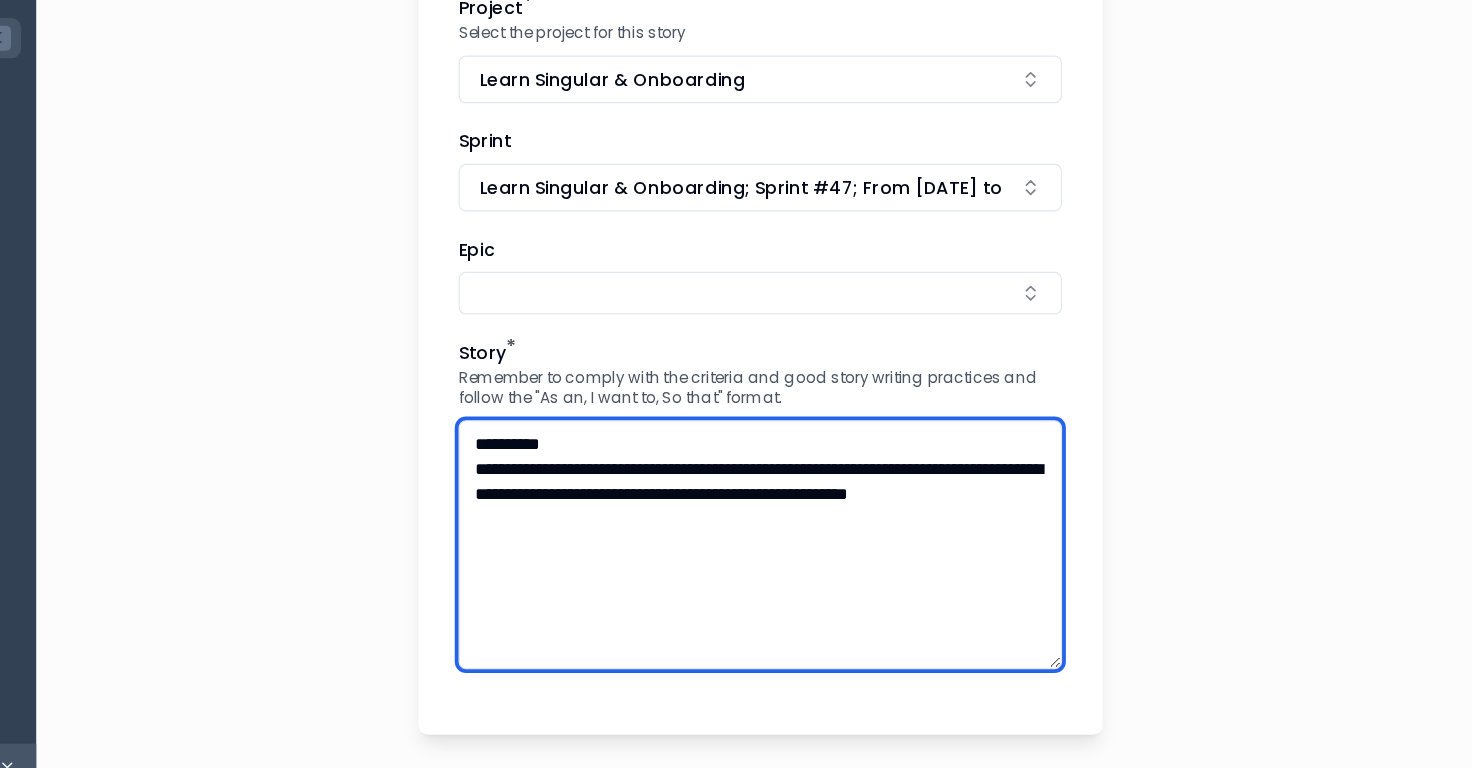 click on "**********" at bounding box center (896, 499) 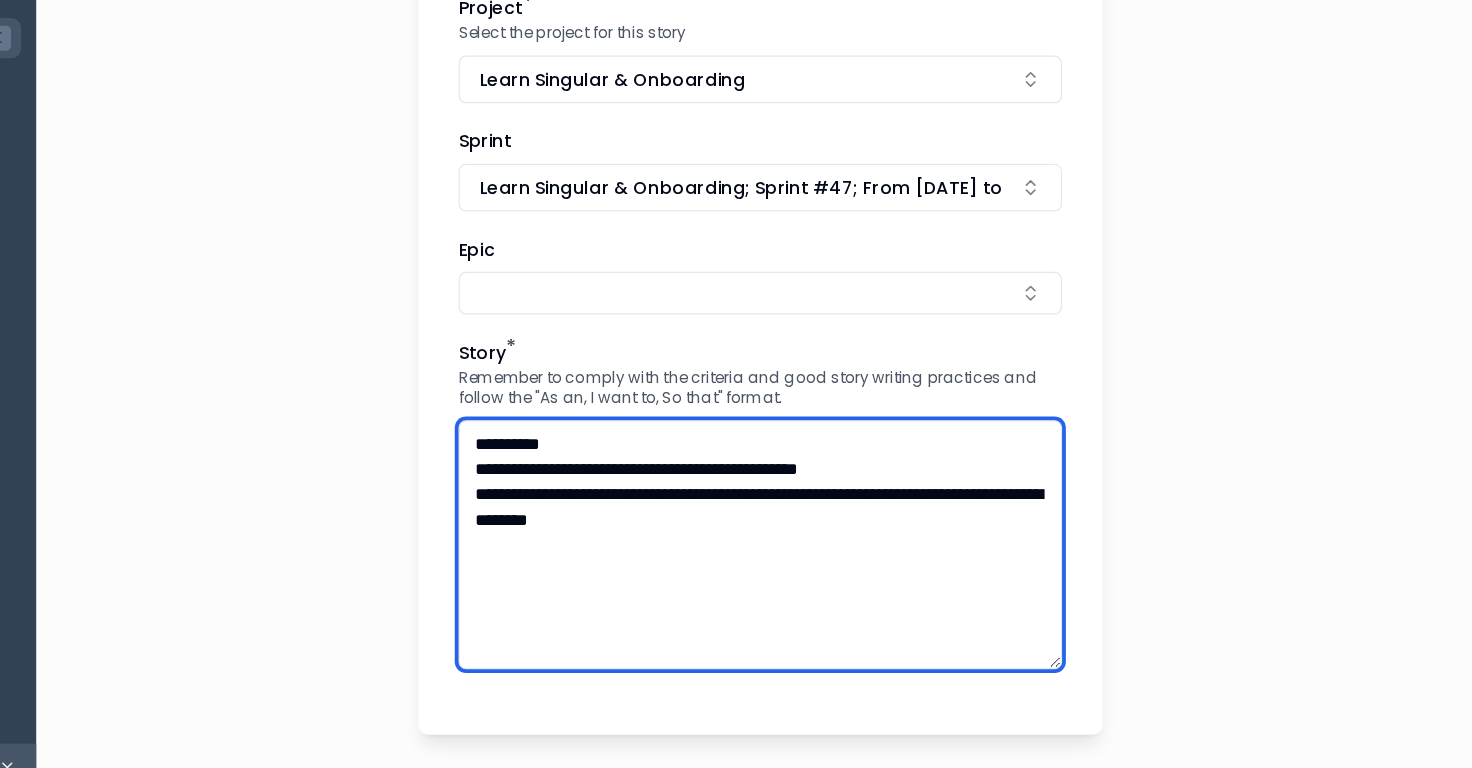 type on "**********" 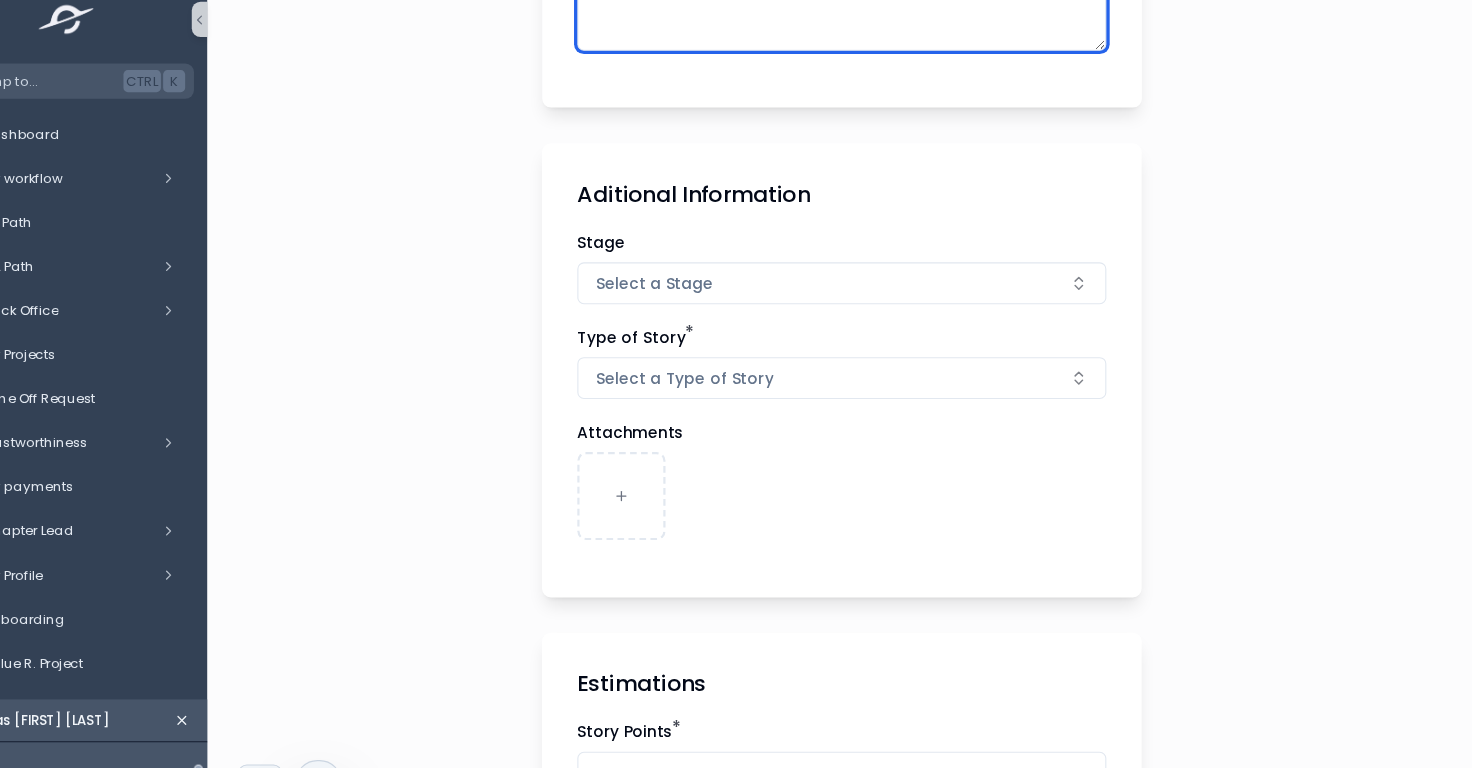 scroll, scrollTop: 832, scrollLeft: 0, axis: vertical 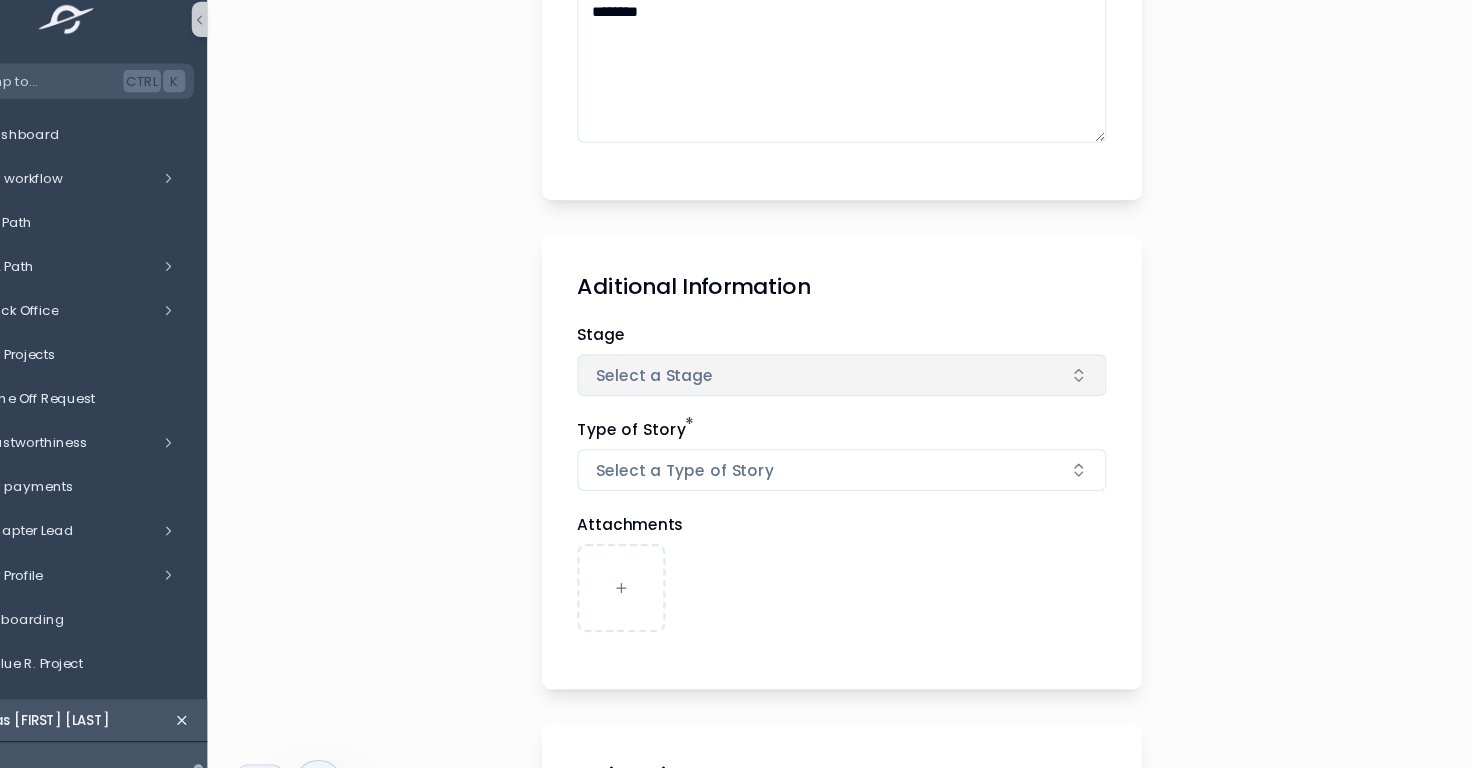 click on "Select a Stage" at bounding box center (896, 363) 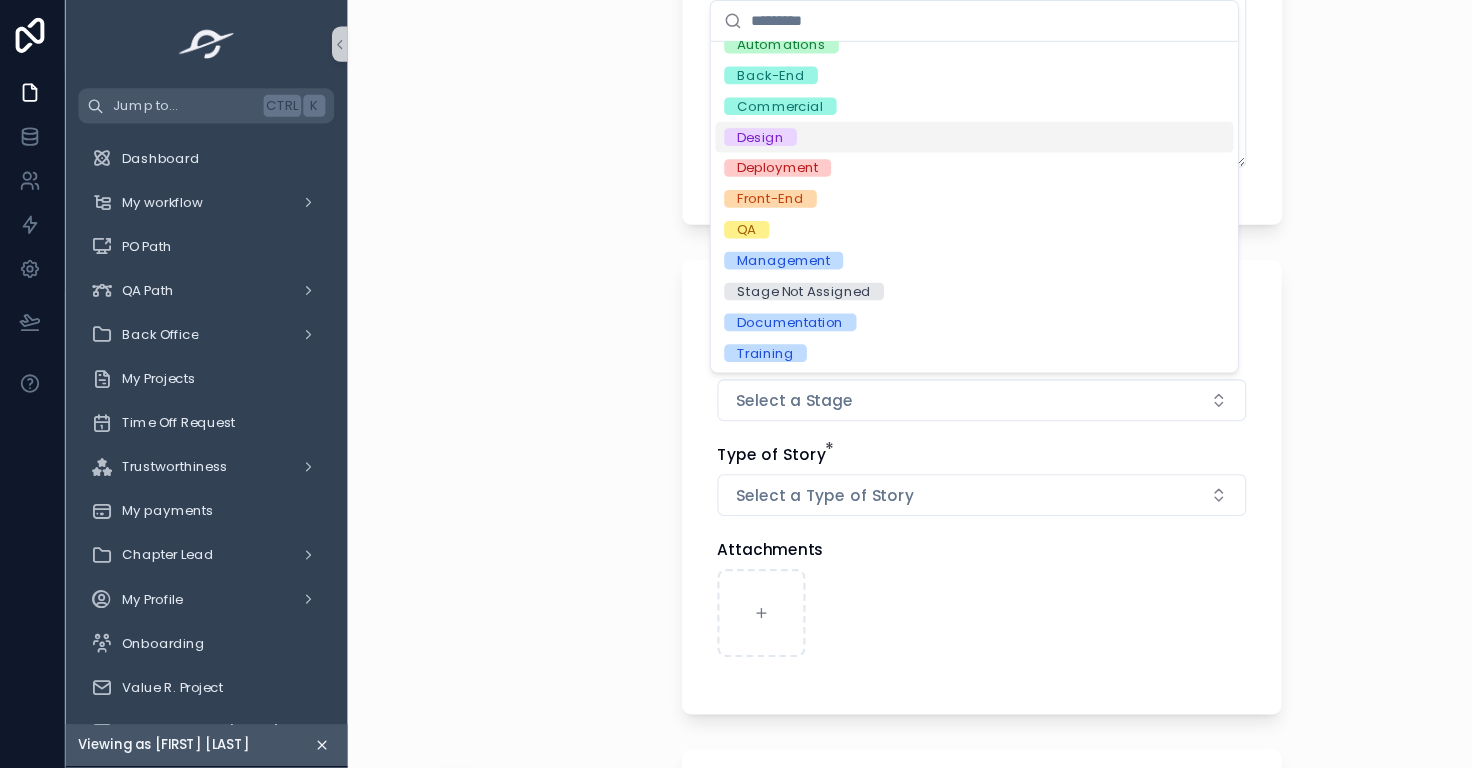 scroll, scrollTop: 0, scrollLeft: 0, axis: both 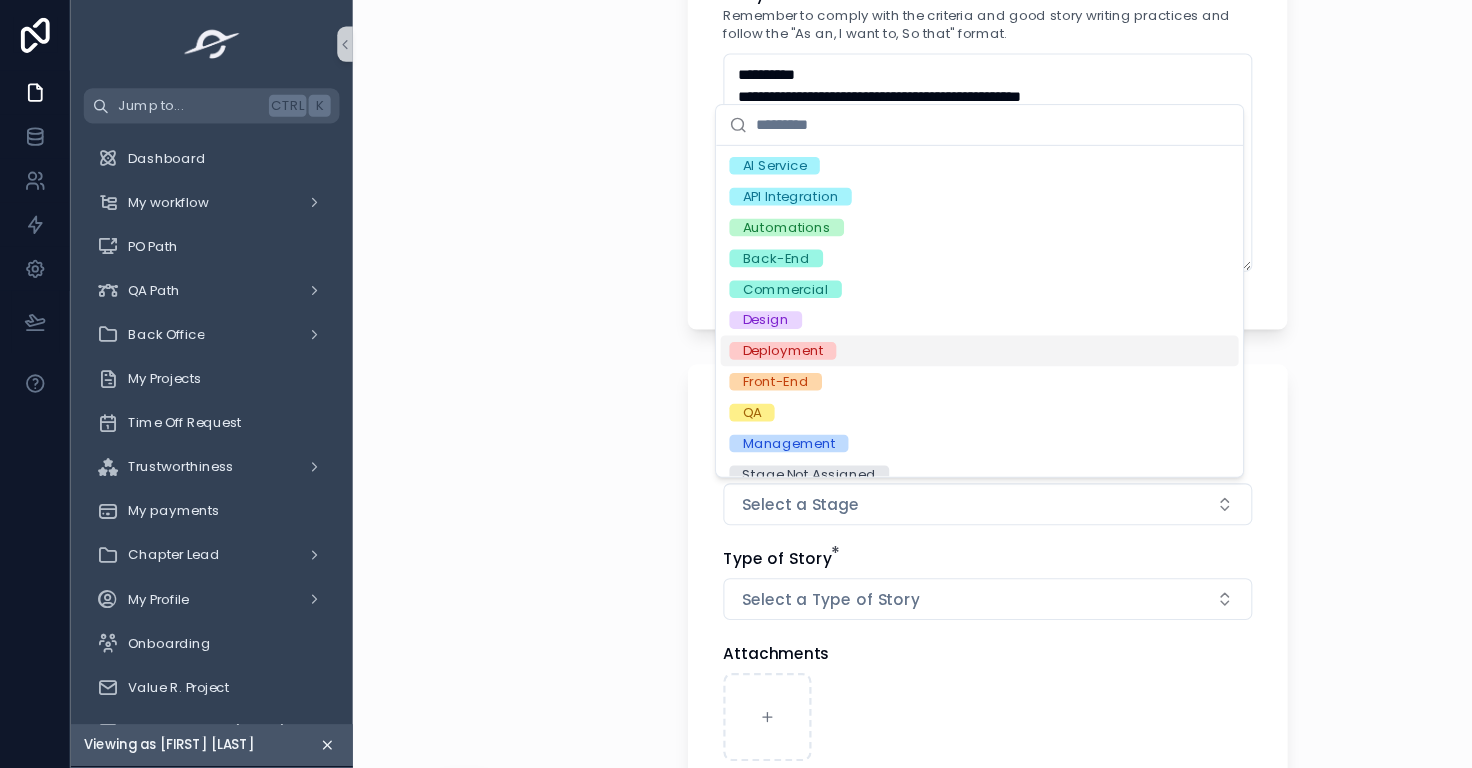 click on "Type of Story *" at bounding box center (896, 507) 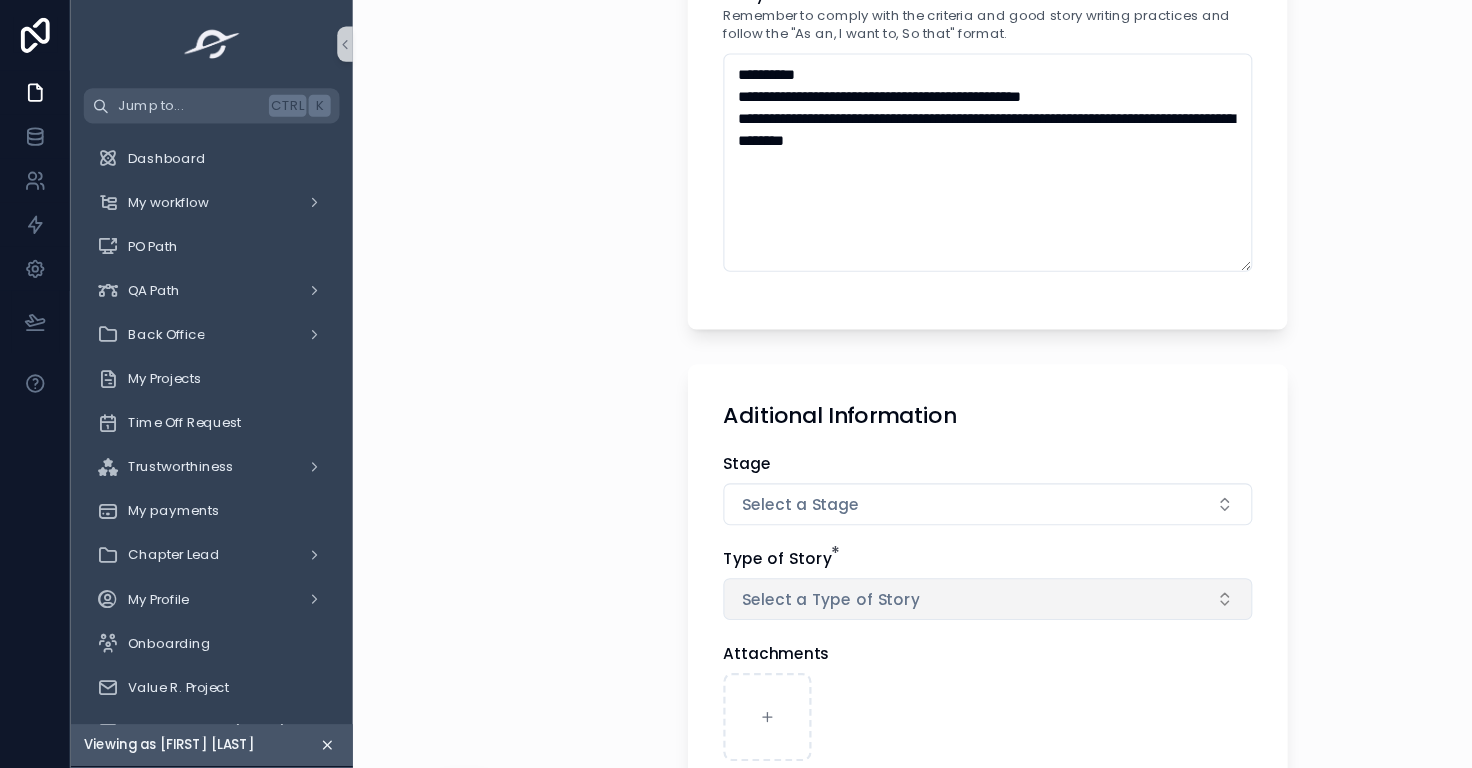 click on "Select a Type of Story" at bounding box center (896, 544) 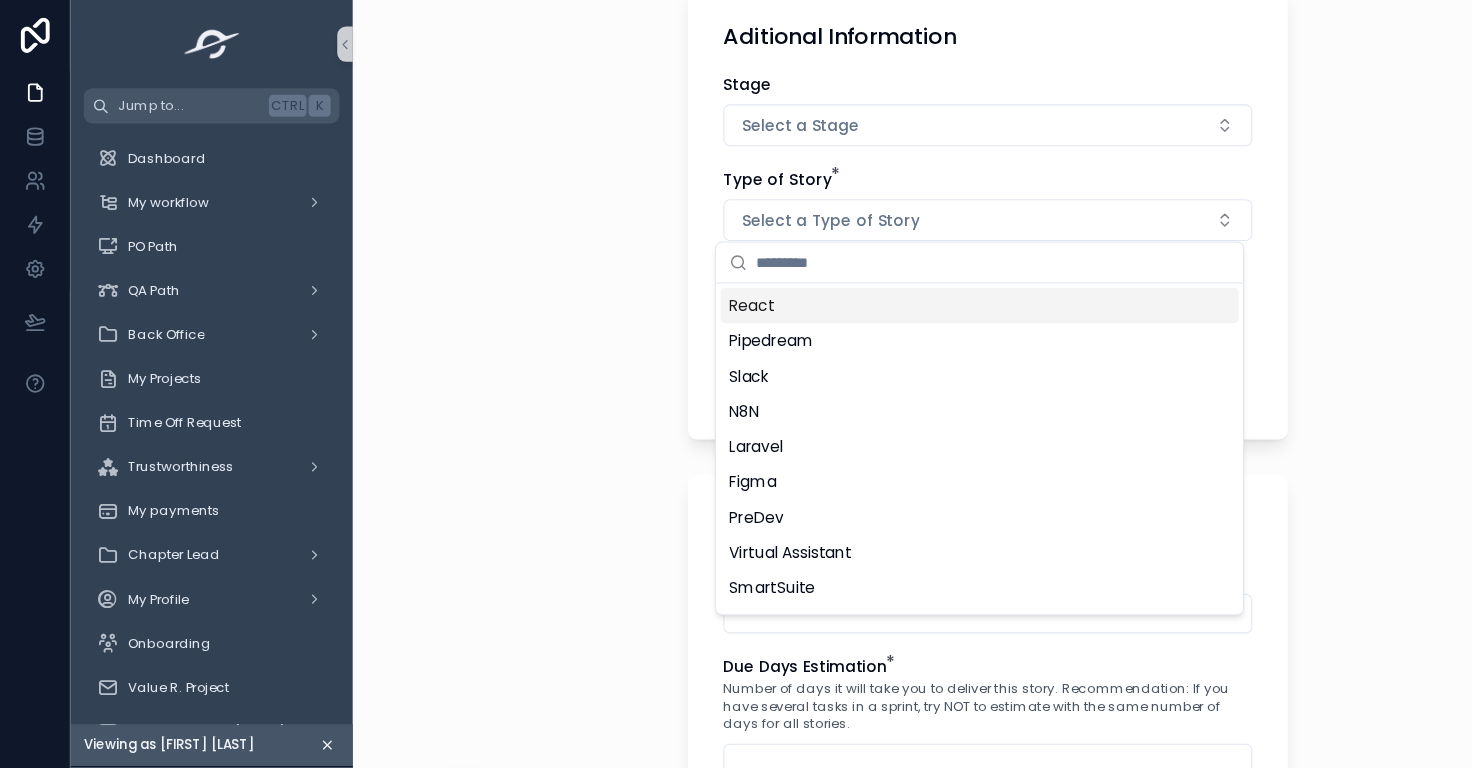 scroll, scrollTop: 996, scrollLeft: 0, axis: vertical 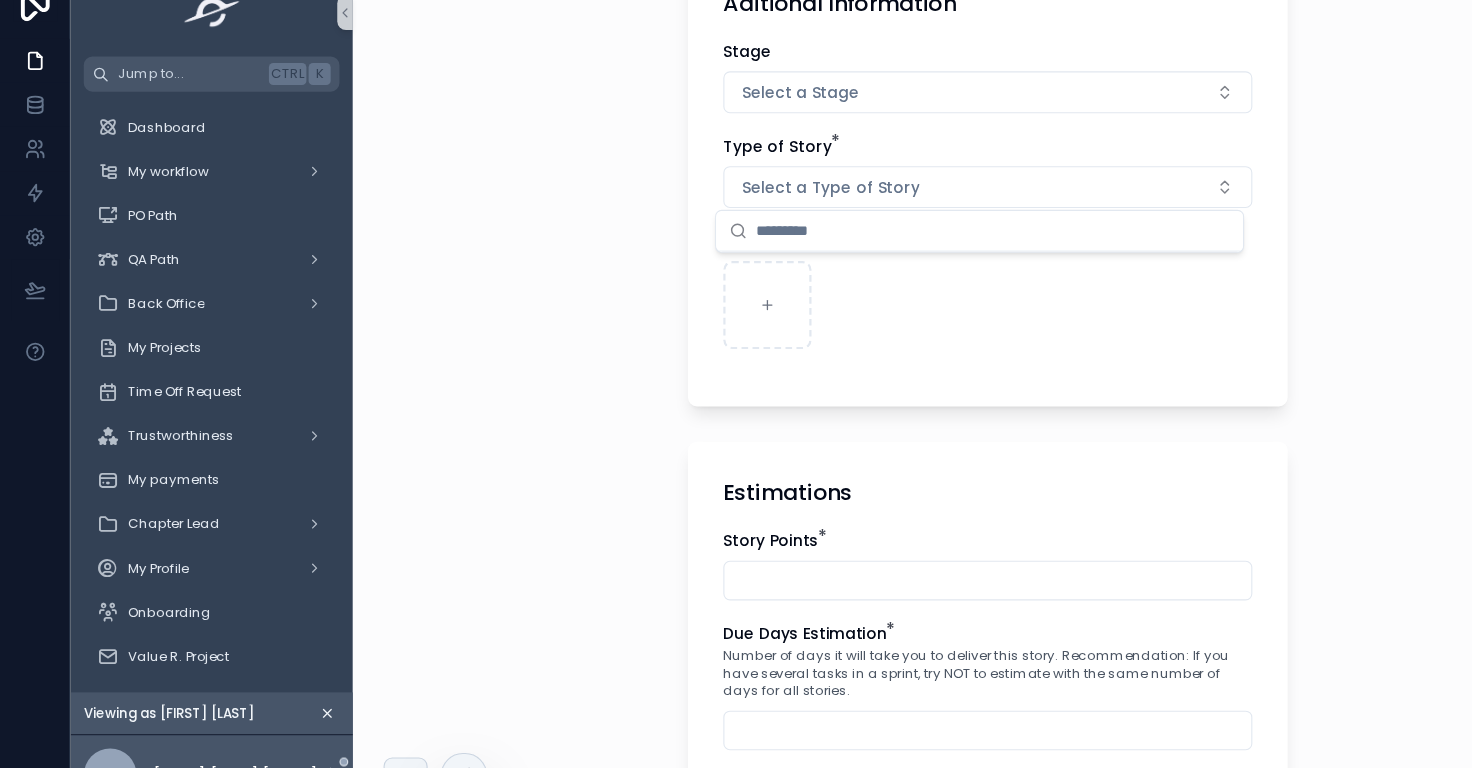 click on "**********" at bounding box center [896, 384] 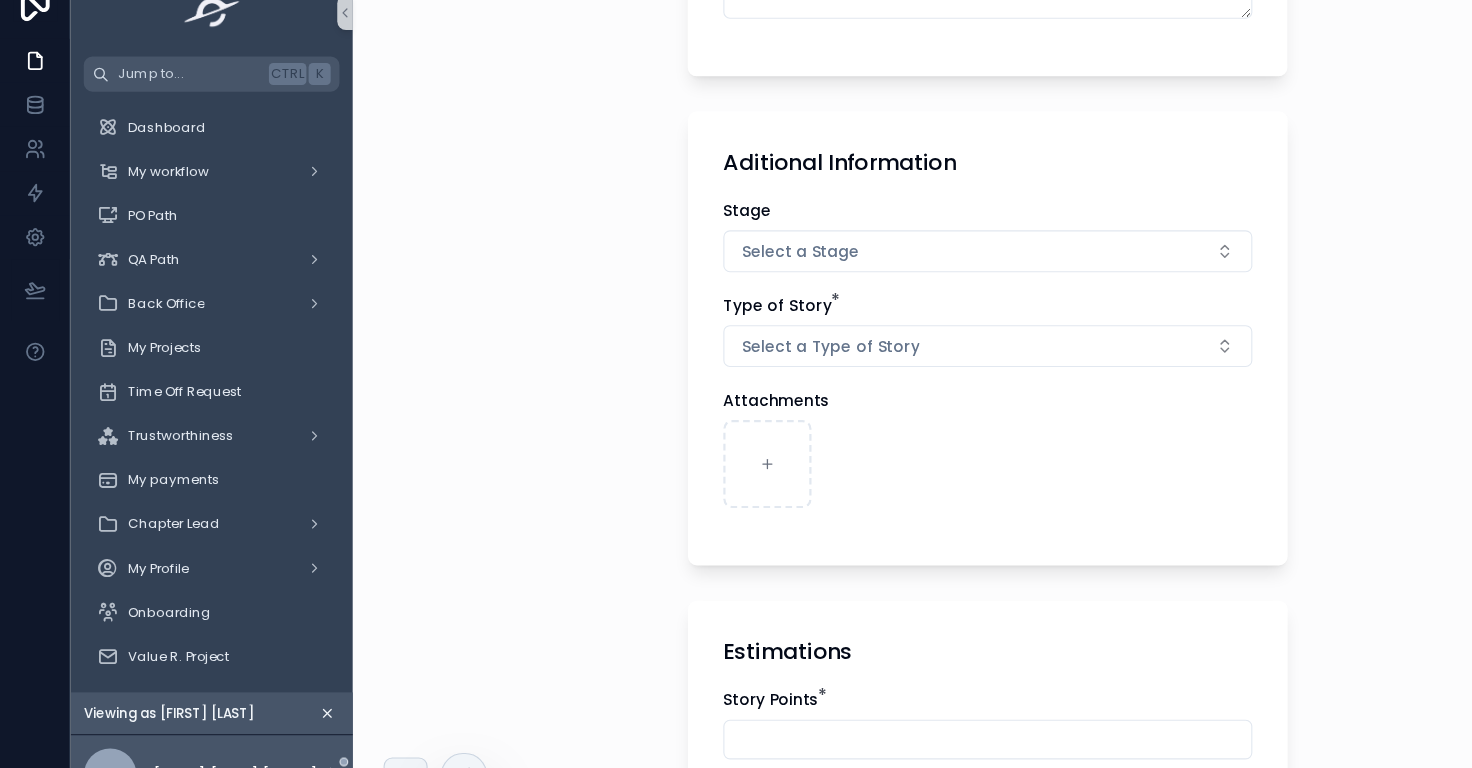 scroll, scrollTop: 848, scrollLeft: 0, axis: vertical 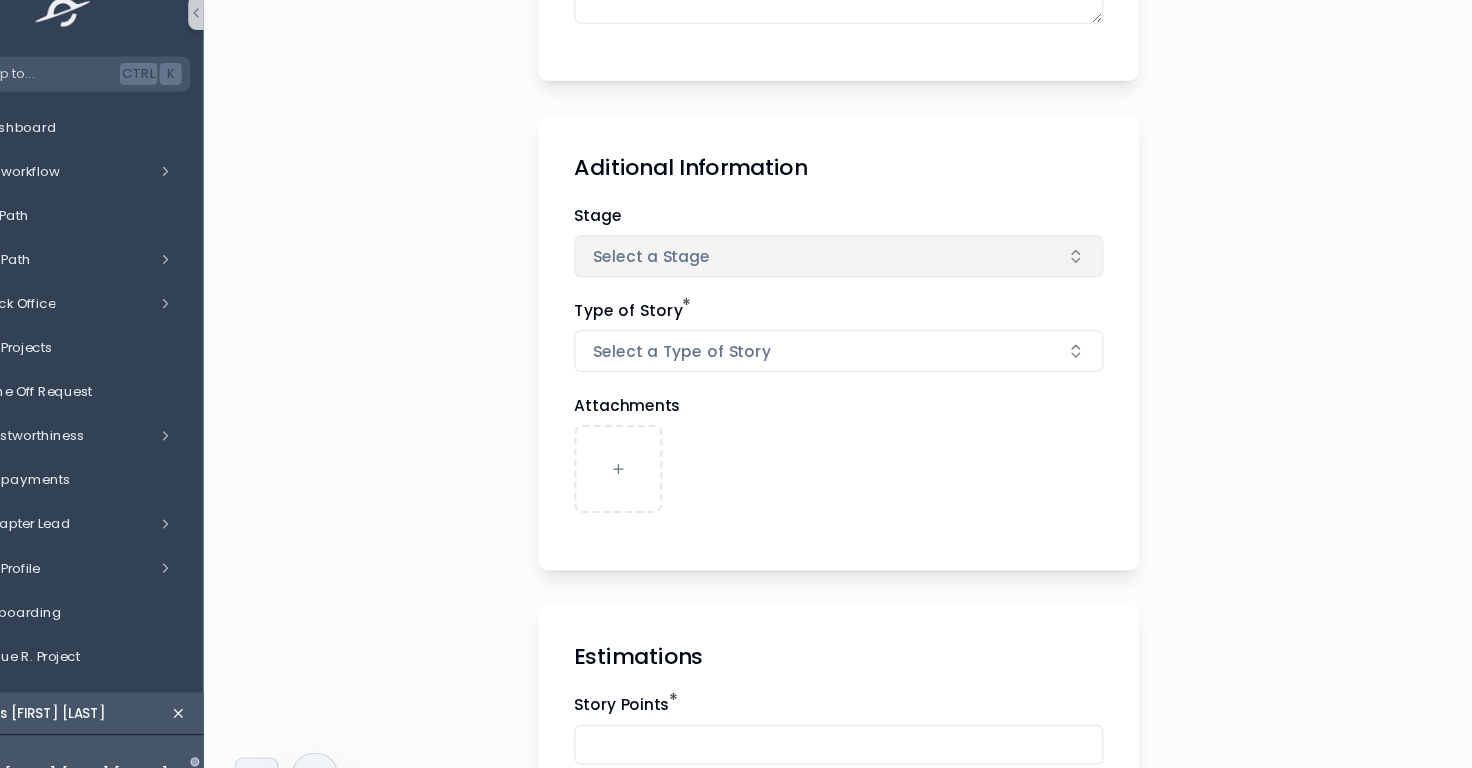click on "Select a Stage" at bounding box center [896, 261] 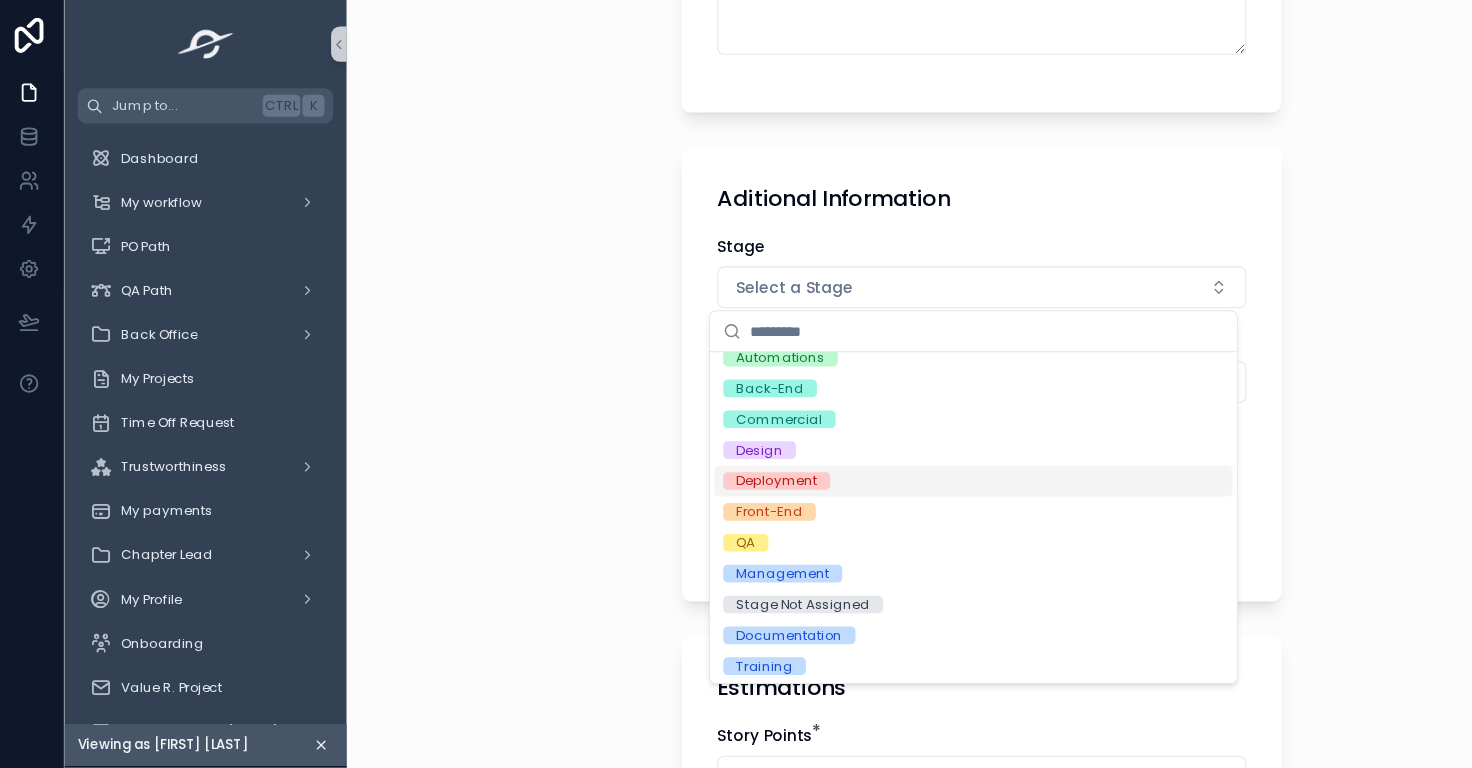 scroll, scrollTop: 72, scrollLeft: 0, axis: vertical 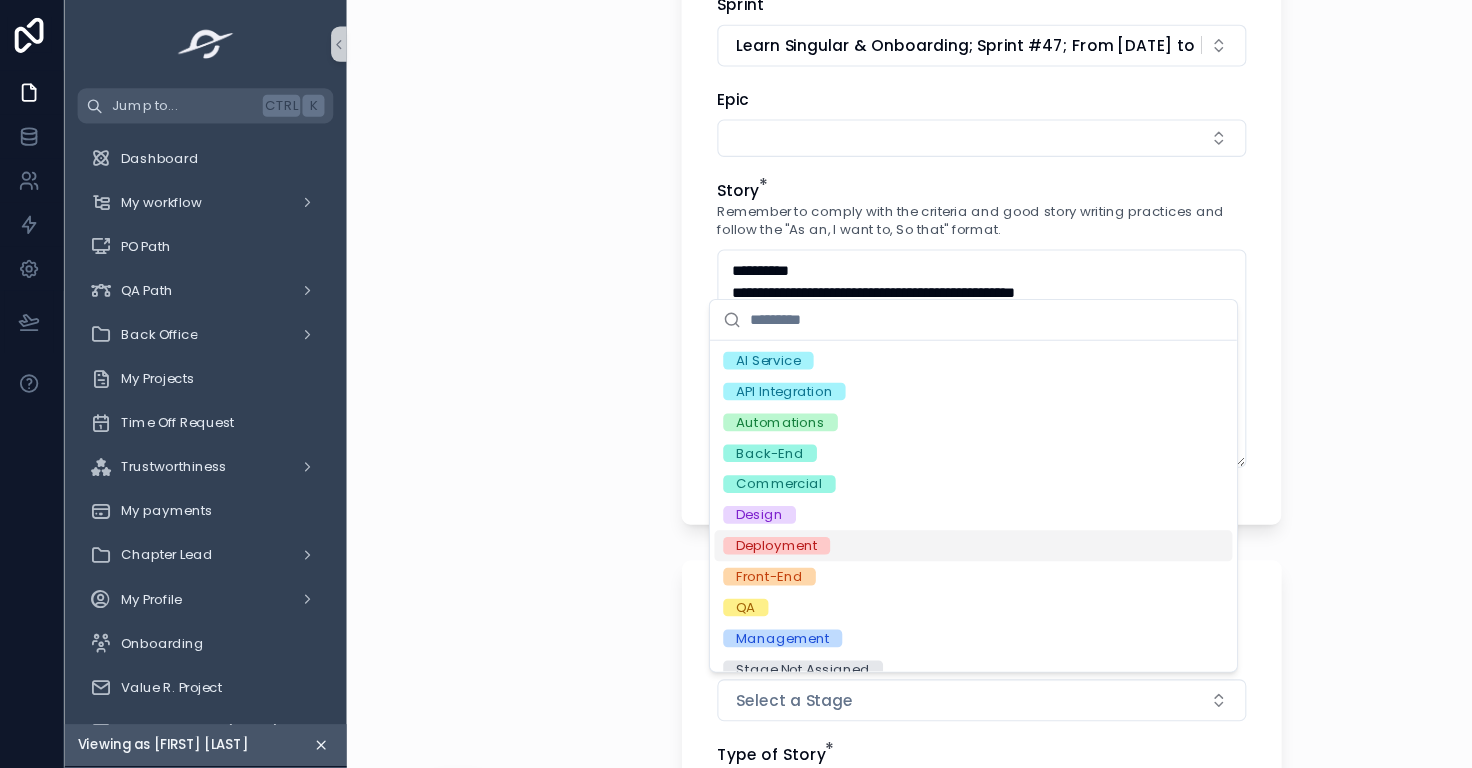 click on "**********" at bounding box center [896, 384] 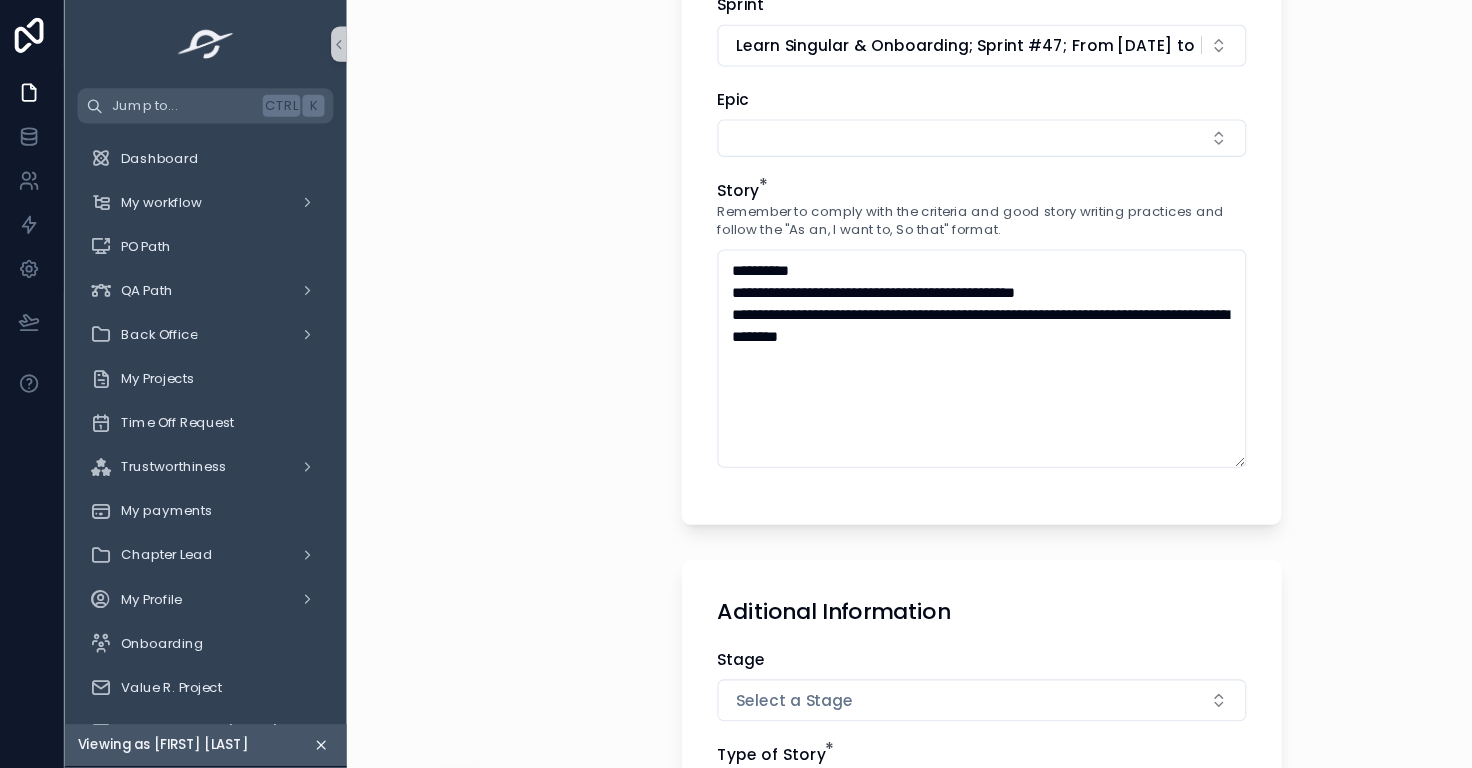 click on "**********" at bounding box center [896, 384] 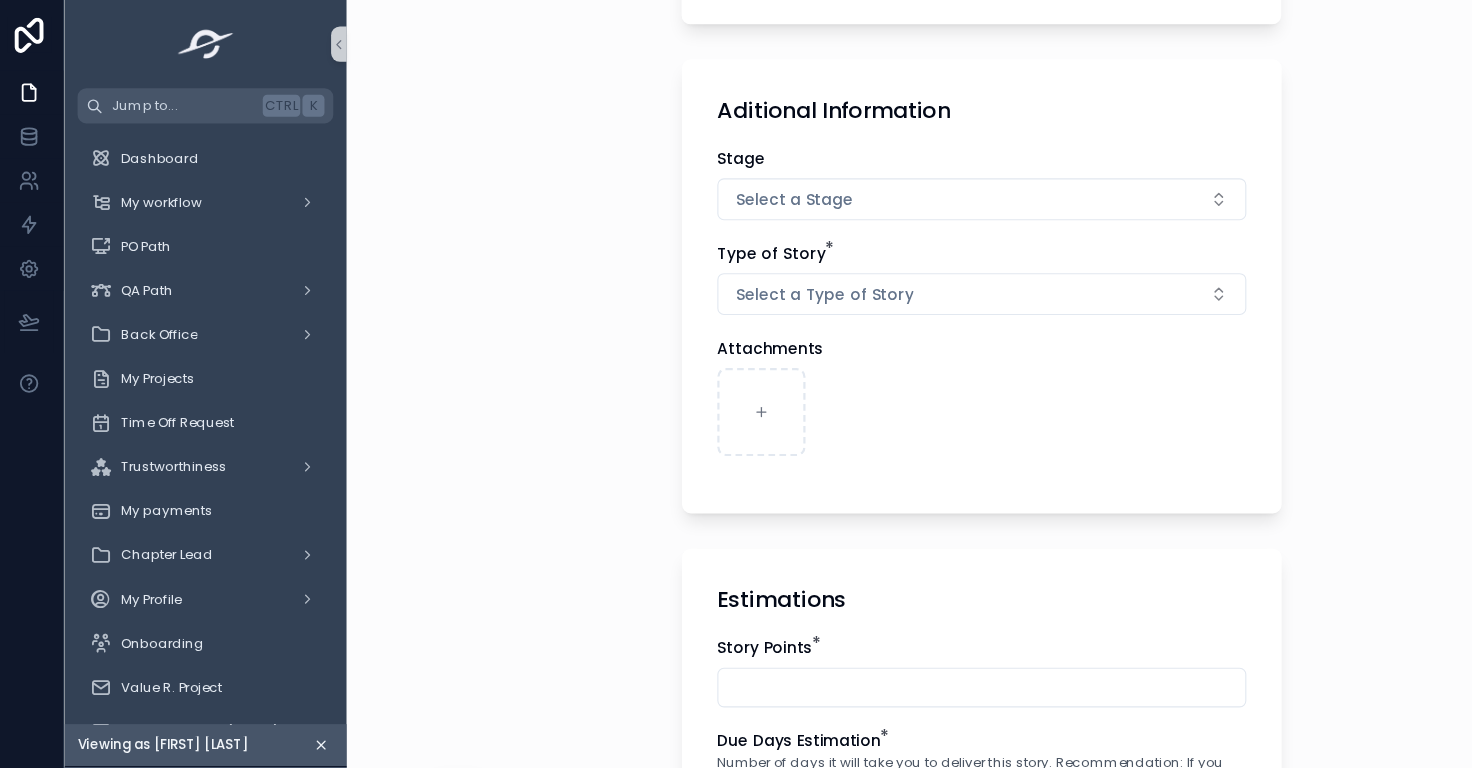 scroll, scrollTop: 947, scrollLeft: 0, axis: vertical 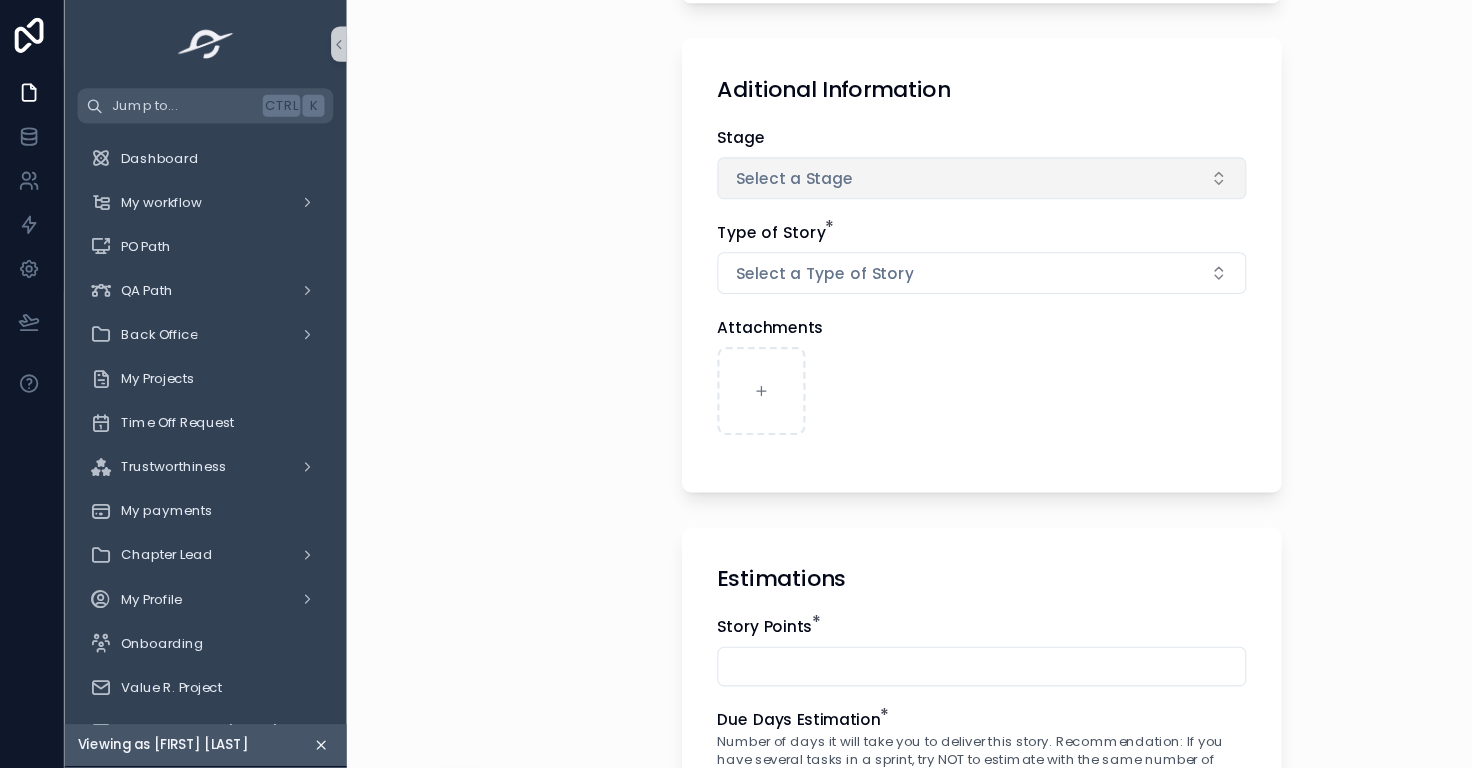 click on "Select a Stage" at bounding box center [896, 162] 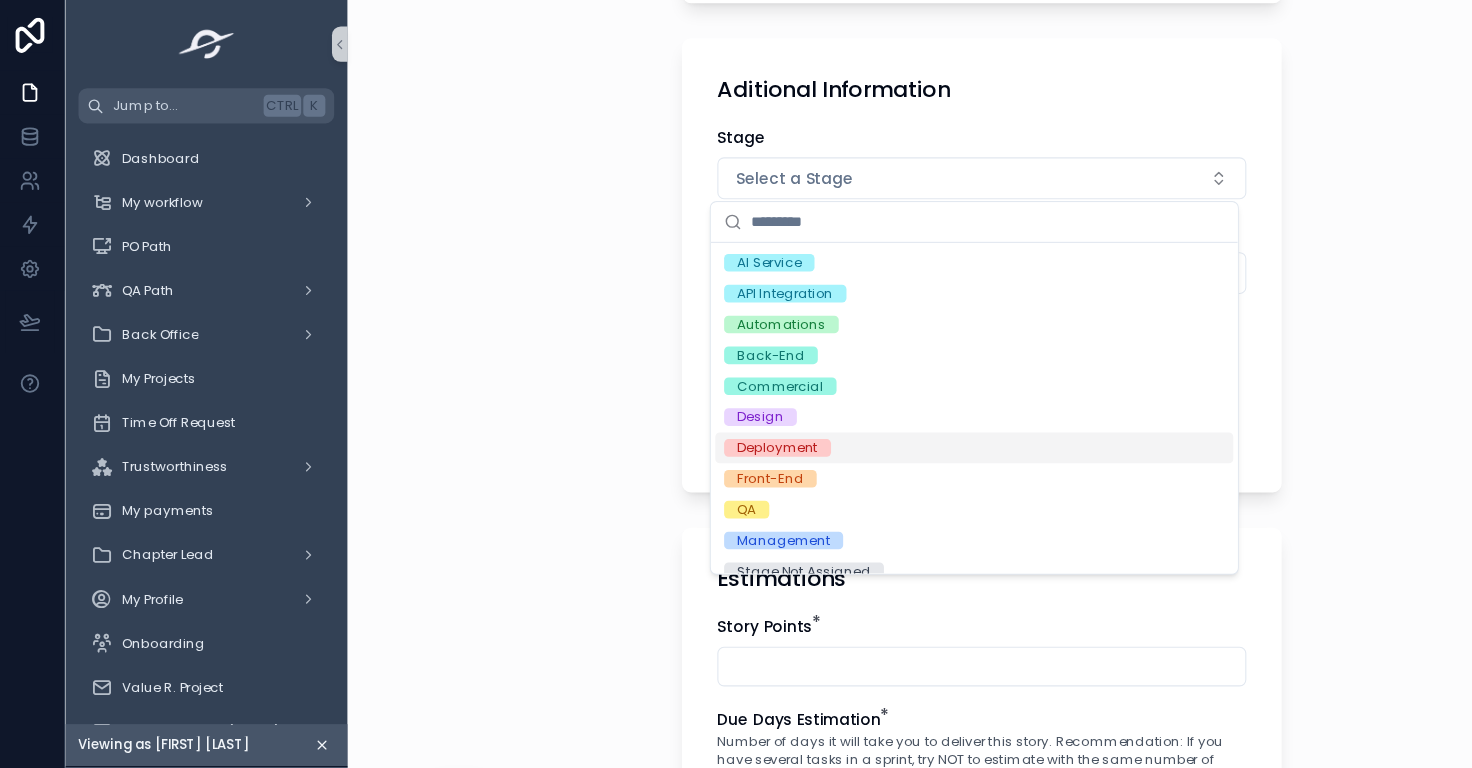 scroll, scrollTop: 72, scrollLeft: 0, axis: vertical 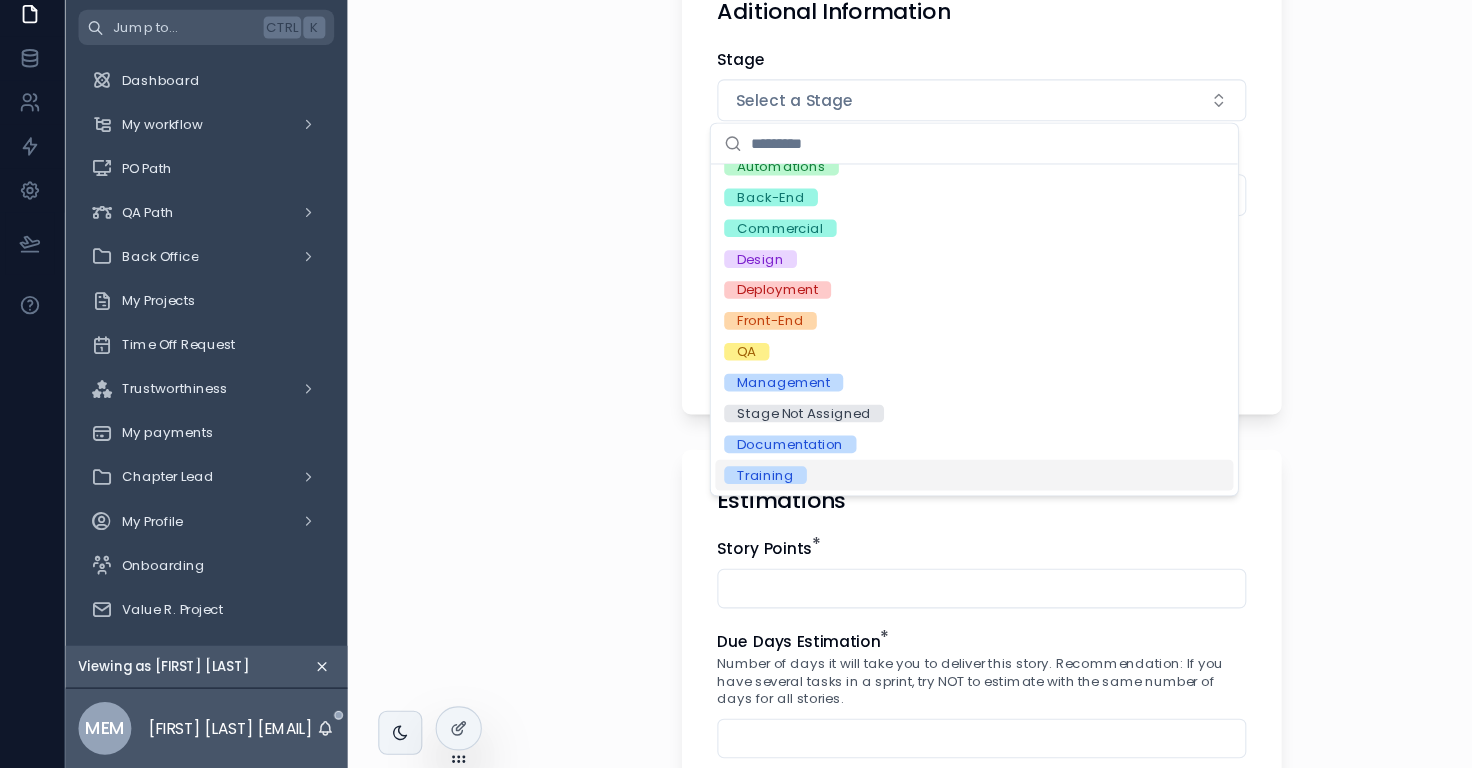click on "Training" at bounding box center [889, 502] 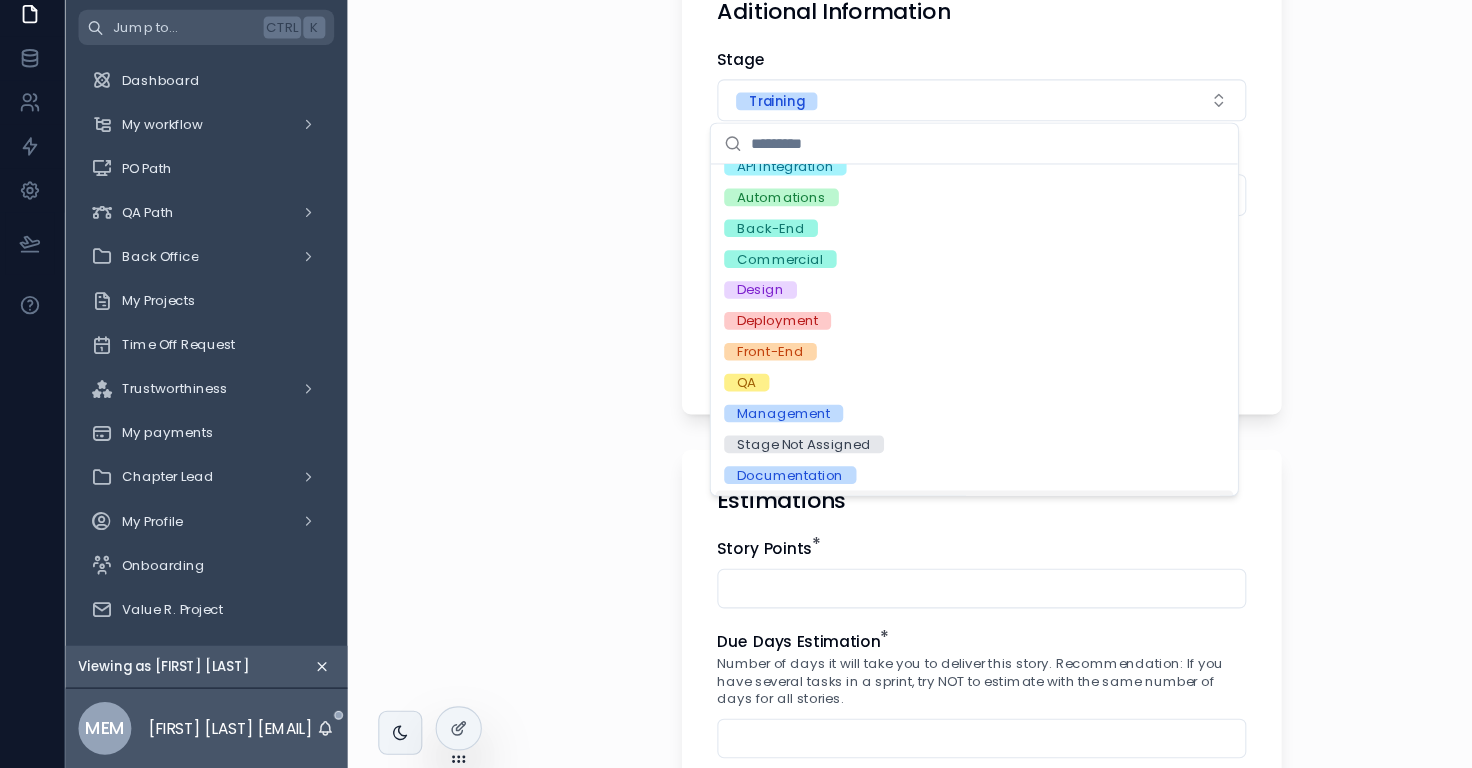 scroll, scrollTop: 100, scrollLeft: 0, axis: vertical 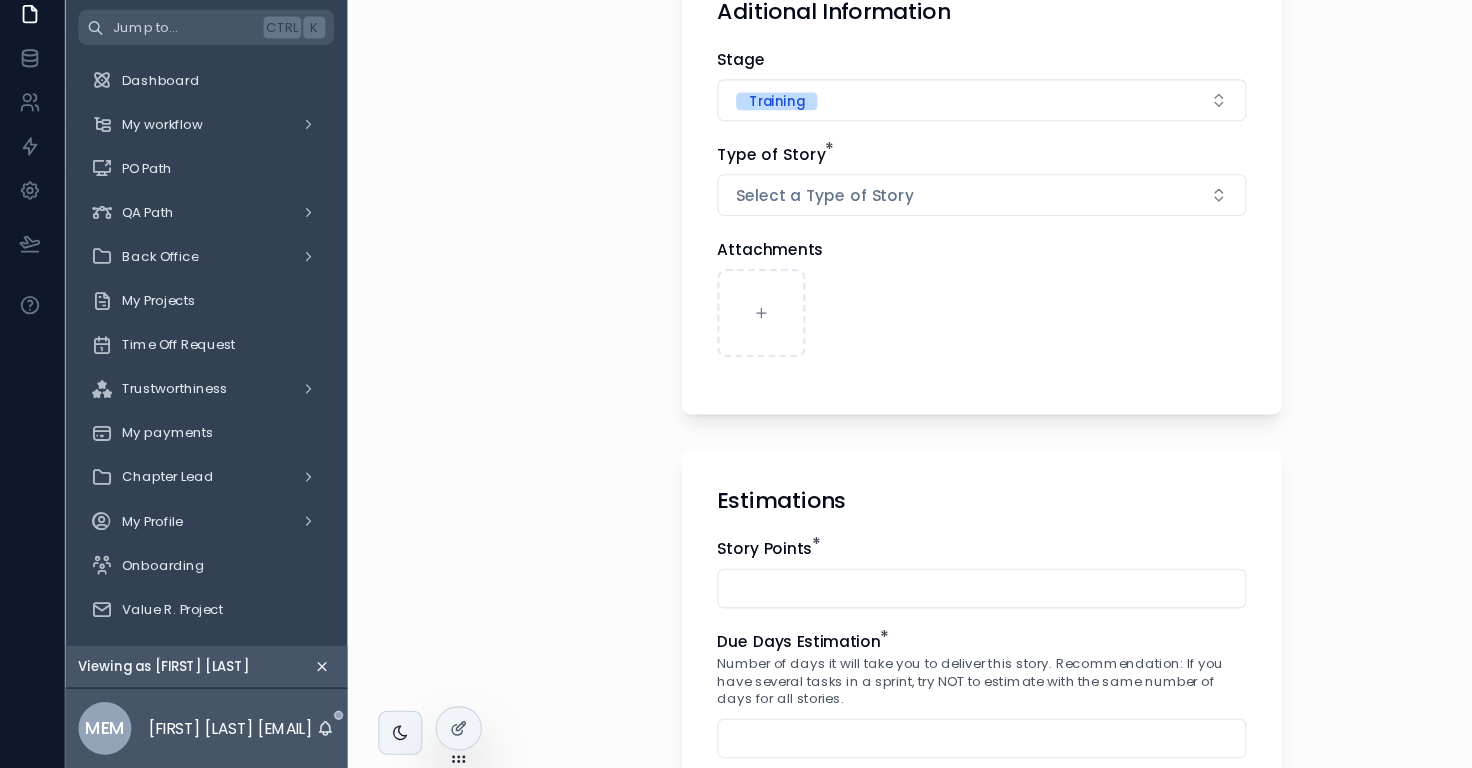 click on "**********" at bounding box center [896, 384] 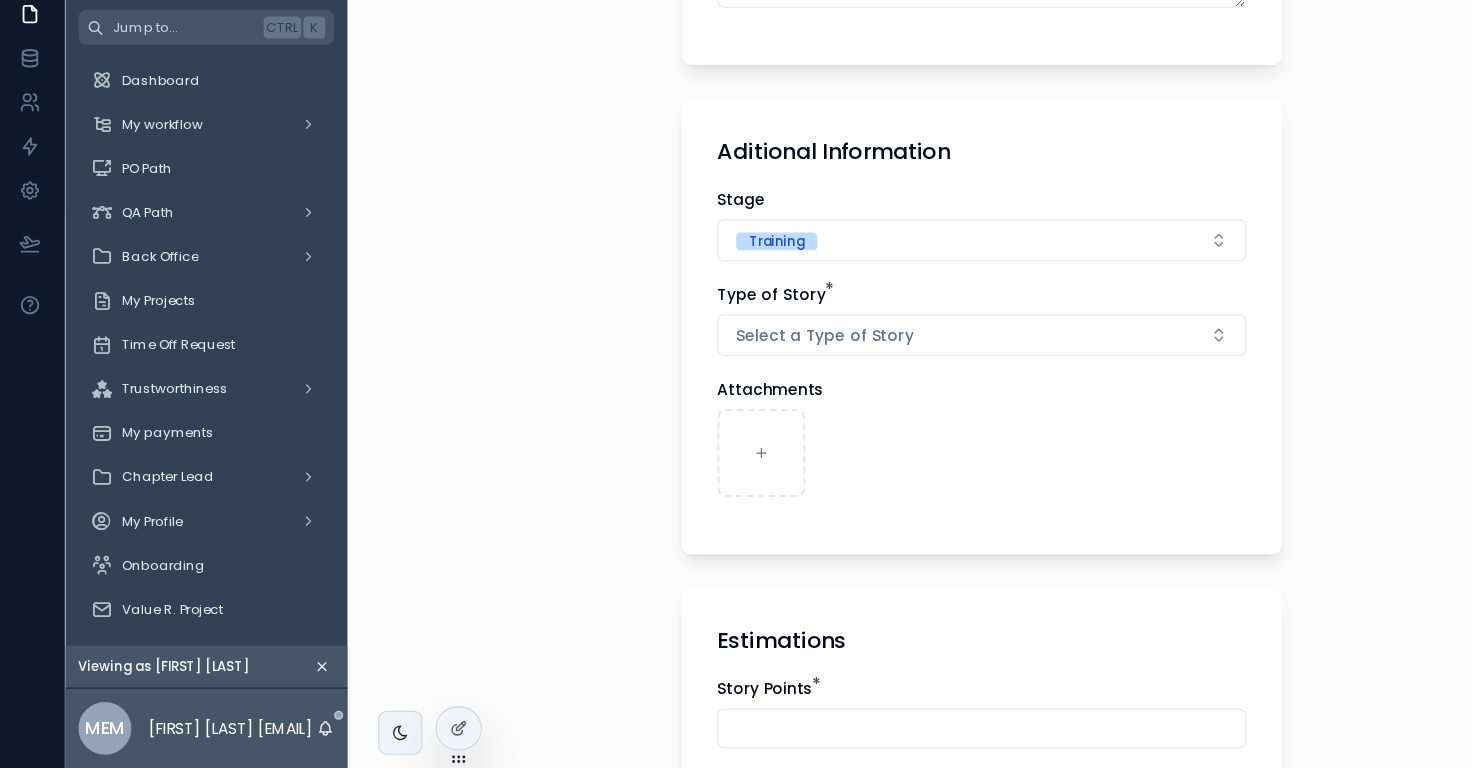 scroll, scrollTop: 820, scrollLeft: 0, axis: vertical 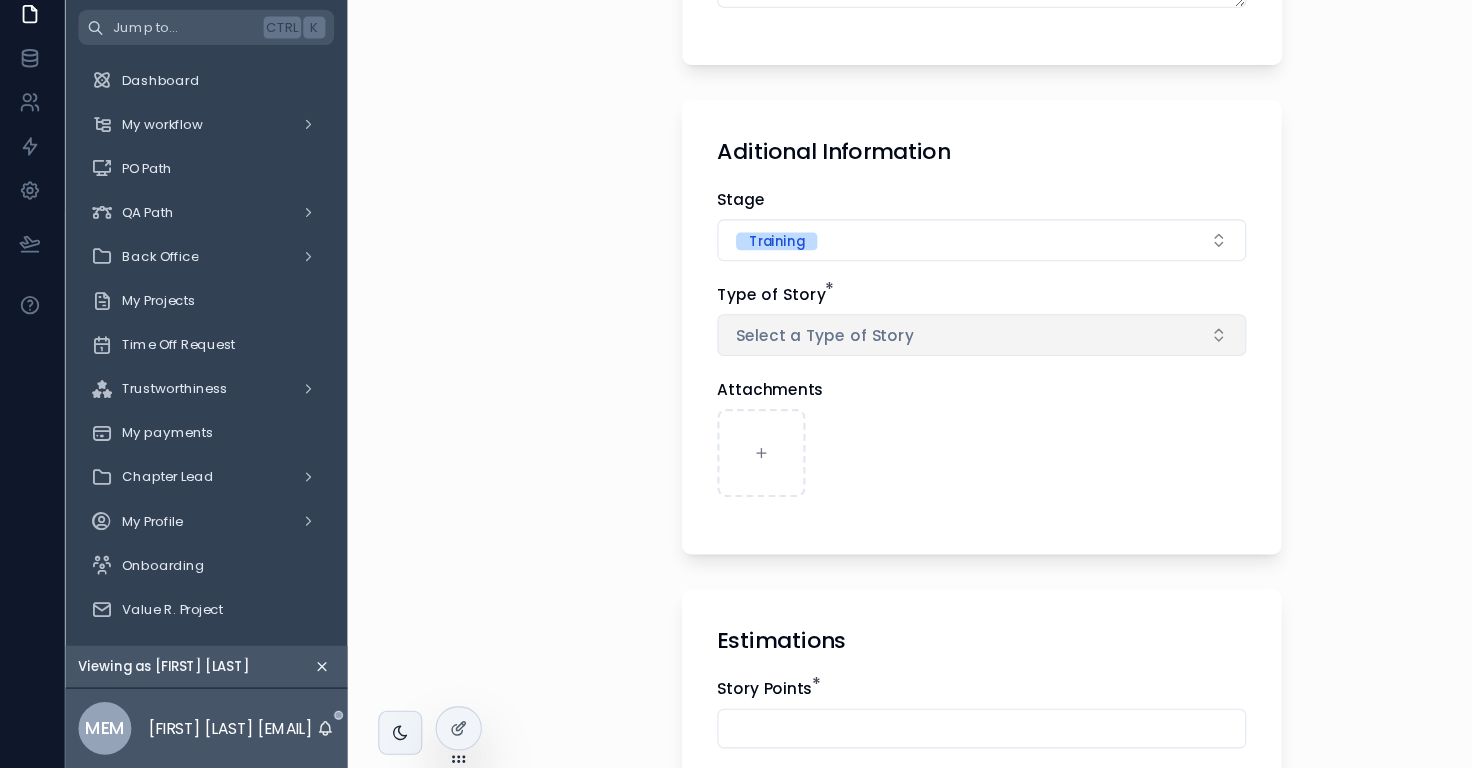 click on "Select a Type of Story" at bounding box center (896, 375) 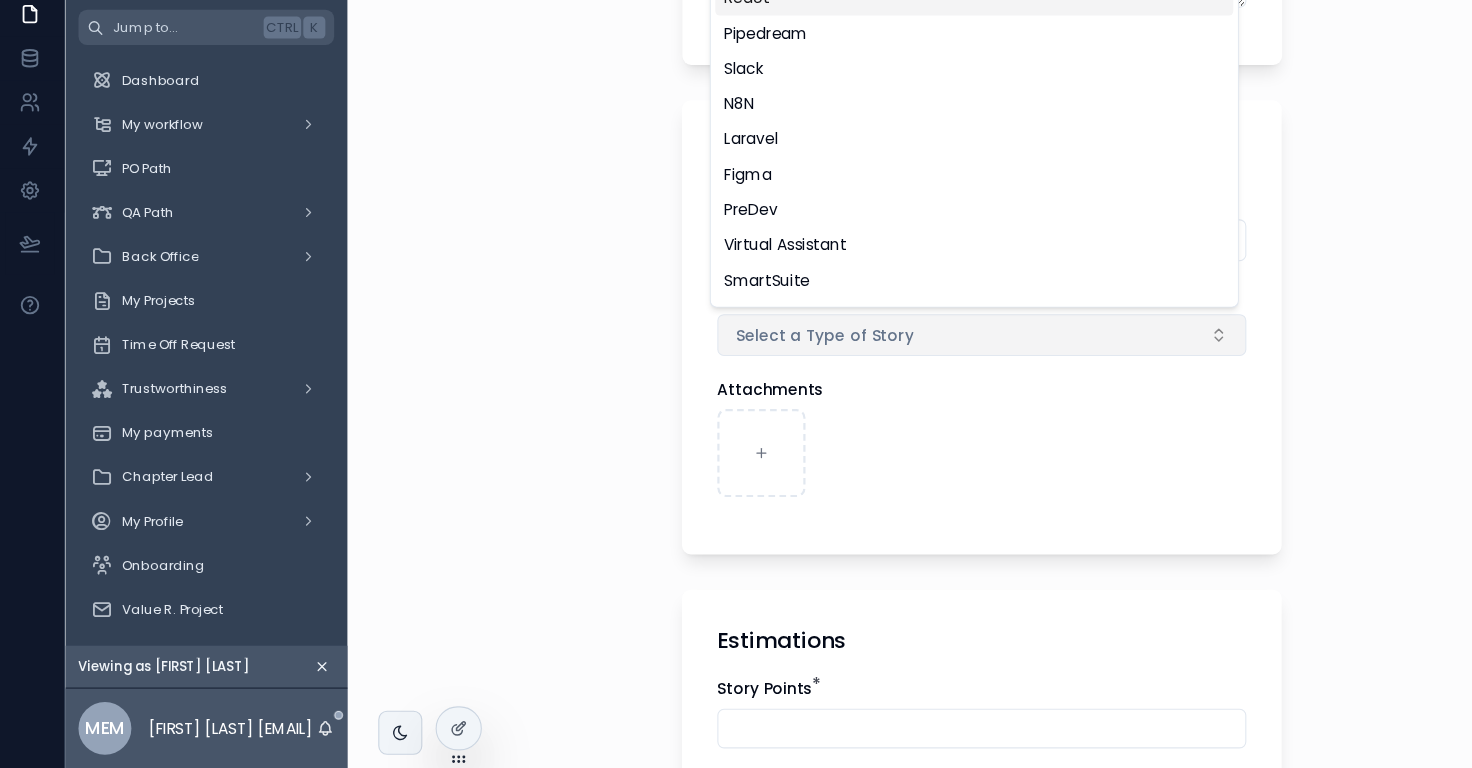 scroll, scrollTop: 0, scrollLeft: 0, axis: both 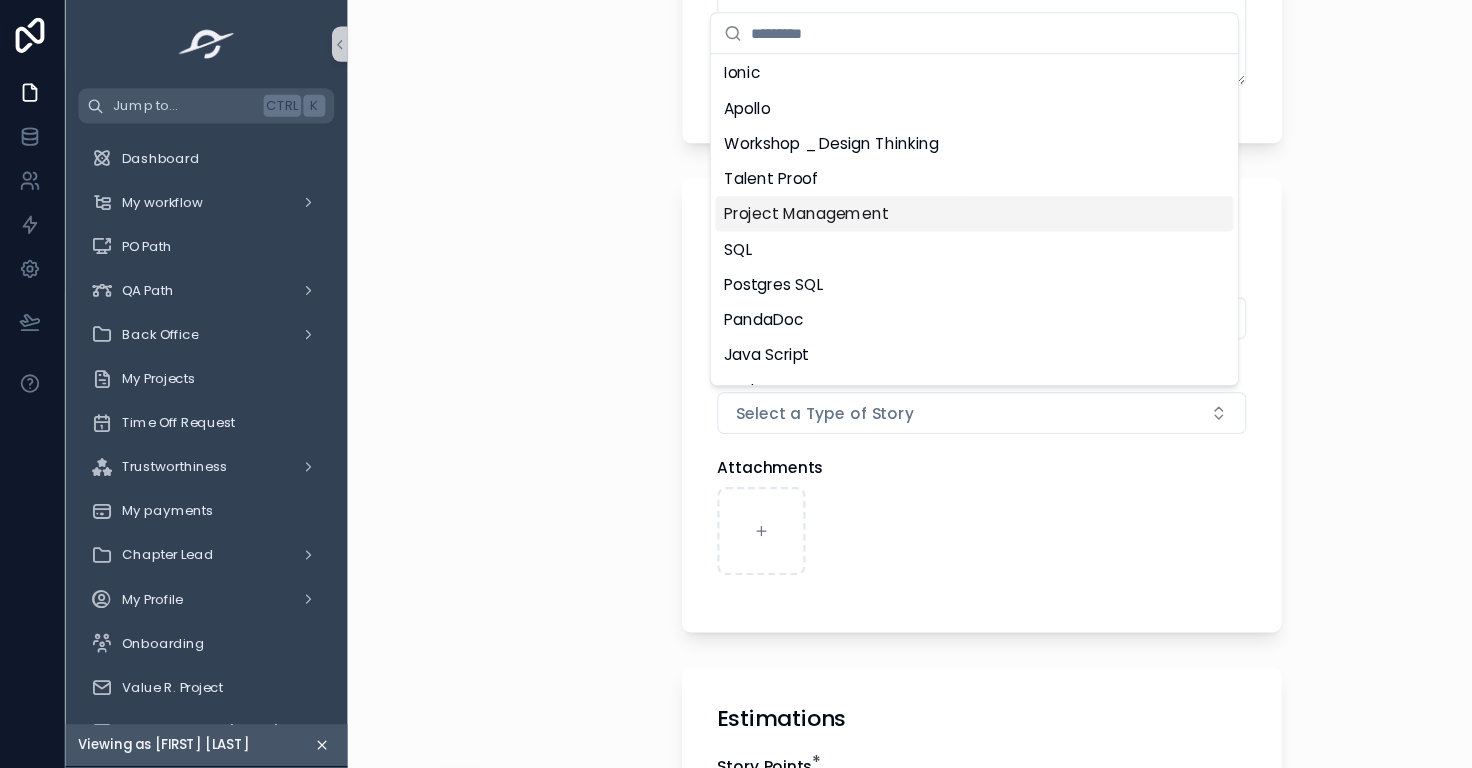 click on "Project Management" at bounding box center [889, 194] 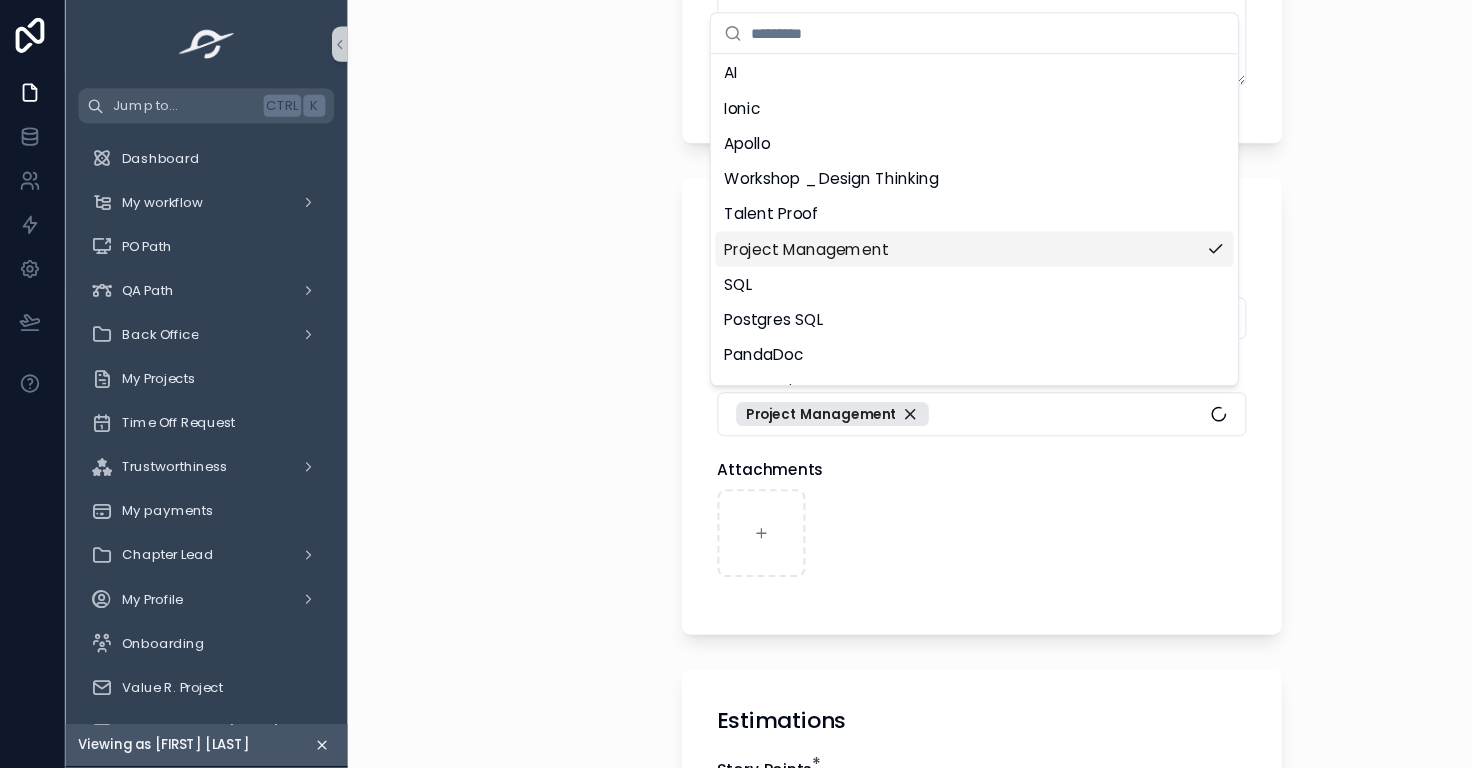 scroll, scrollTop: 835, scrollLeft: 0, axis: vertical 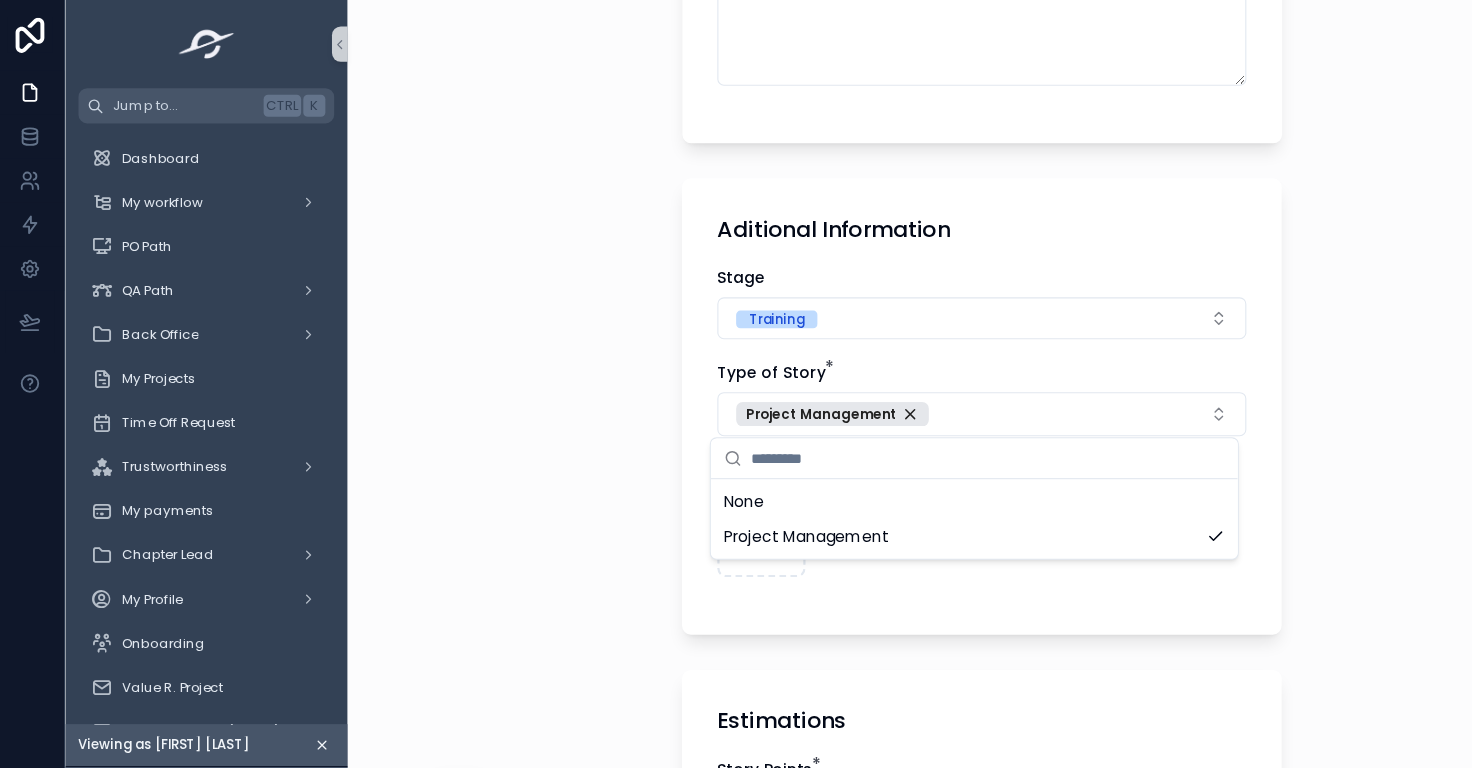 click on "**********" at bounding box center [896, 384] 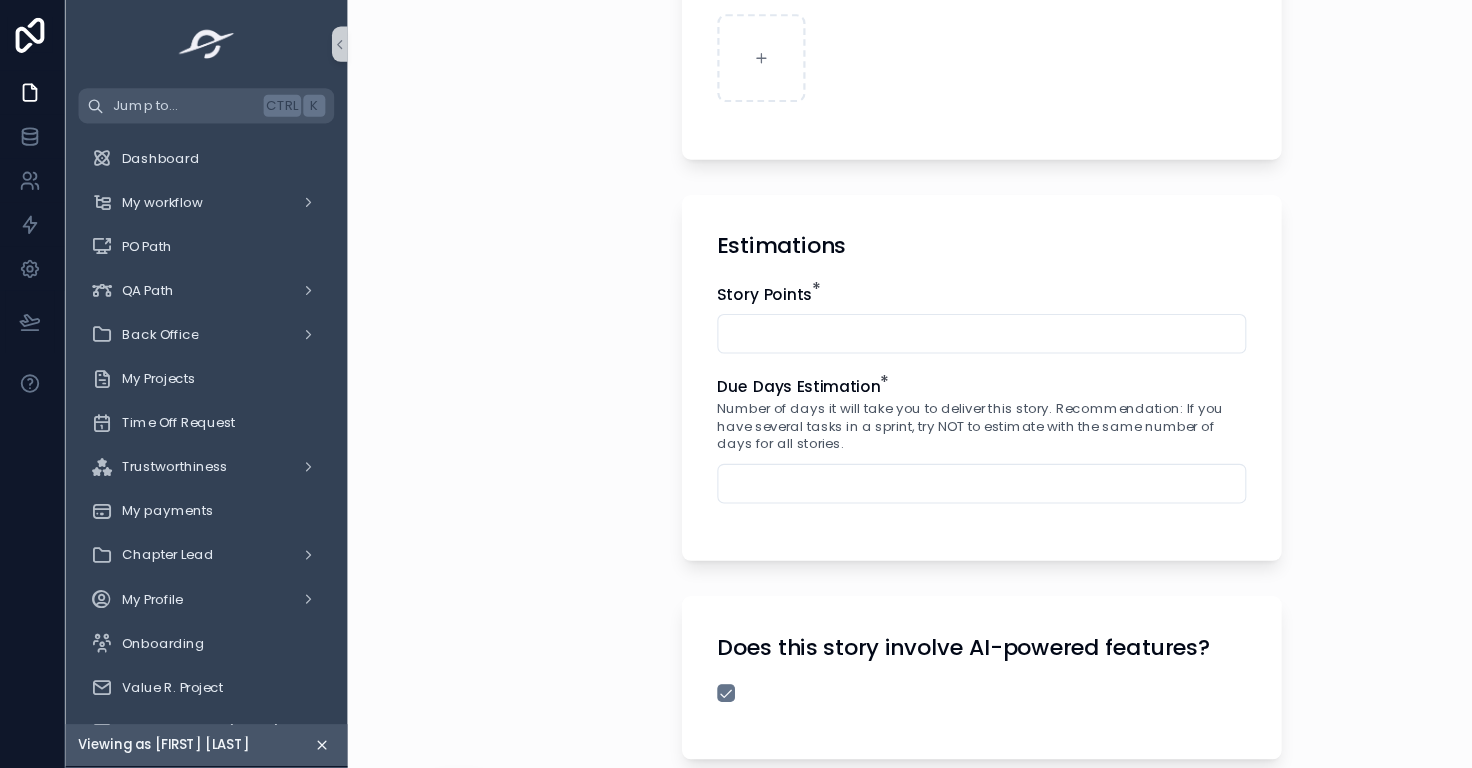 scroll, scrollTop: 1252, scrollLeft: 0, axis: vertical 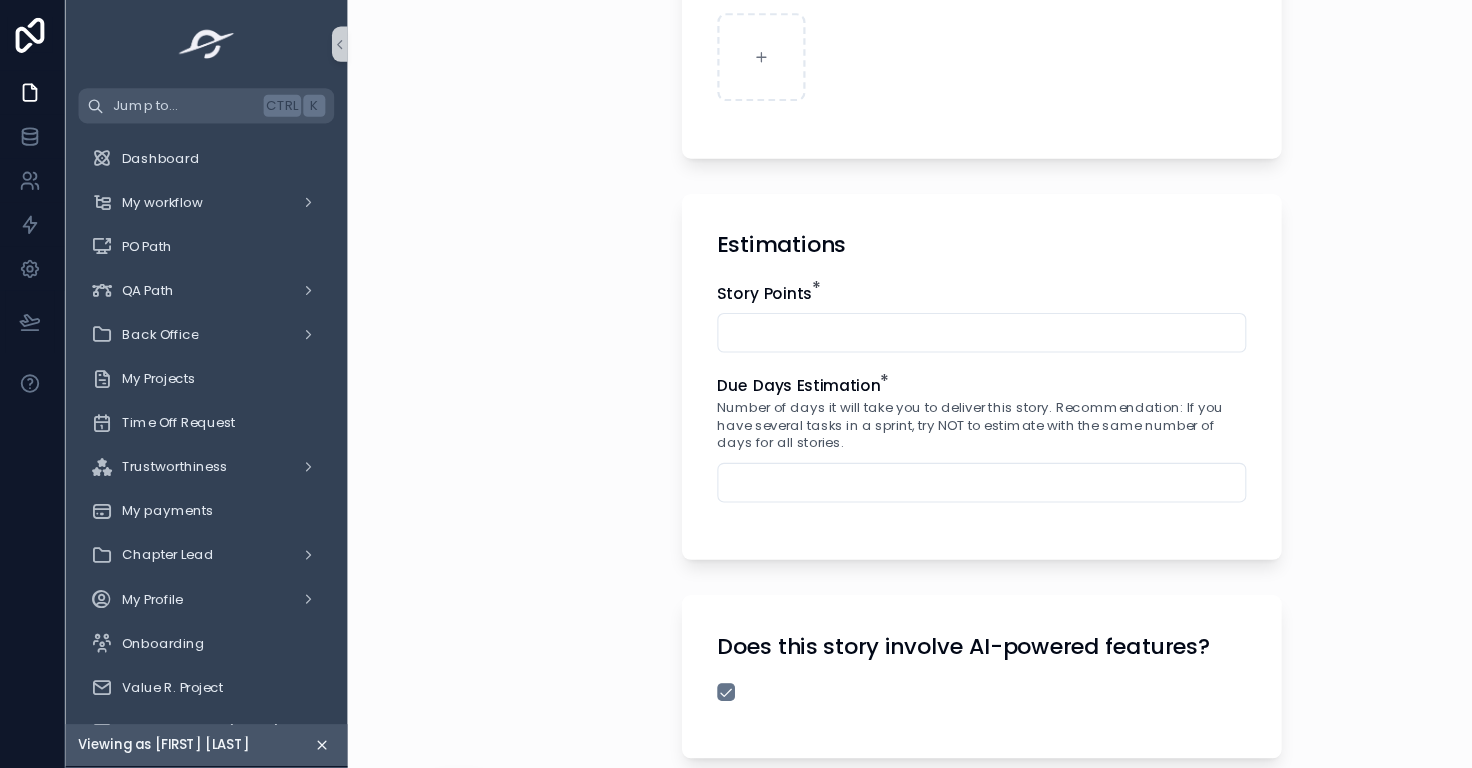 click at bounding box center (896, 302) 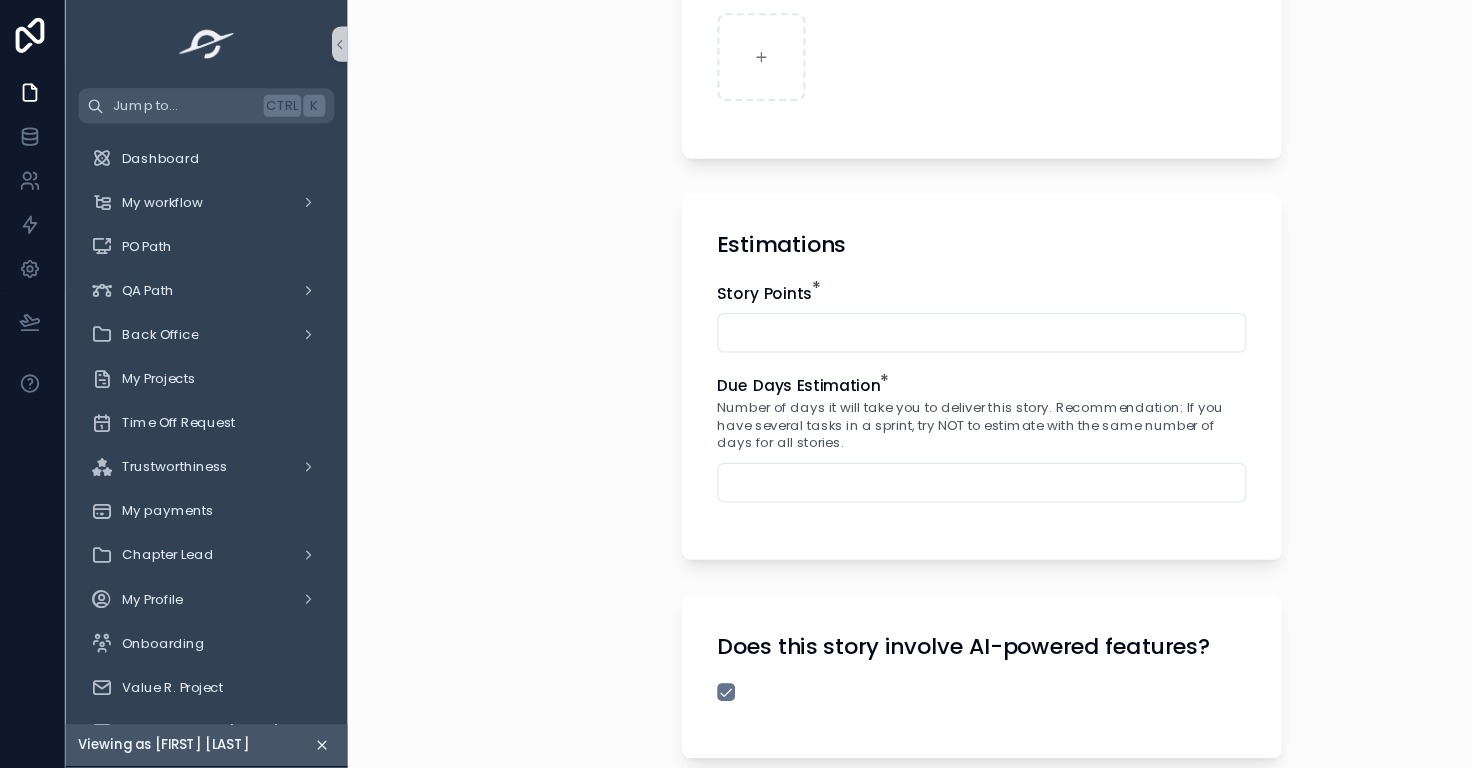 click on "Due Days Estimation" at bounding box center (730, 350) 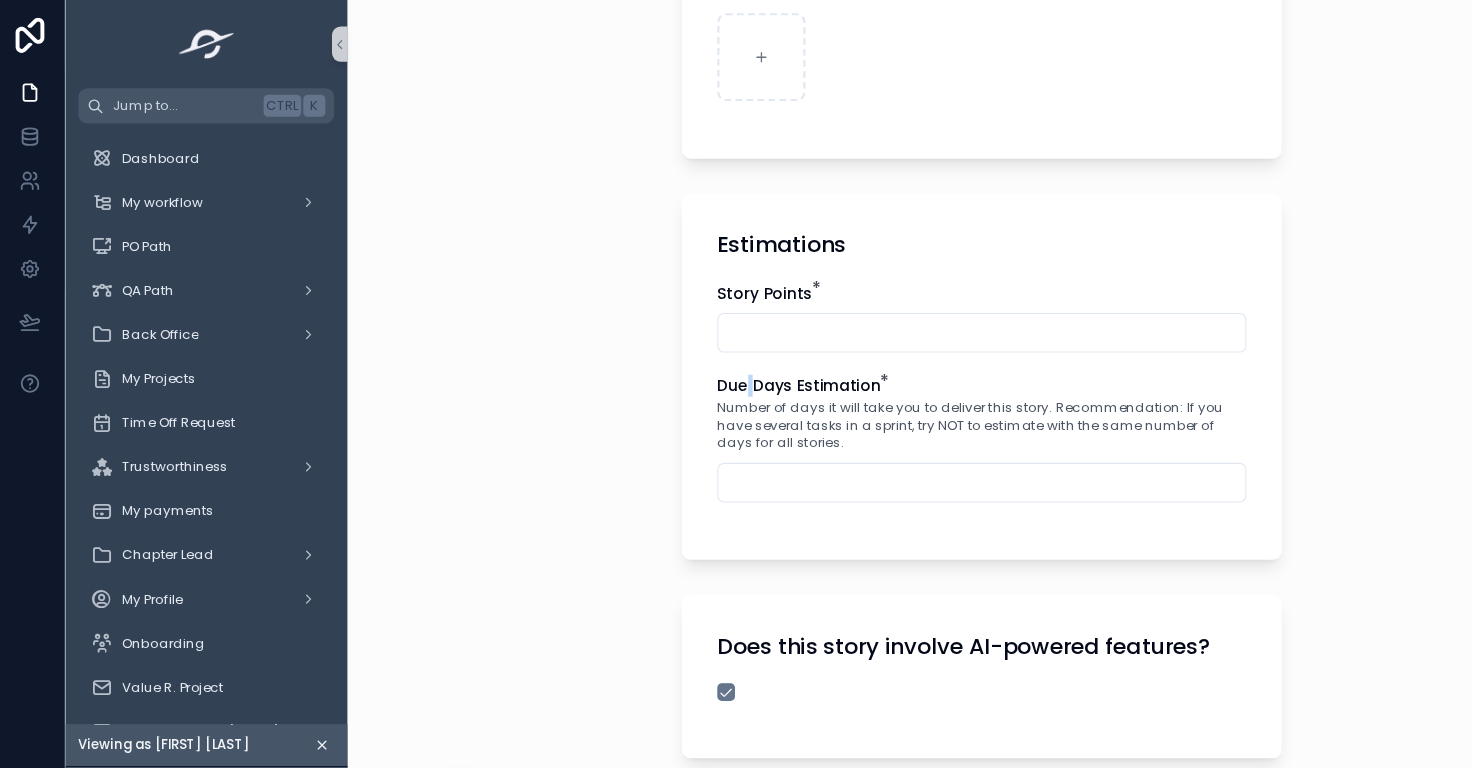 click on "Due Days Estimation" at bounding box center [730, 350] 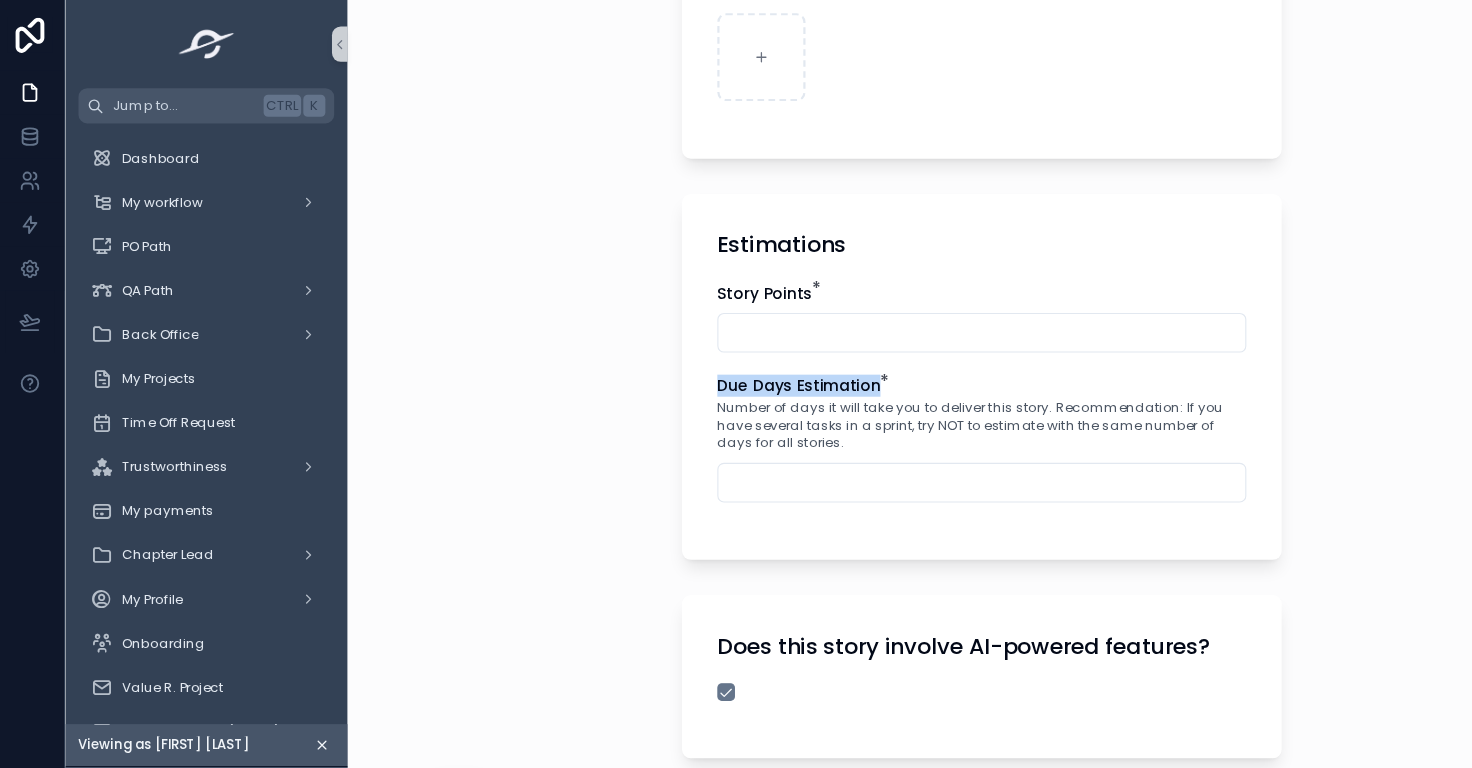 click on "Due Days Estimation" at bounding box center [730, 350] 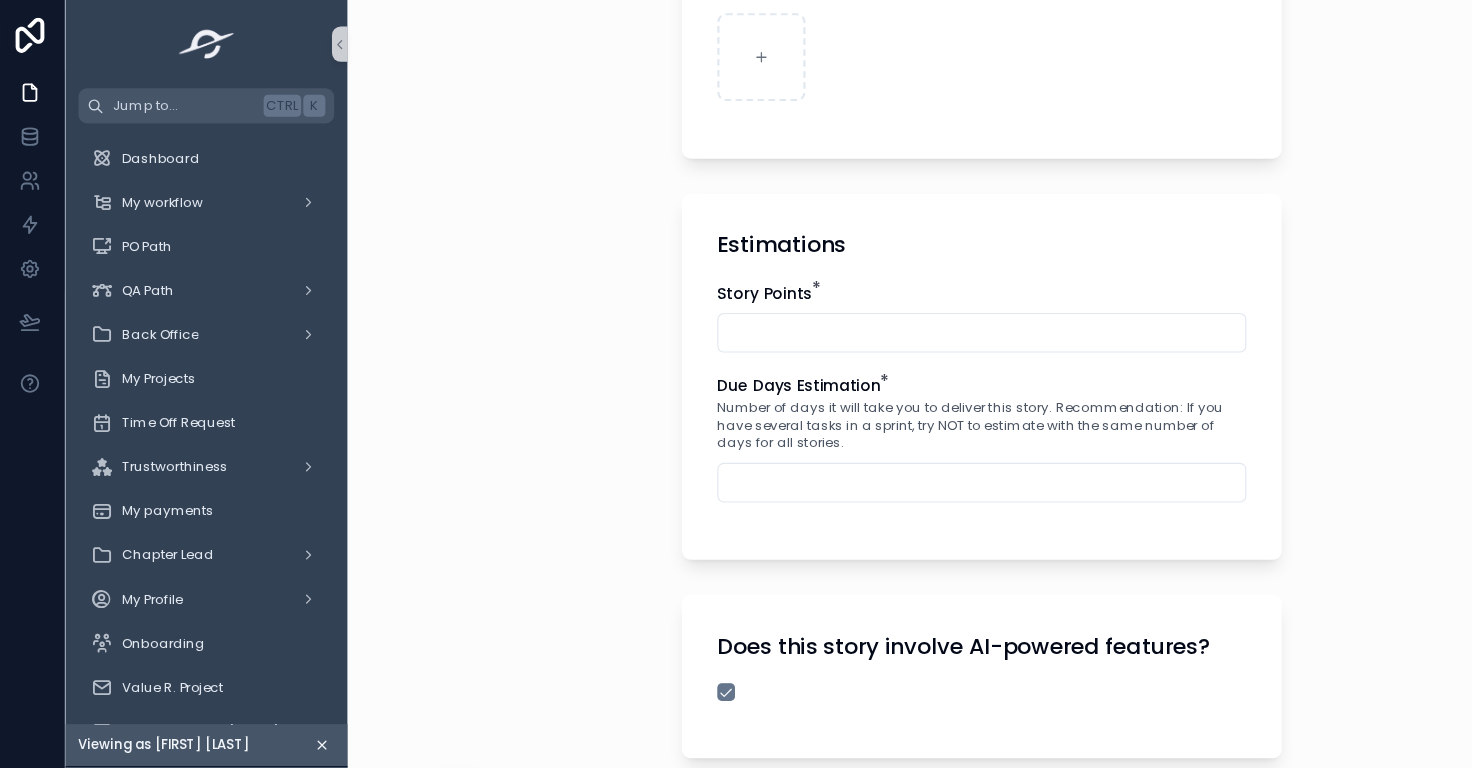 click at bounding box center (896, 302) 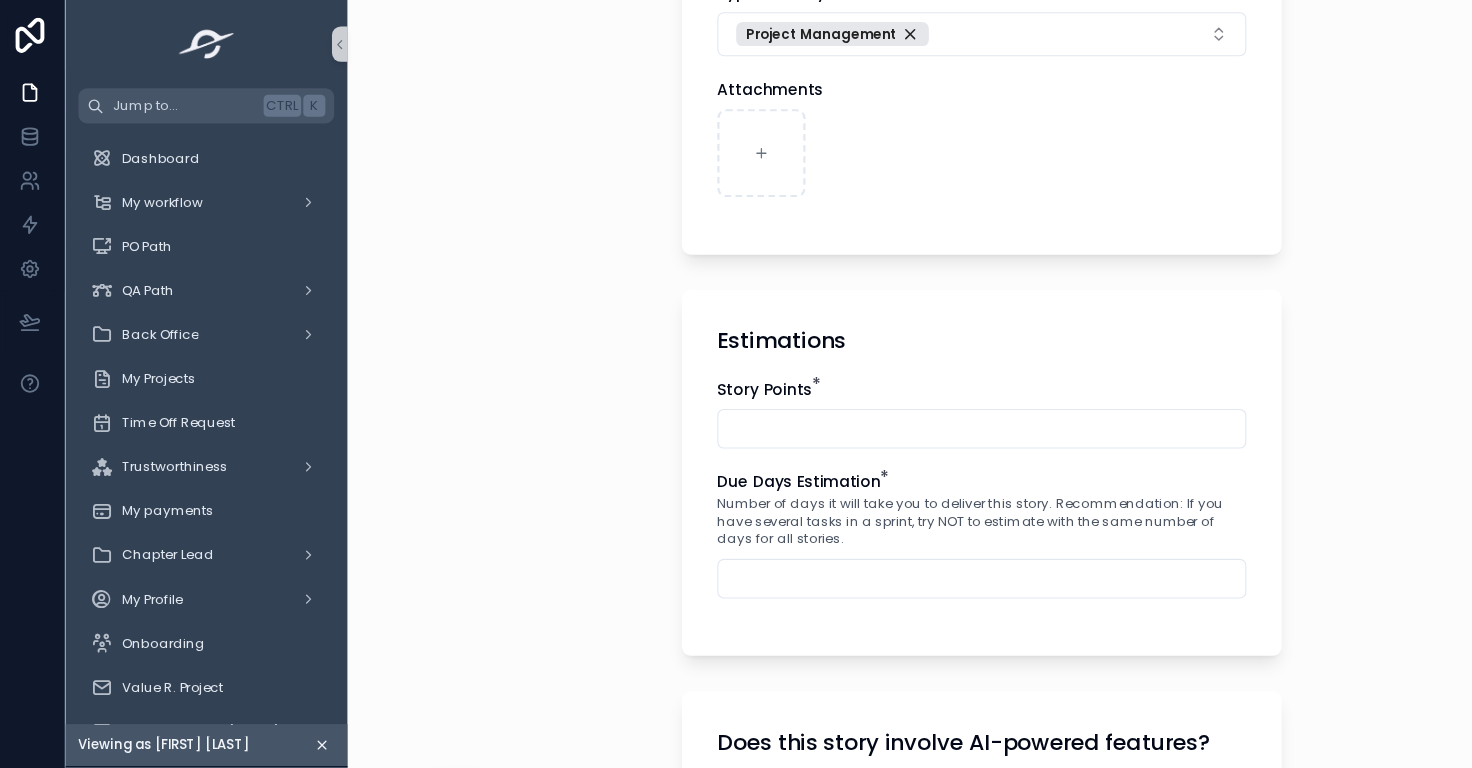 scroll, scrollTop: 1183, scrollLeft: 0, axis: vertical 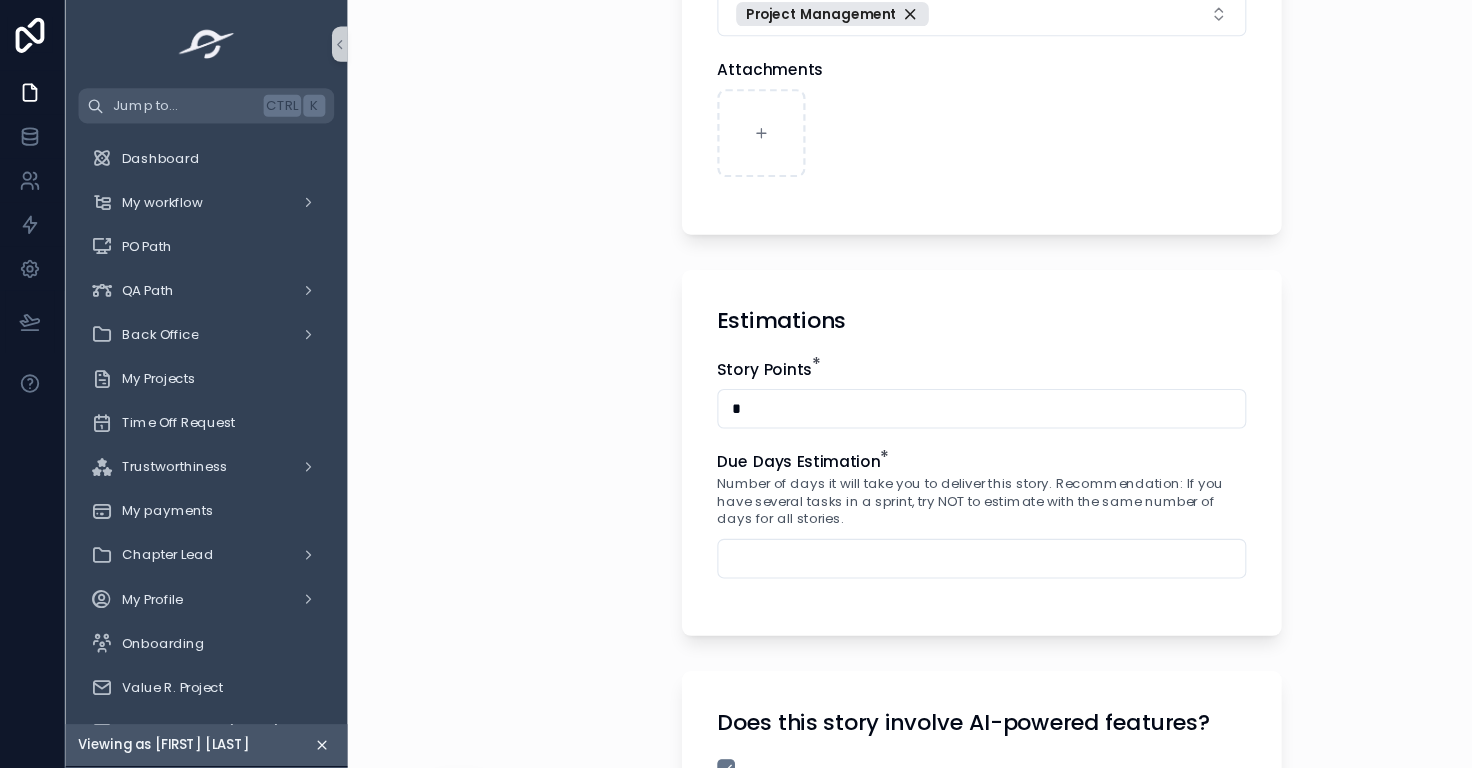 type on "*" 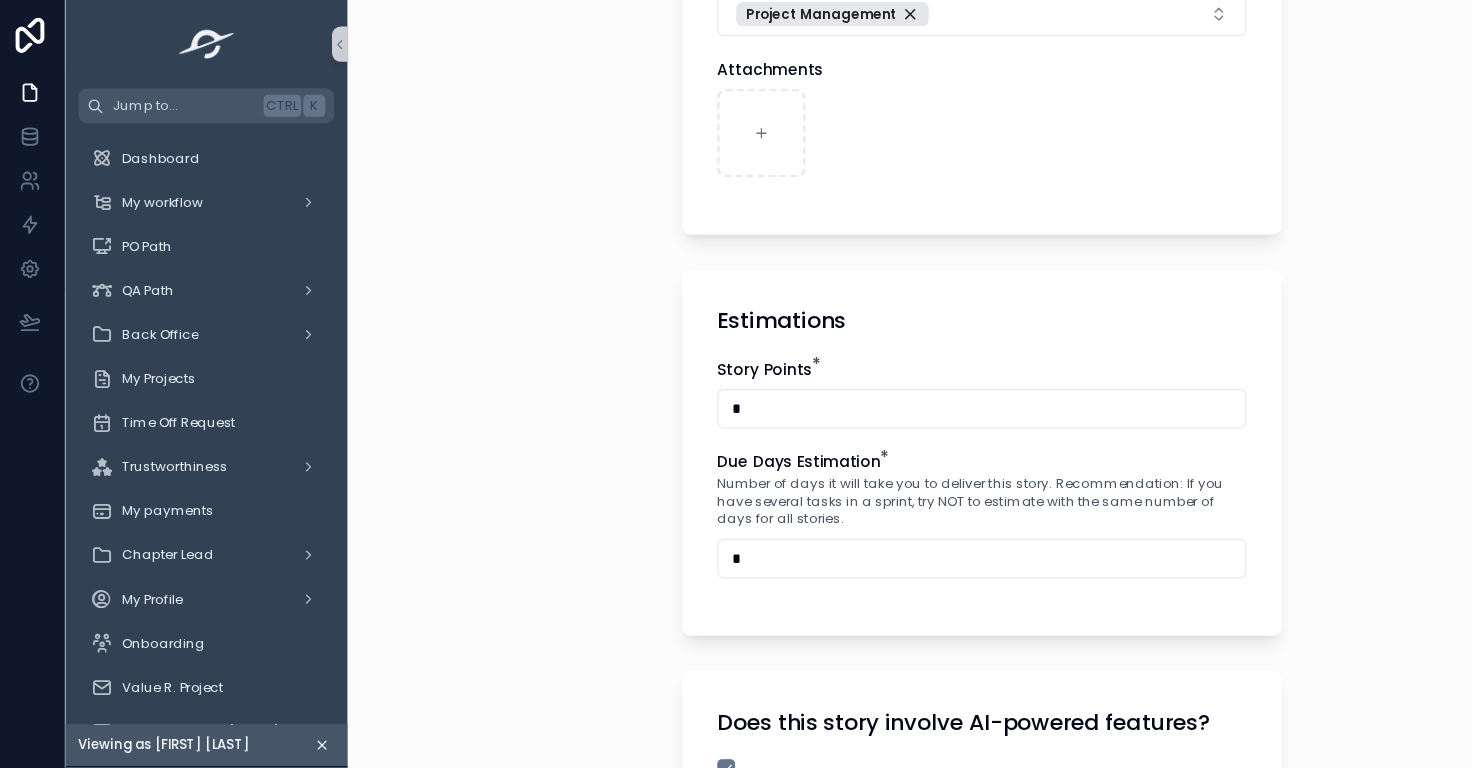 type on "*" 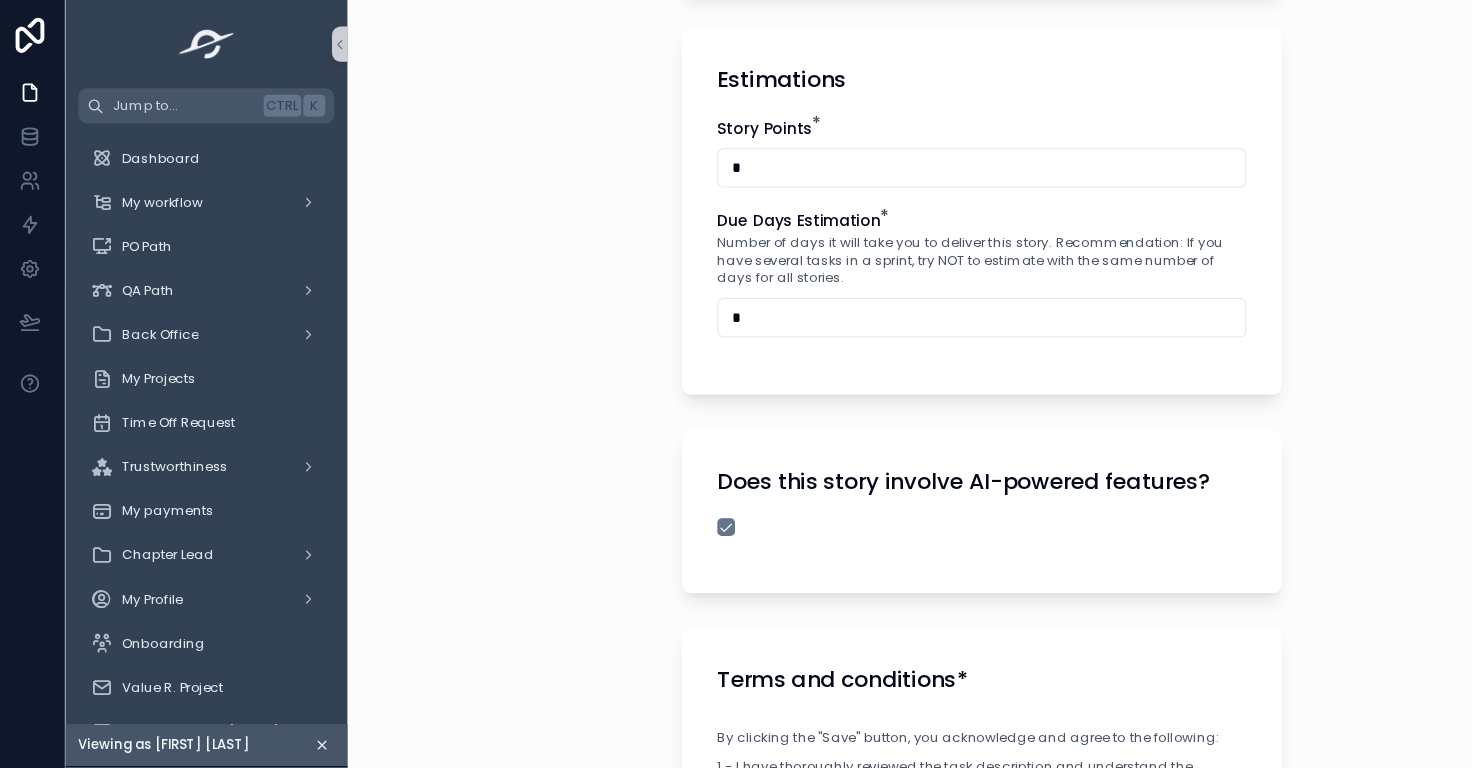 scroll, scrollTop: 1404, scrollLeft: 0, axis: vertical 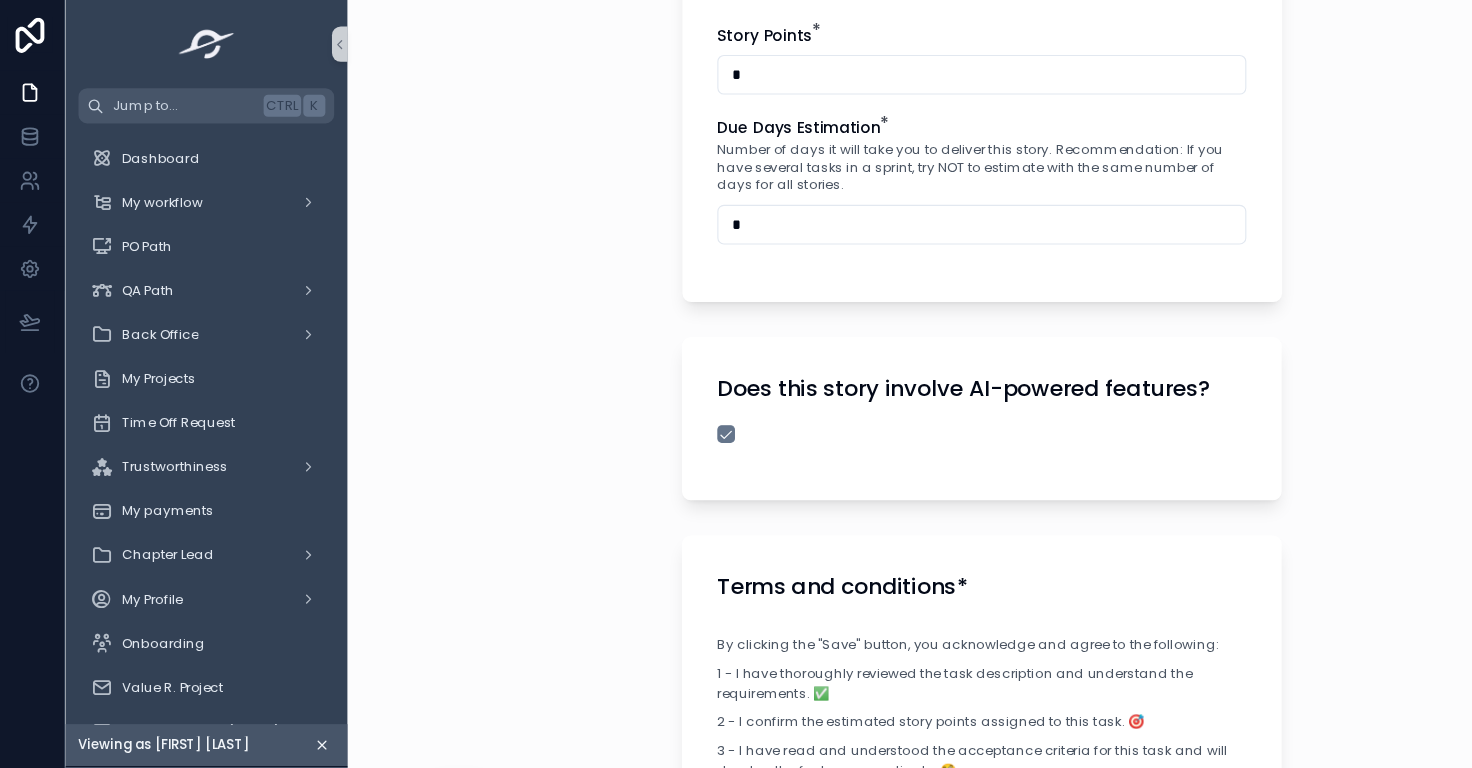 click on "Does this story involve AI-powered features?" at bounding box center [879, 352] 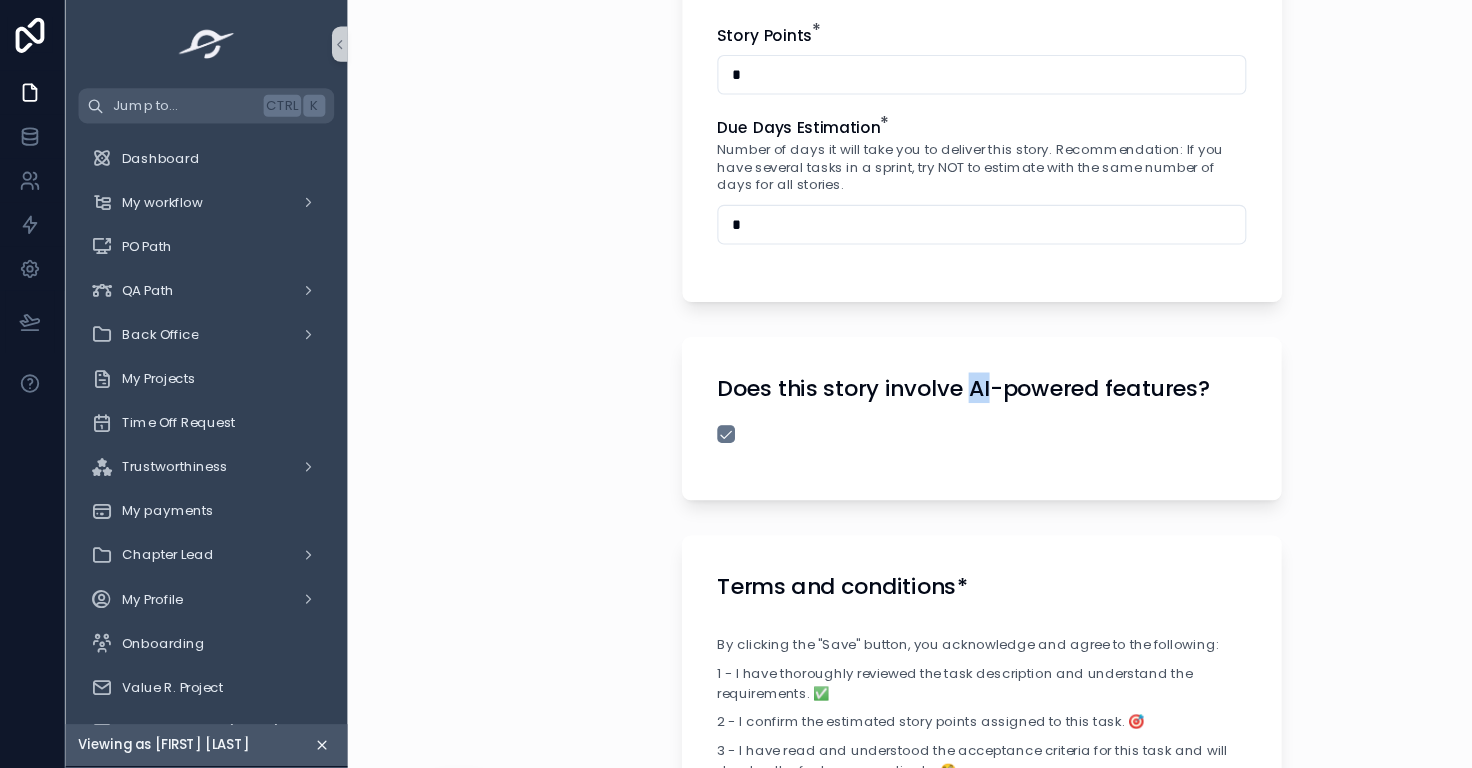 click on "Does this story involve AI-powered features?" at bounding box center (879, 352) 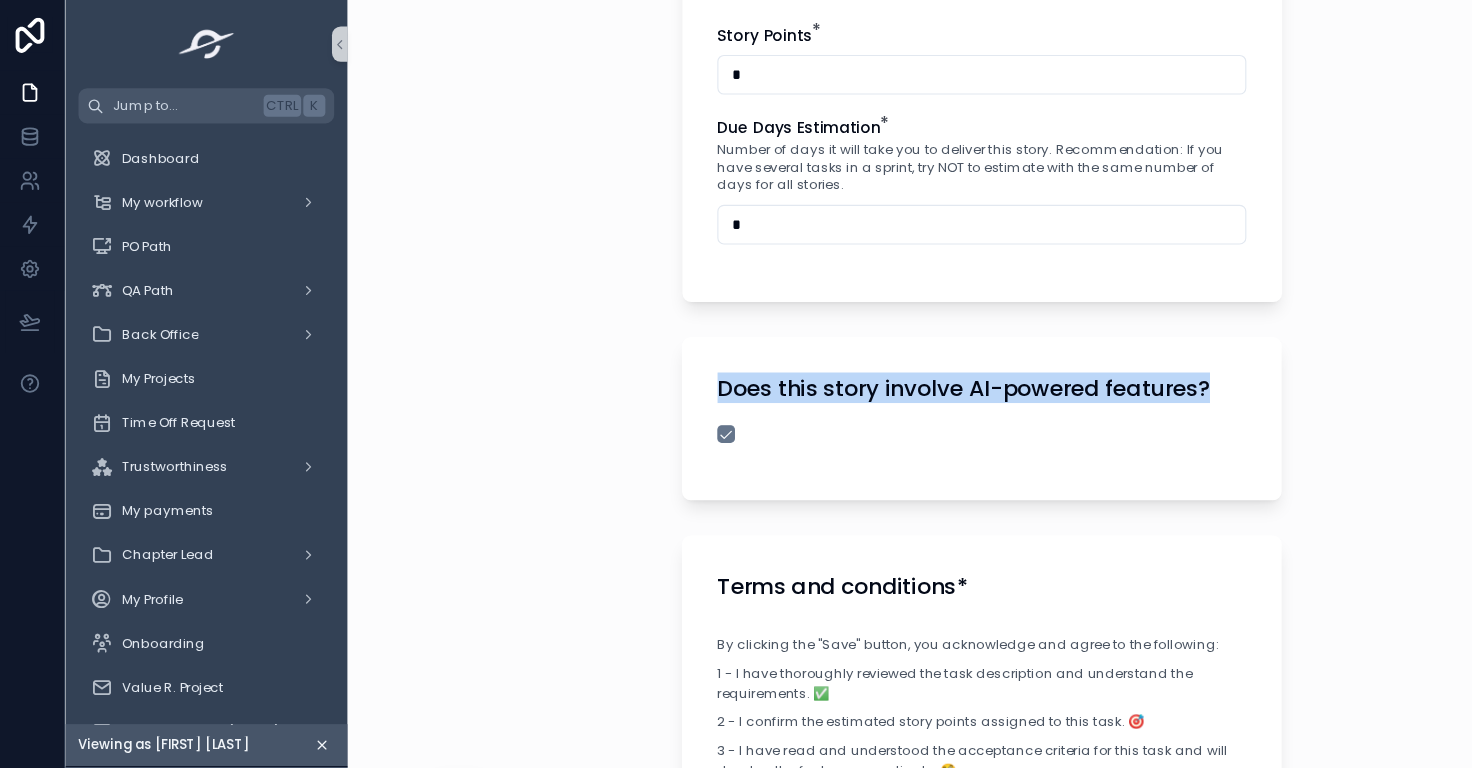 click on "Does this story involve AI-powered features?" at bounding box center [879, 352] 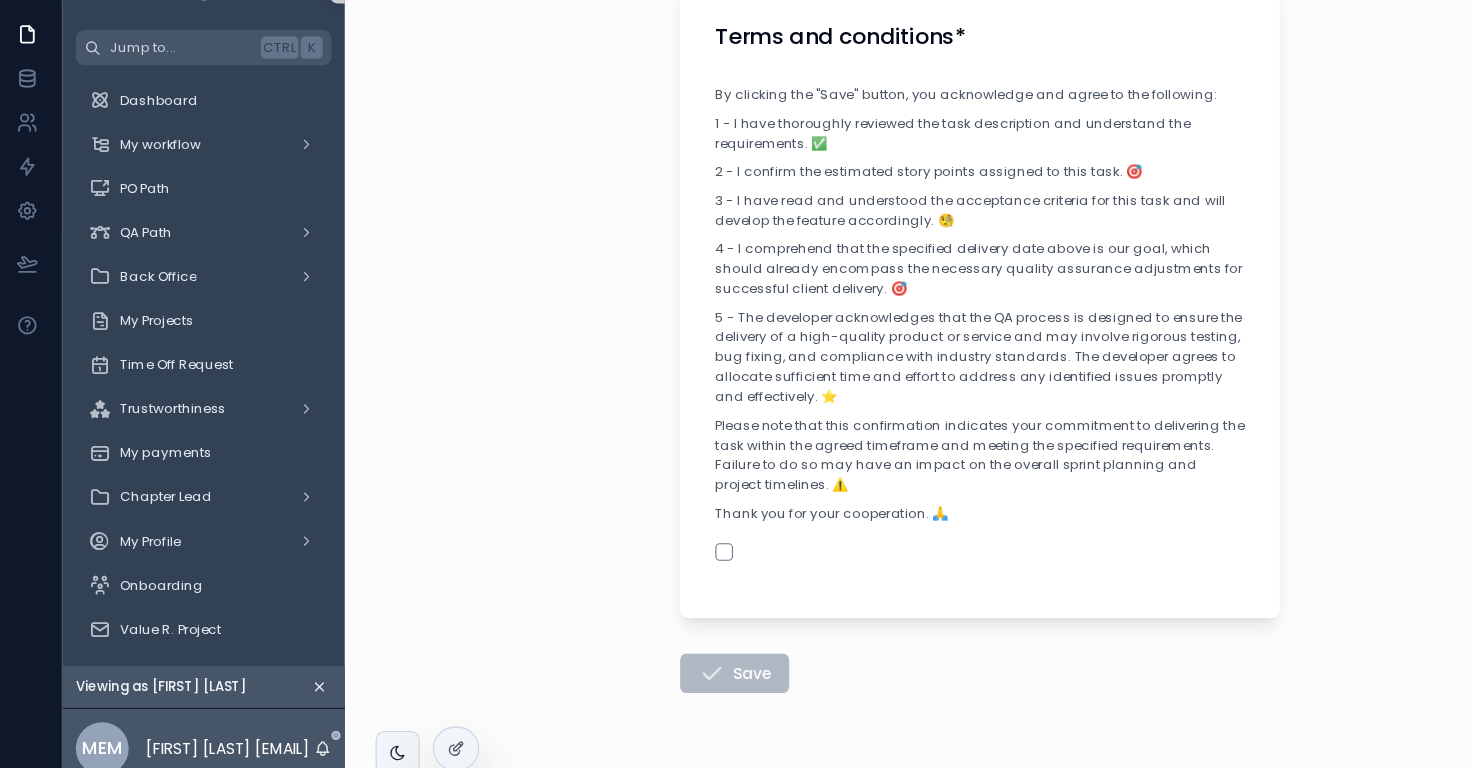 scroll, scrollTop: 1971, scrollLeft: 0, axis: vertical 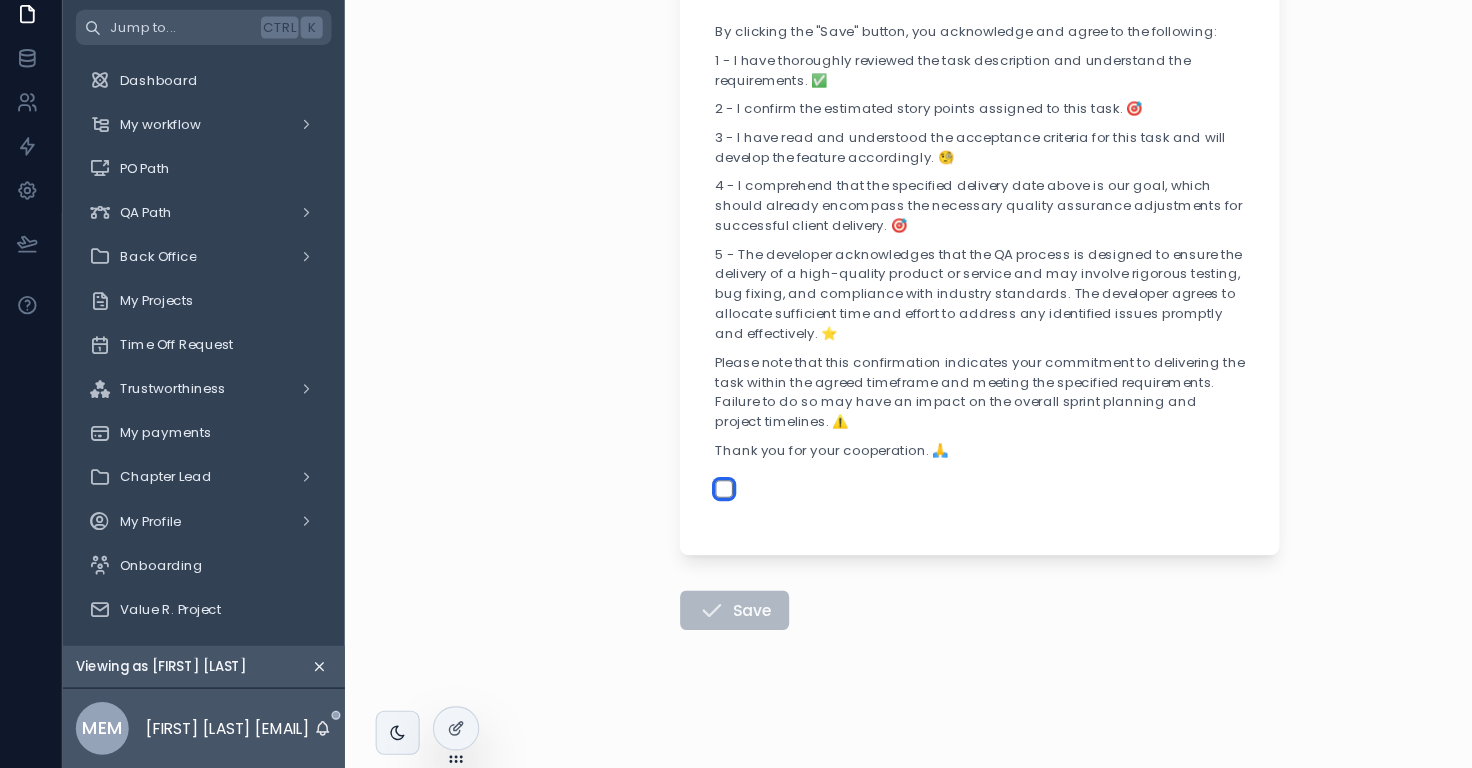 click at bounding box center [664, 515] 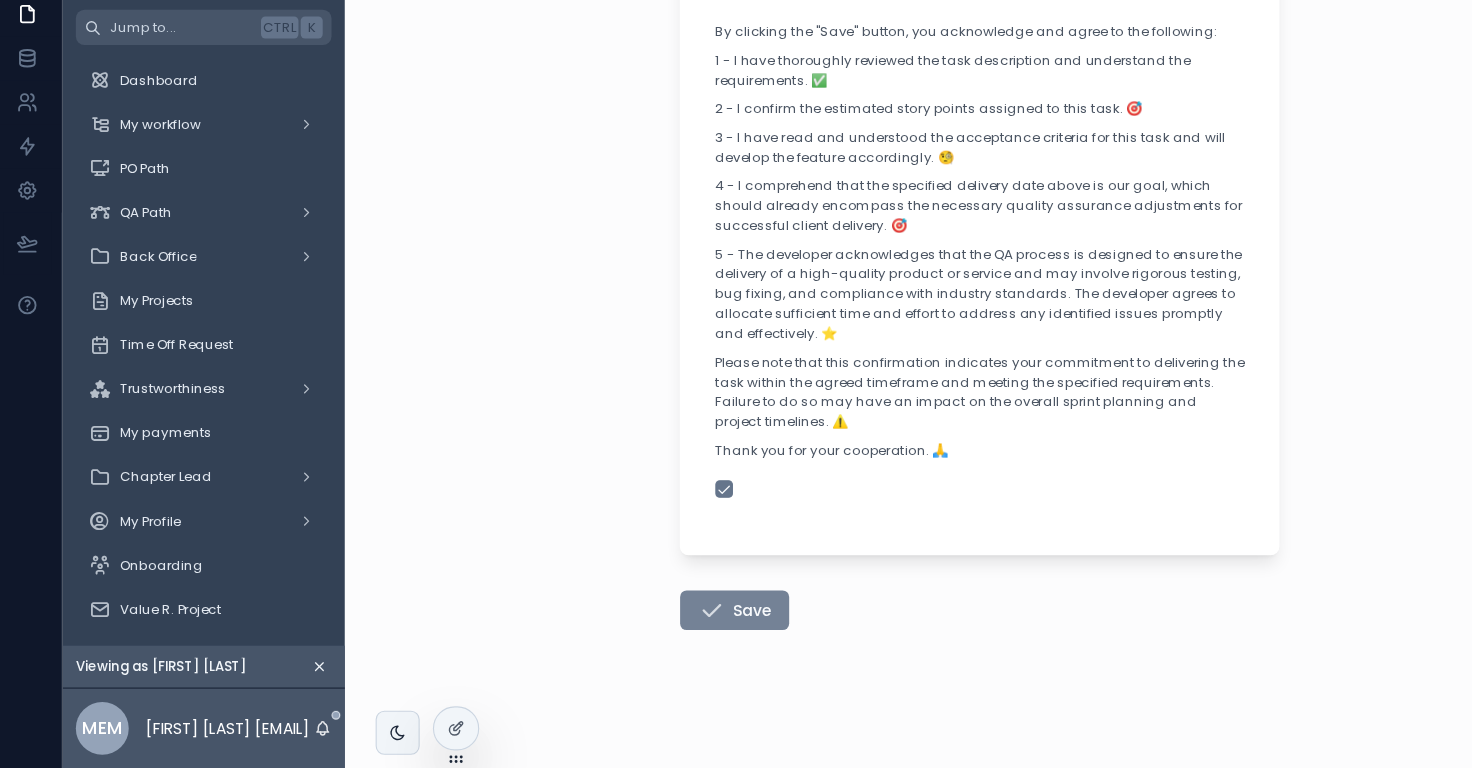 click on "Save" at bounding box center [673, 625] 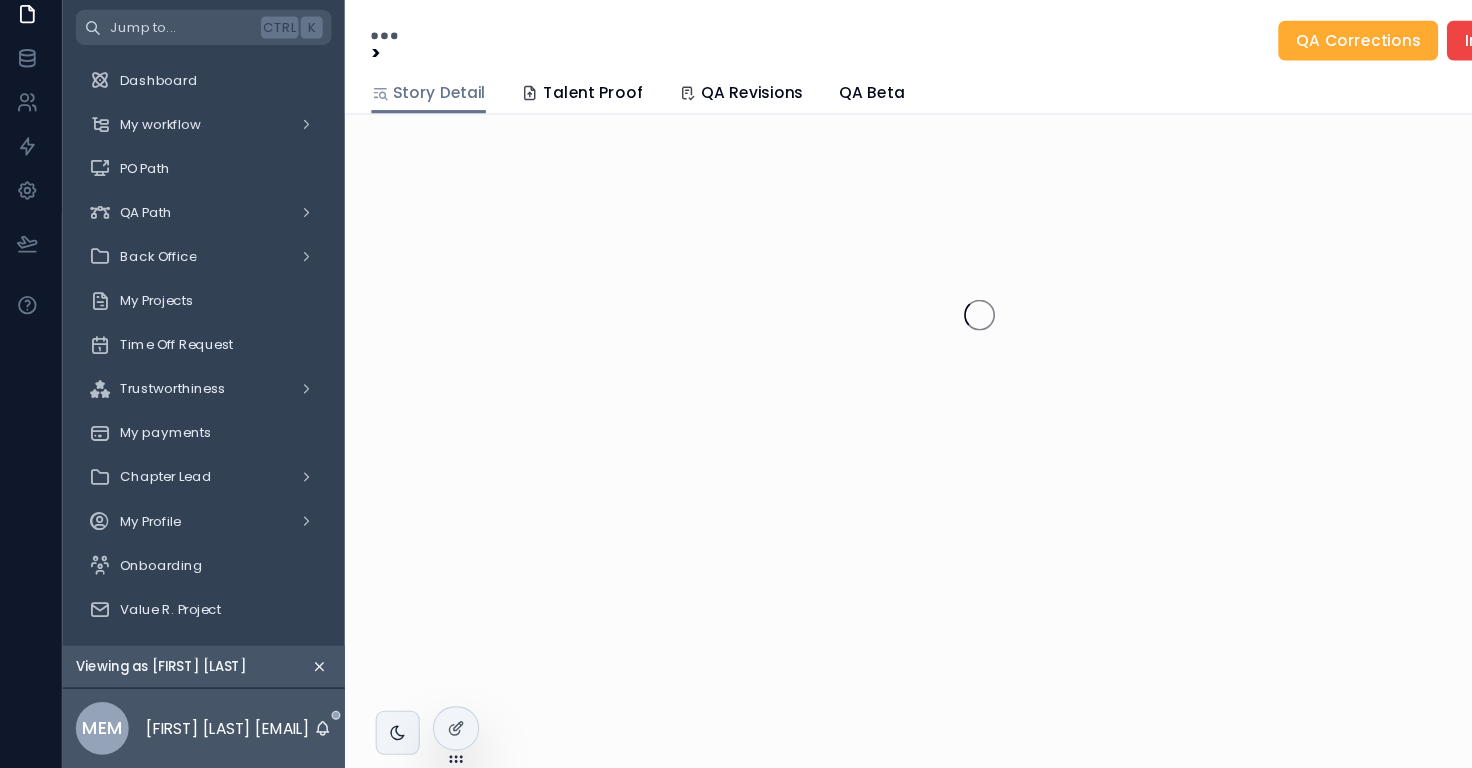 scroll, scrollTop: 0, scrollLeft: 0, axis: both 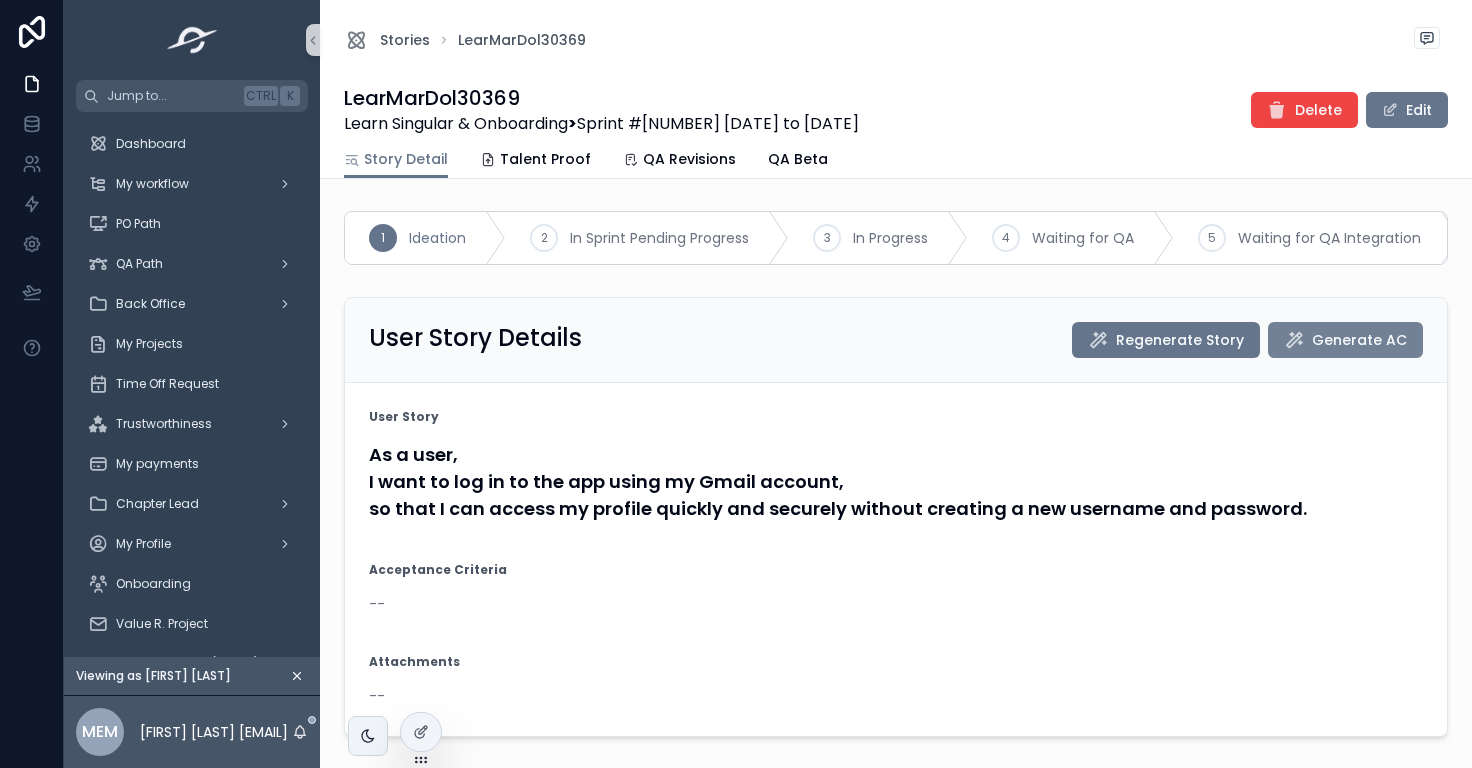 click on "Generate AC" at bounding box center [1359, 340] 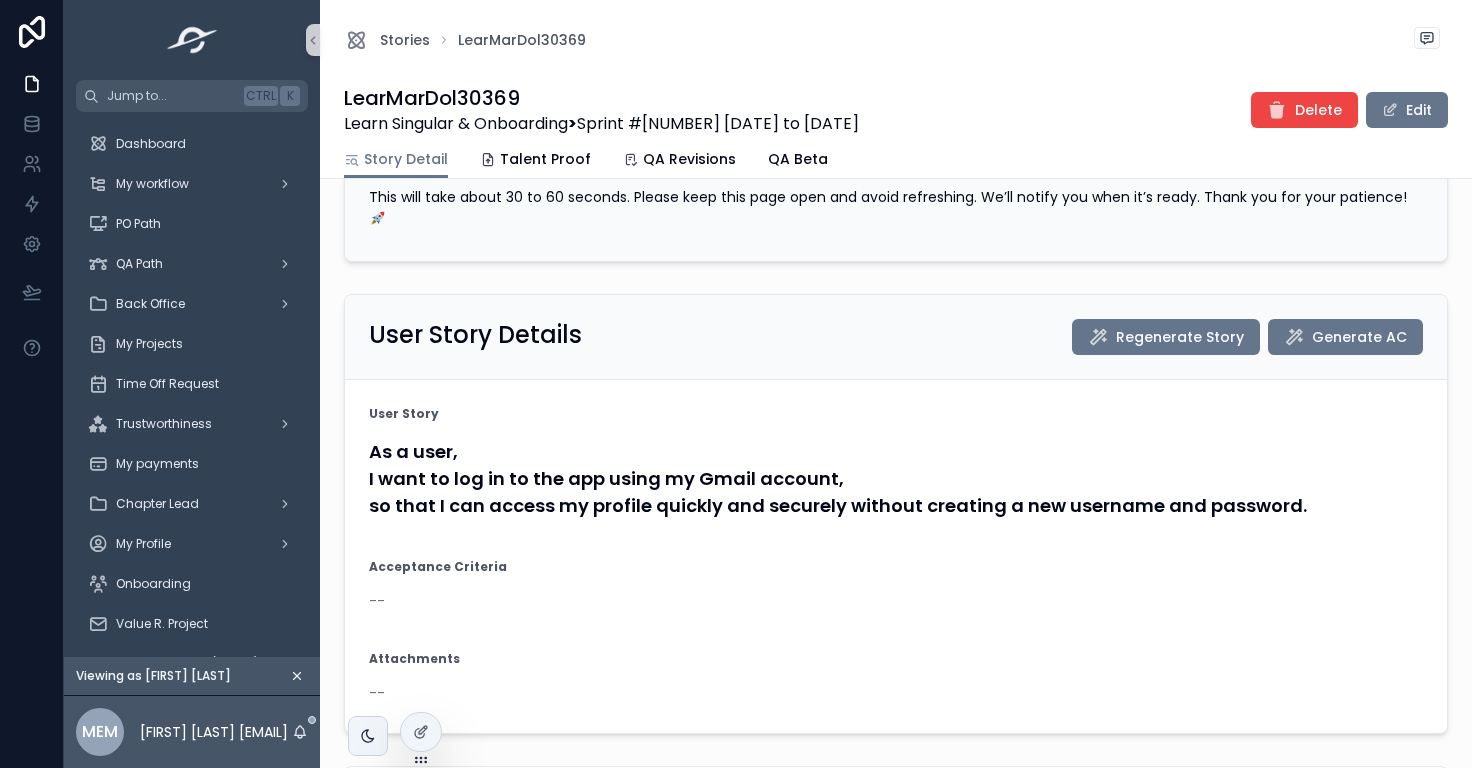 scroll, scrollTop: 0, scrollLeft: 0, axis: both 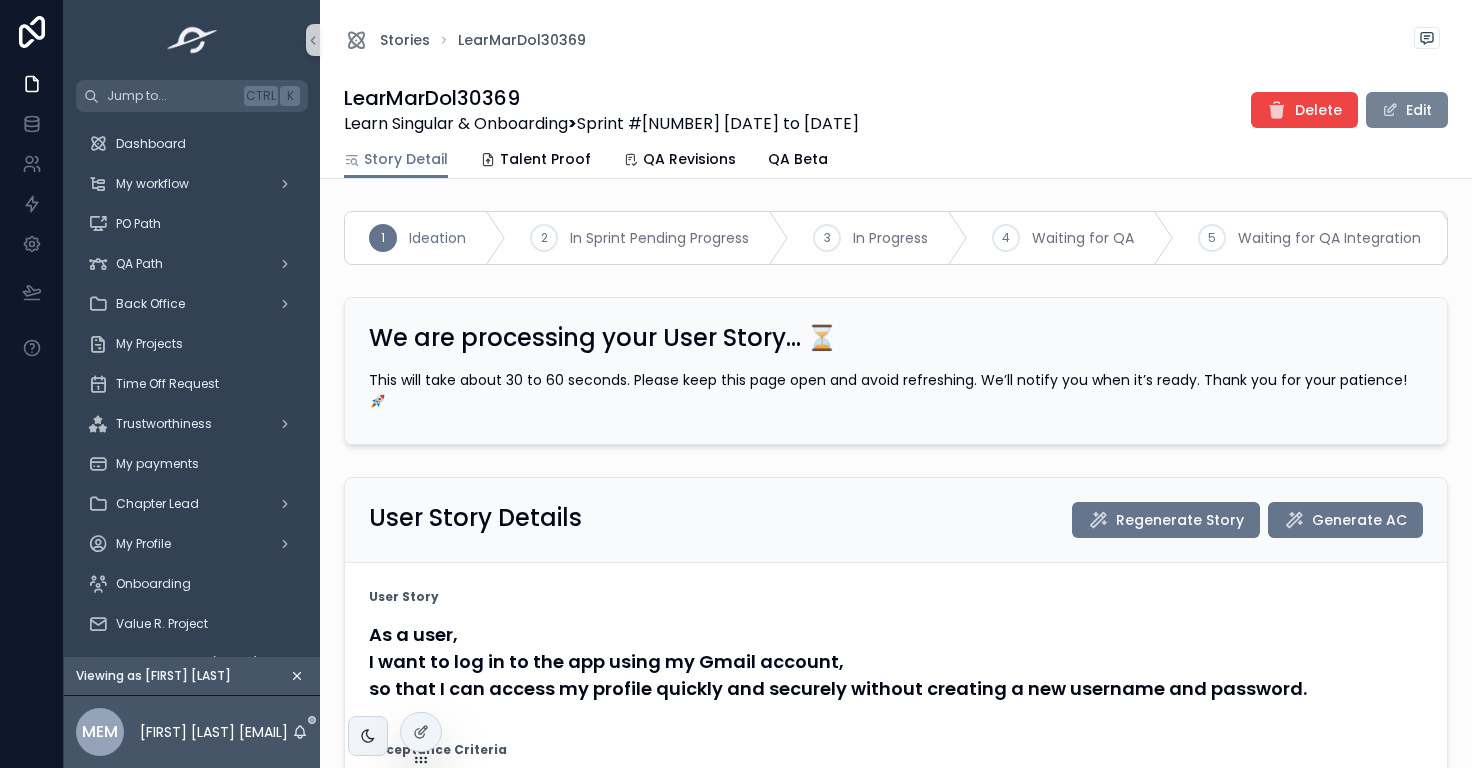 click on "Edit" at bounding box center [1407, 110] 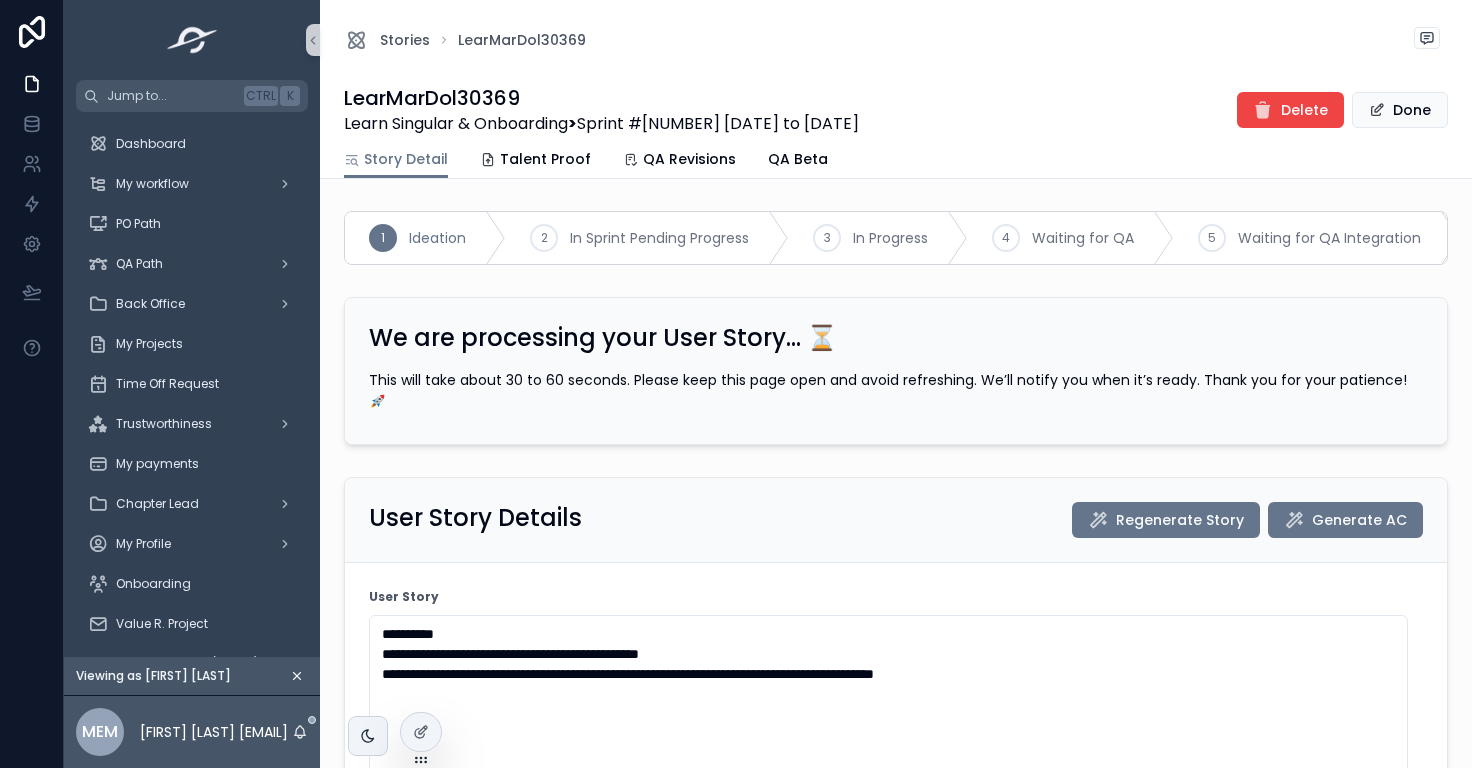 type on "**********" 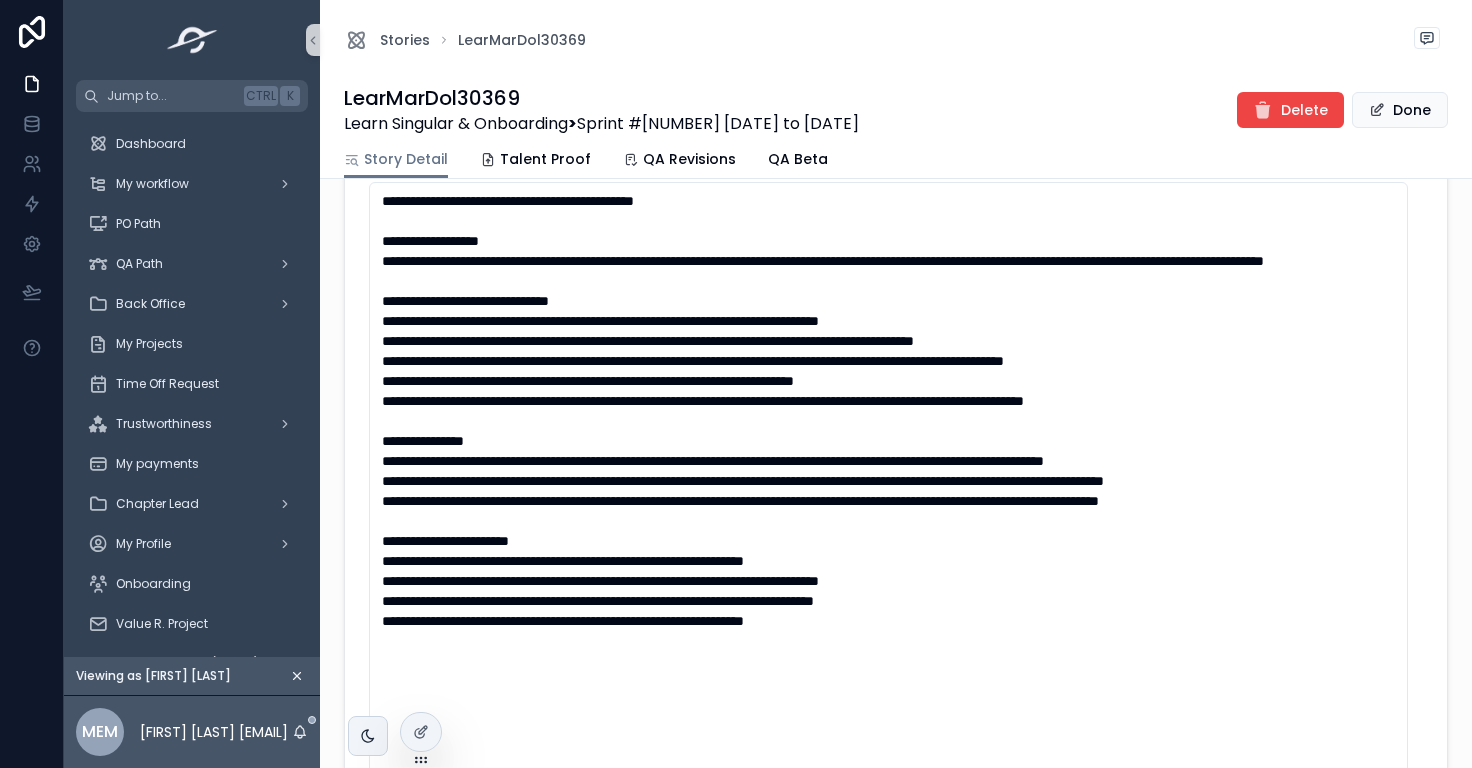 scroll, scrollTop: 512, scrollLeft: 0, axis: vertical 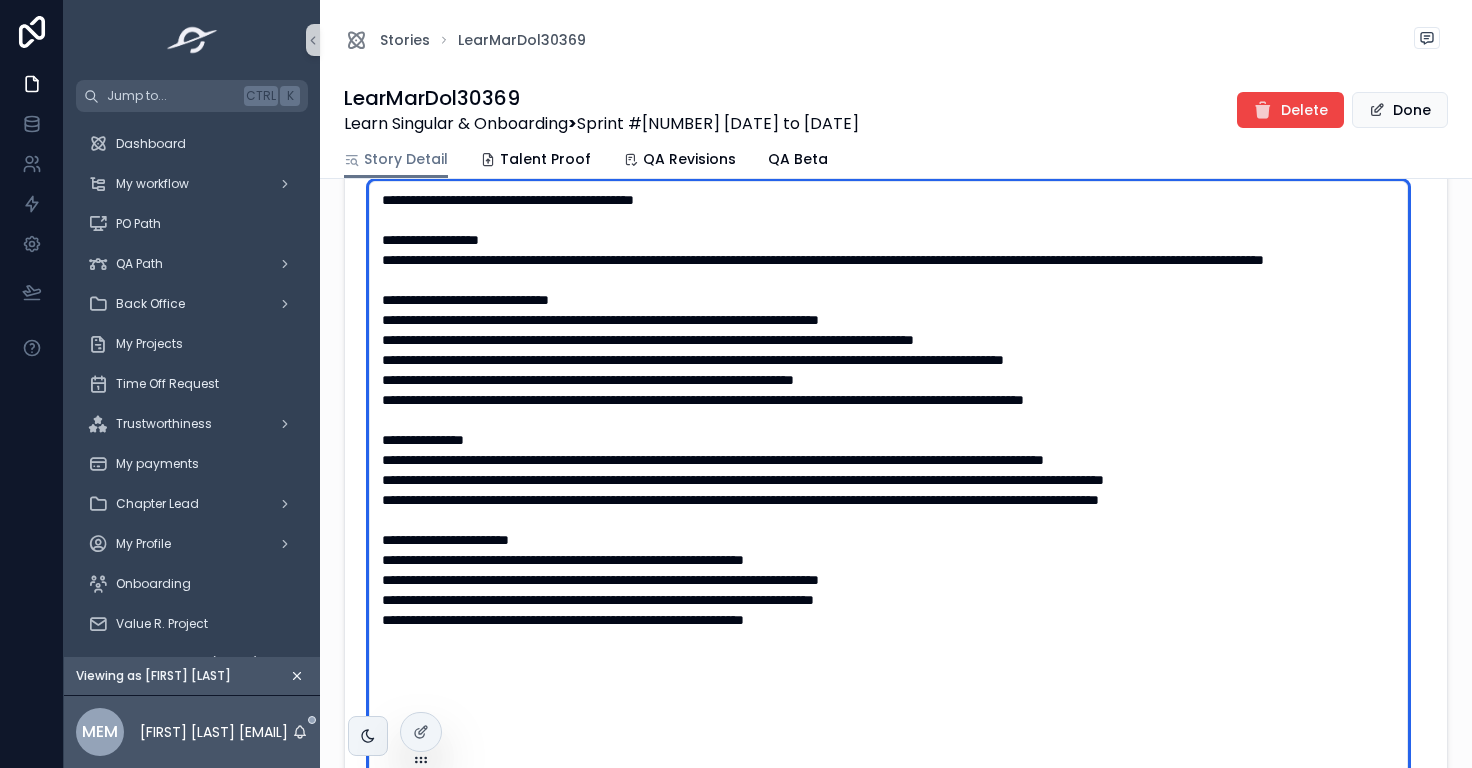 click at bounding box center (888, 490) 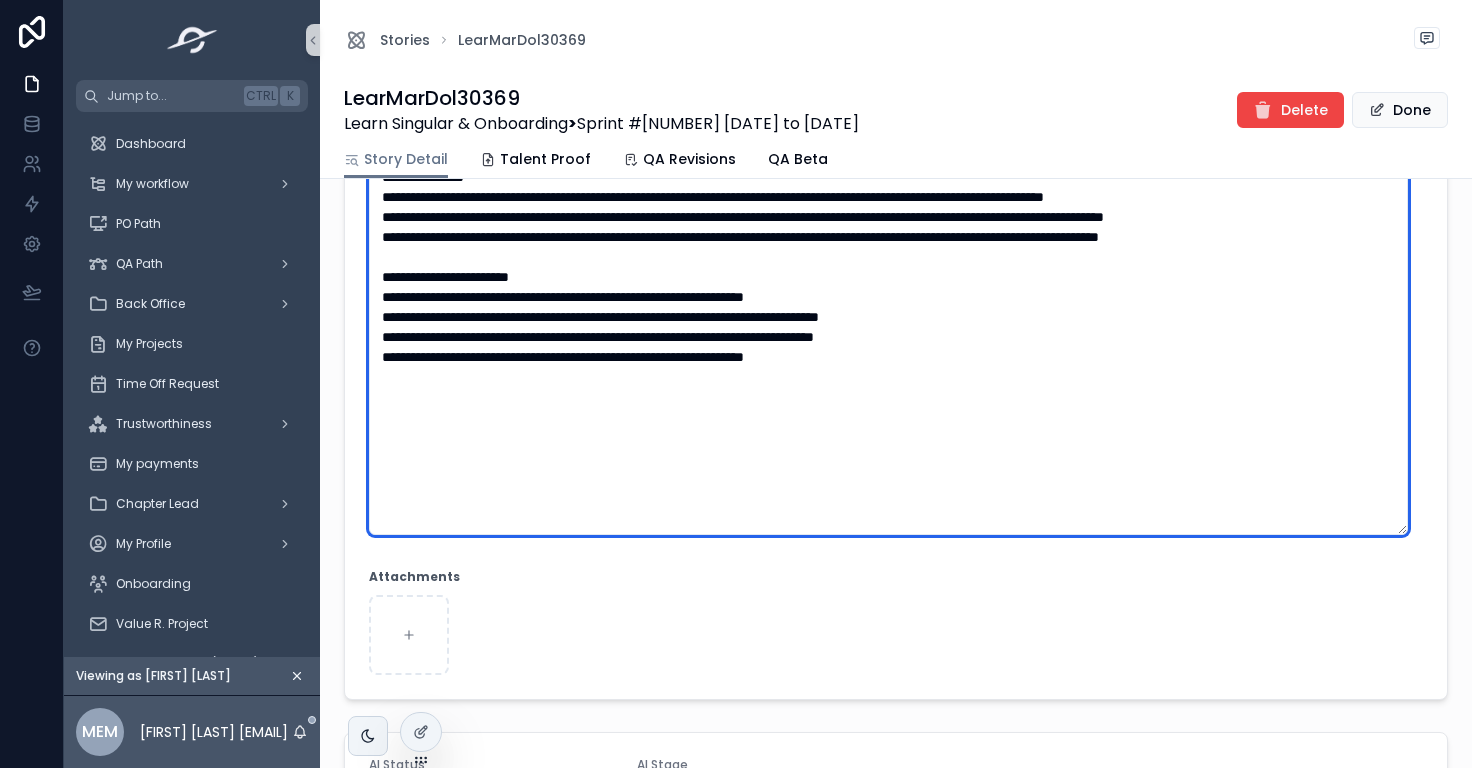 scroll, scrollTop: 776, scrollLeft: 0, axis: vertical 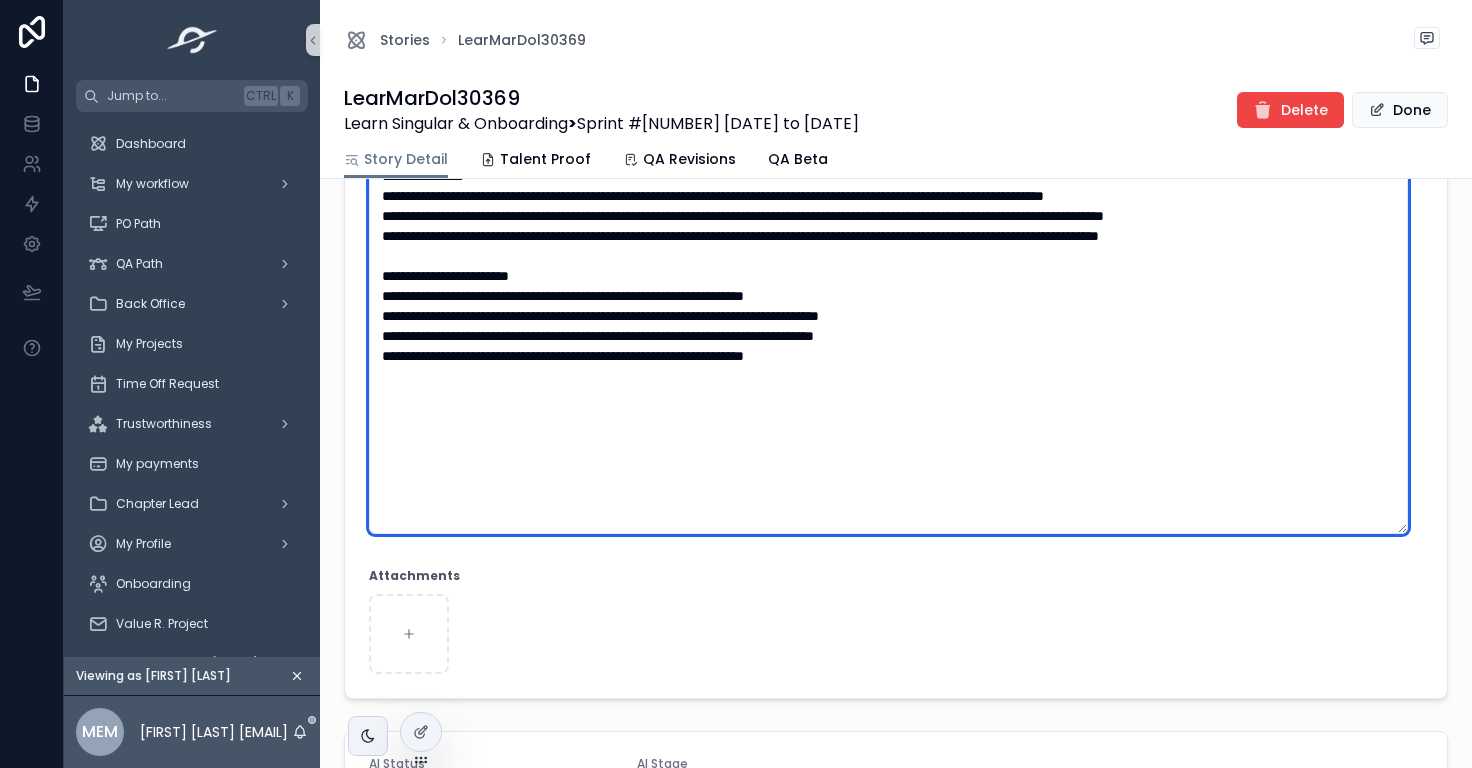 click at bounding box center (888, 226) 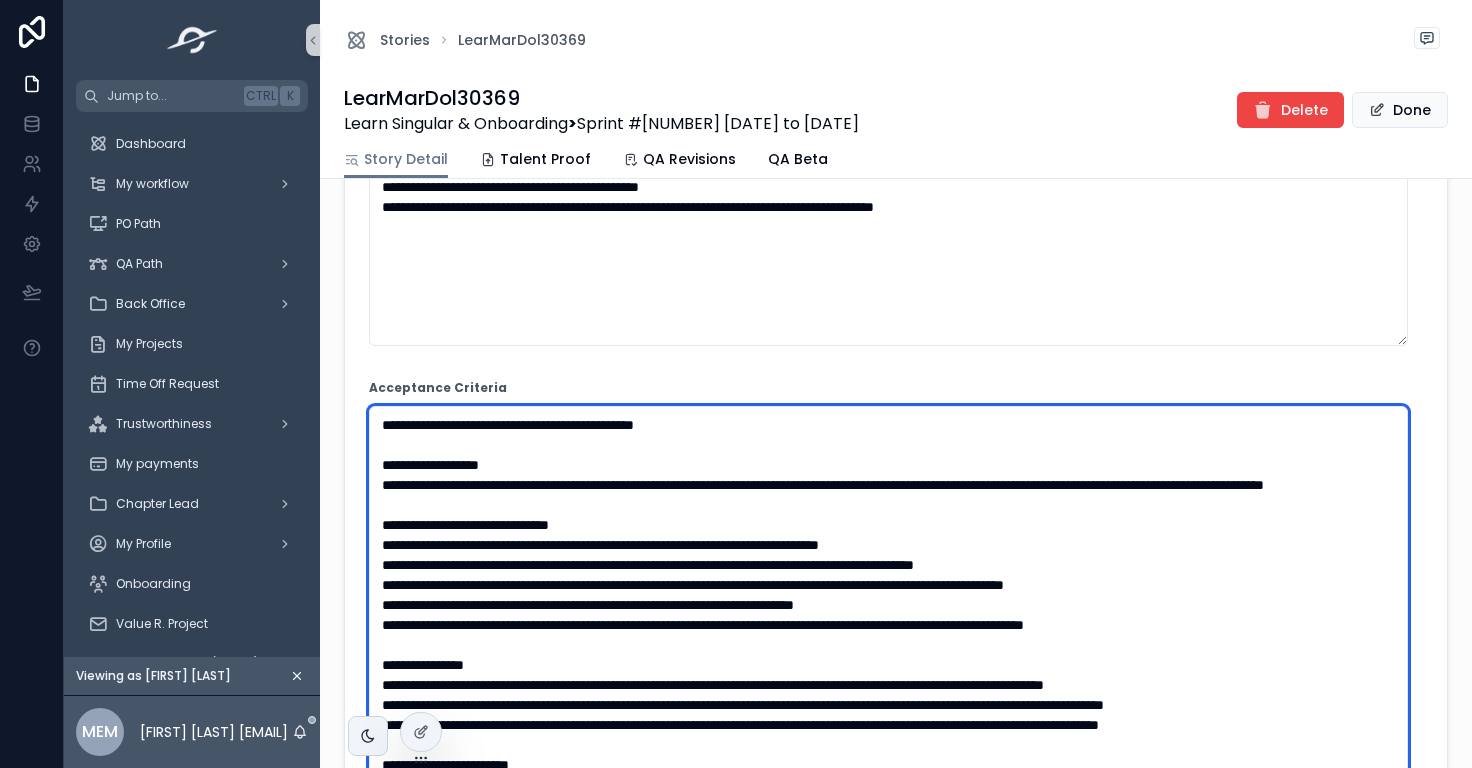 scroll, scrollTop: 252, scrollLeft: 0, axis: vertical 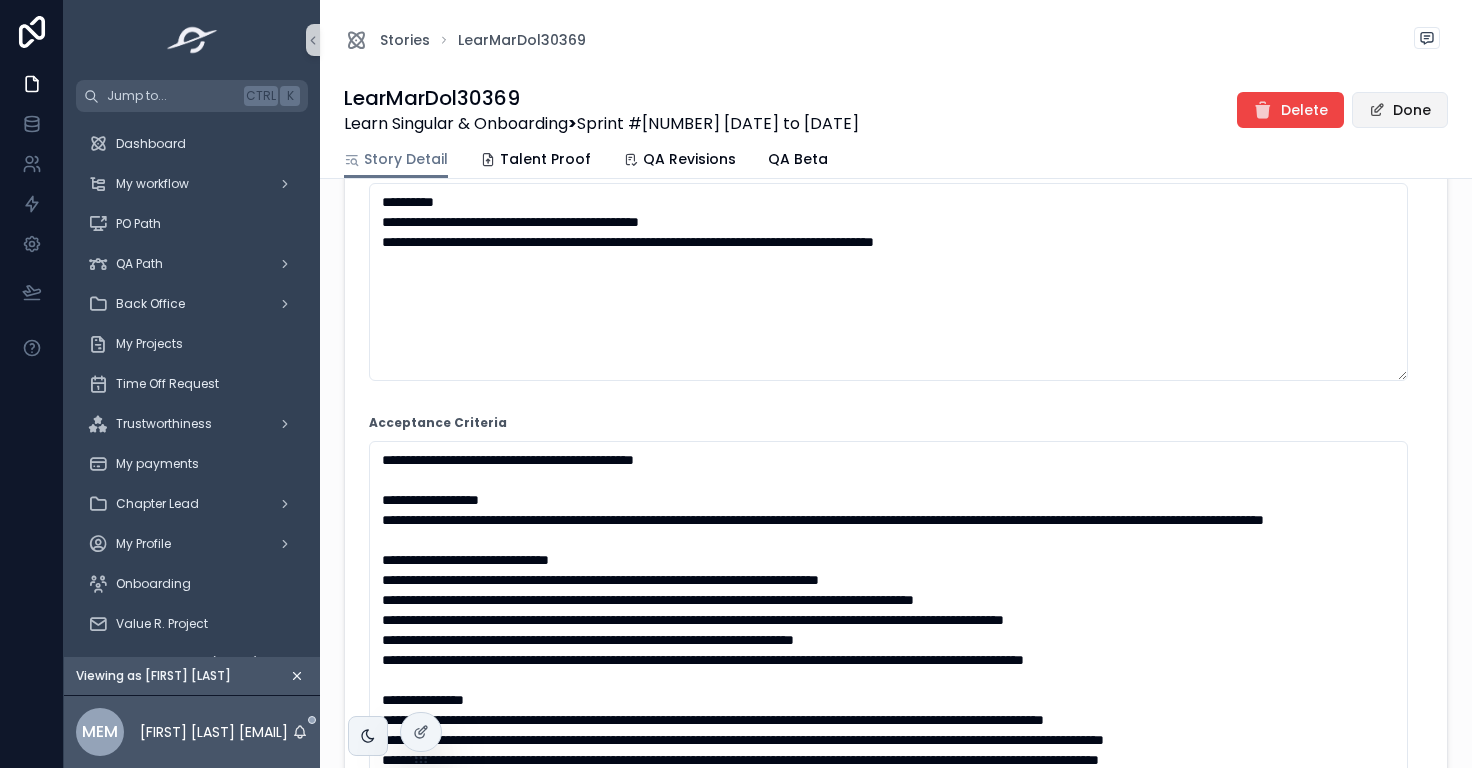 click on "Done" at bounding box center (1400, 110) 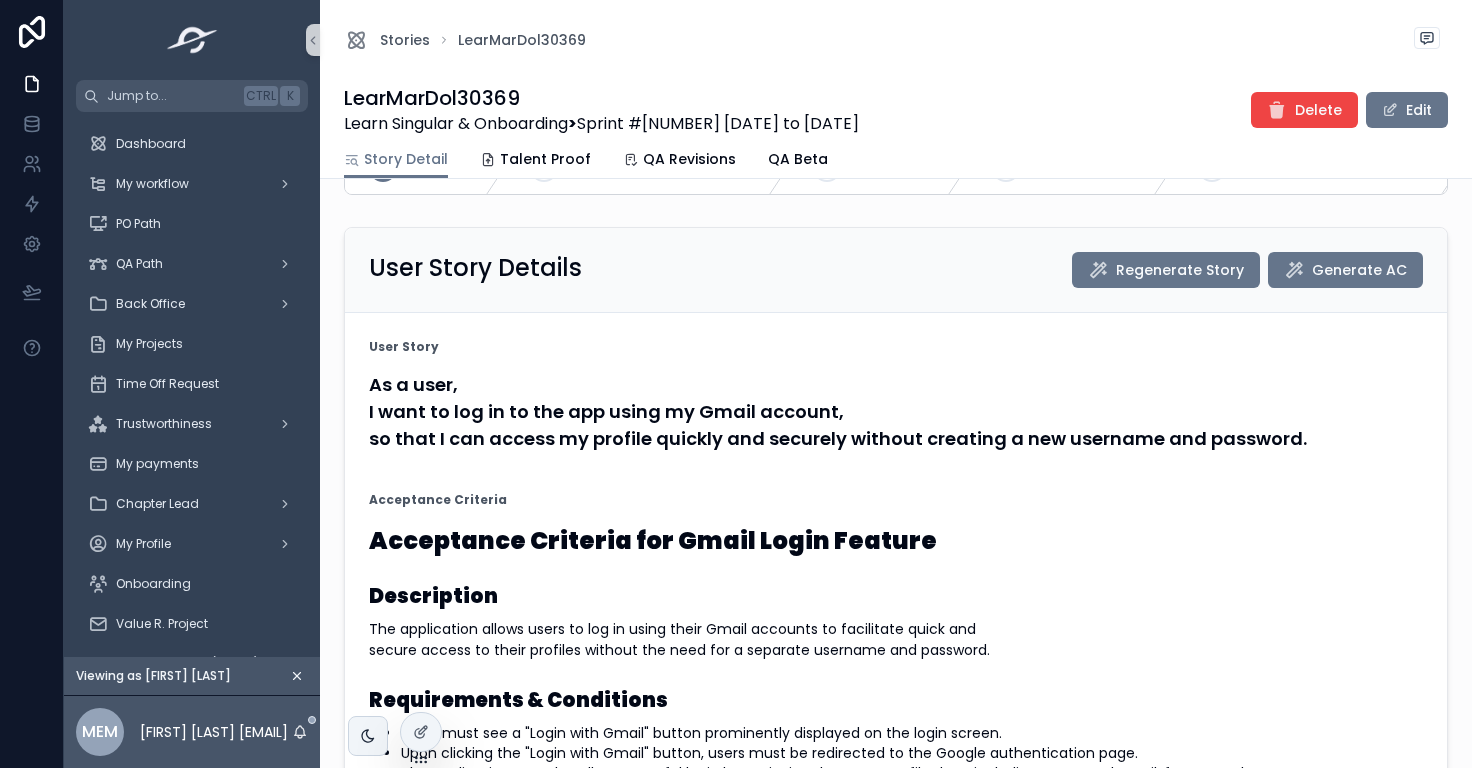 scroll, scrollTop: 0, scrollLeft: 0, axis: both 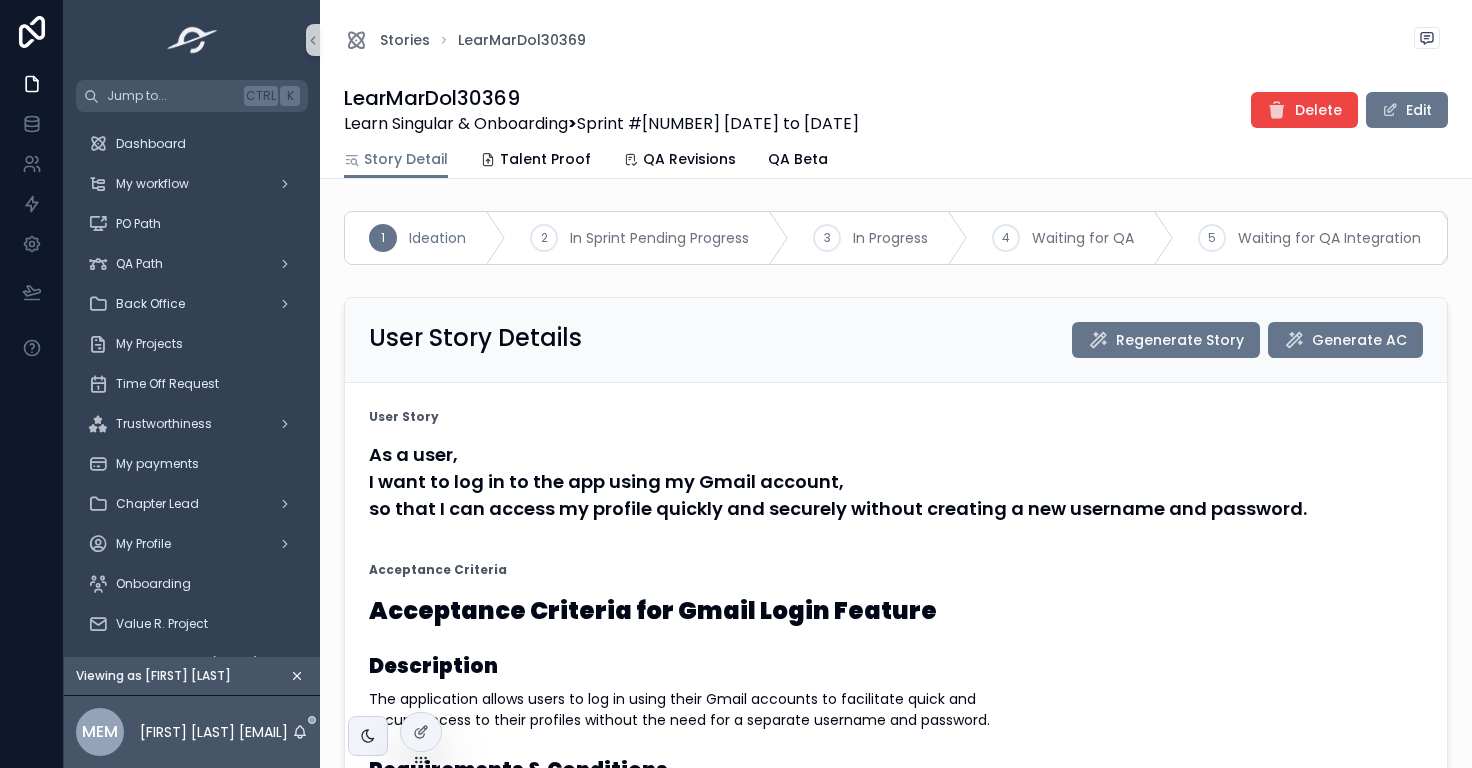 type 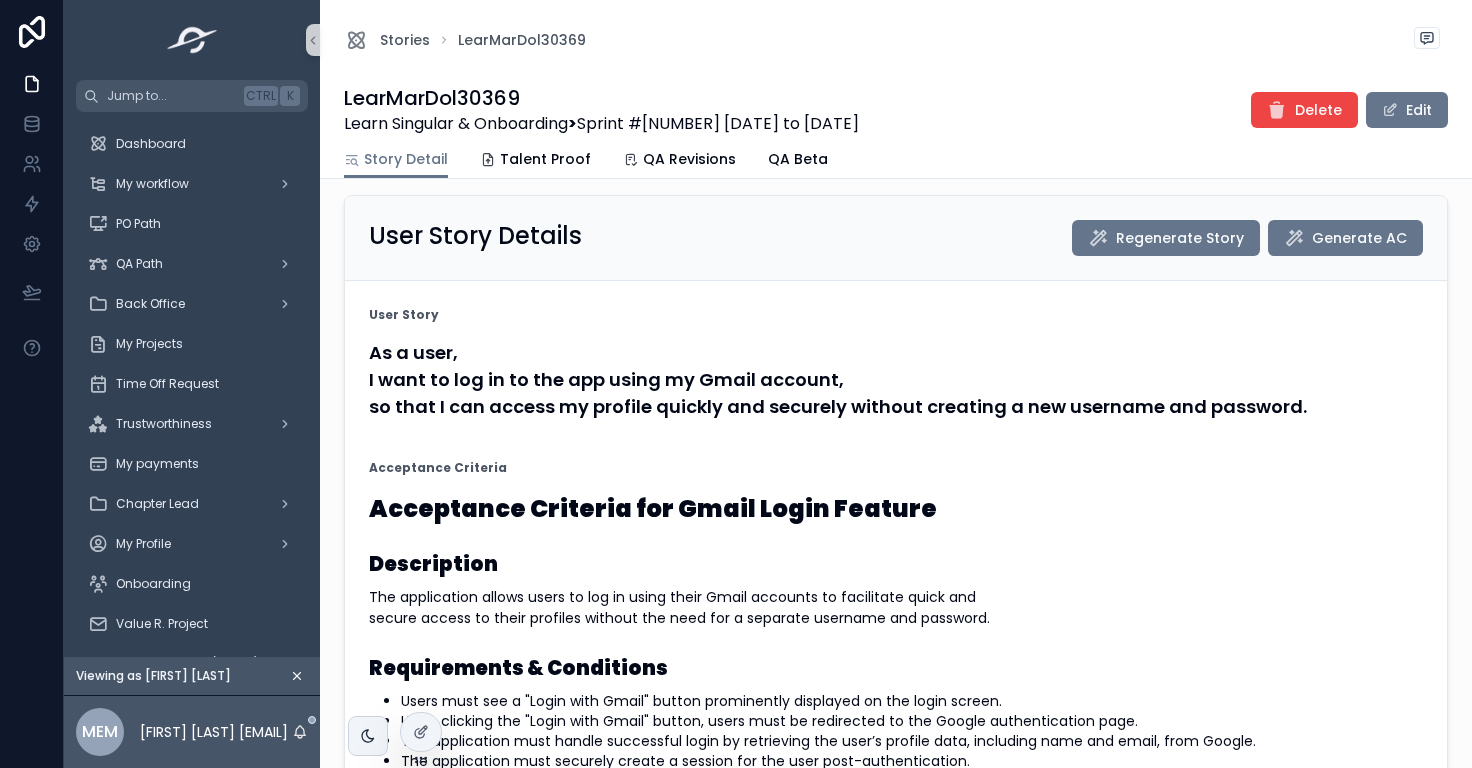 scroll, scrollTop: 106, scrollLeft: 0, axis: vertical 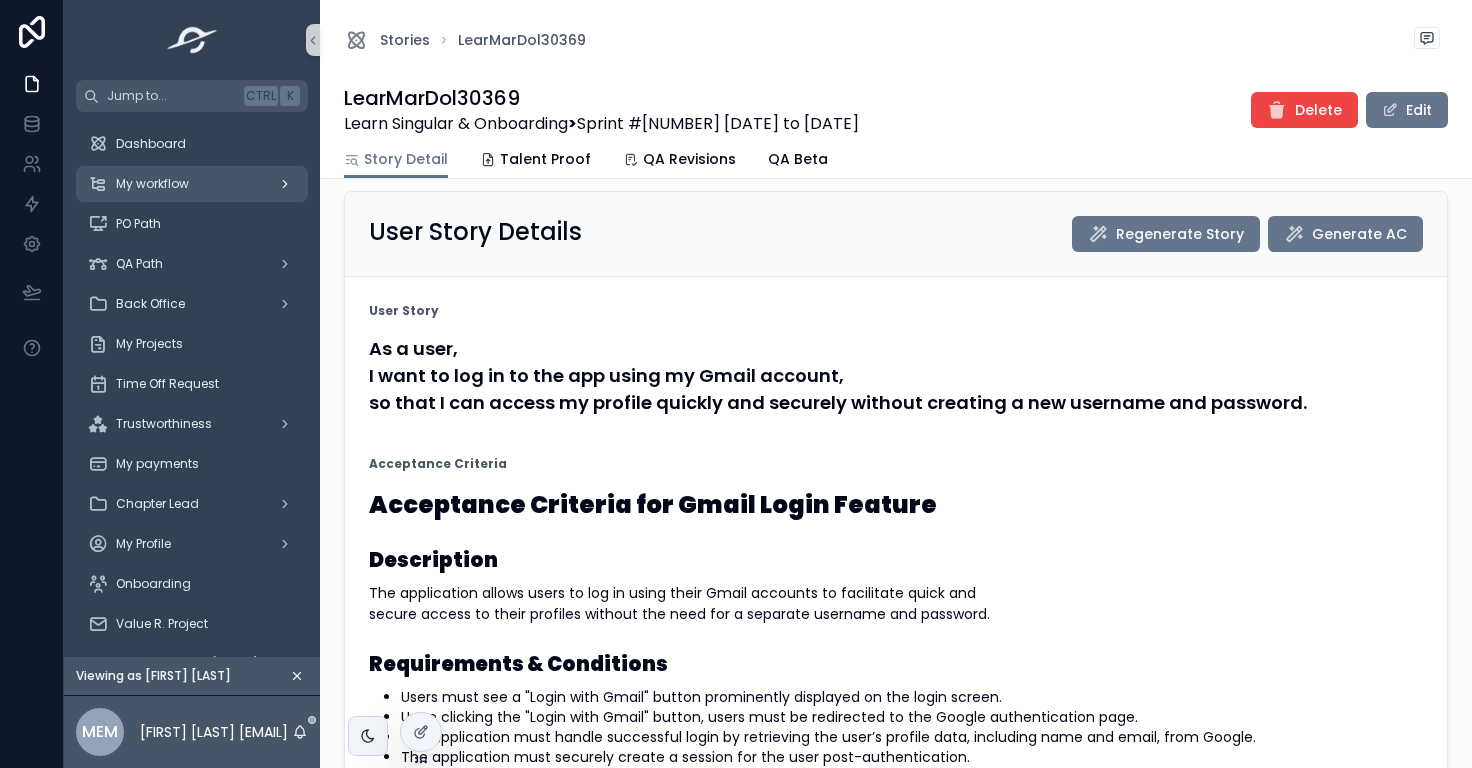 click on "My workflow" at bounding box center (152, 184) 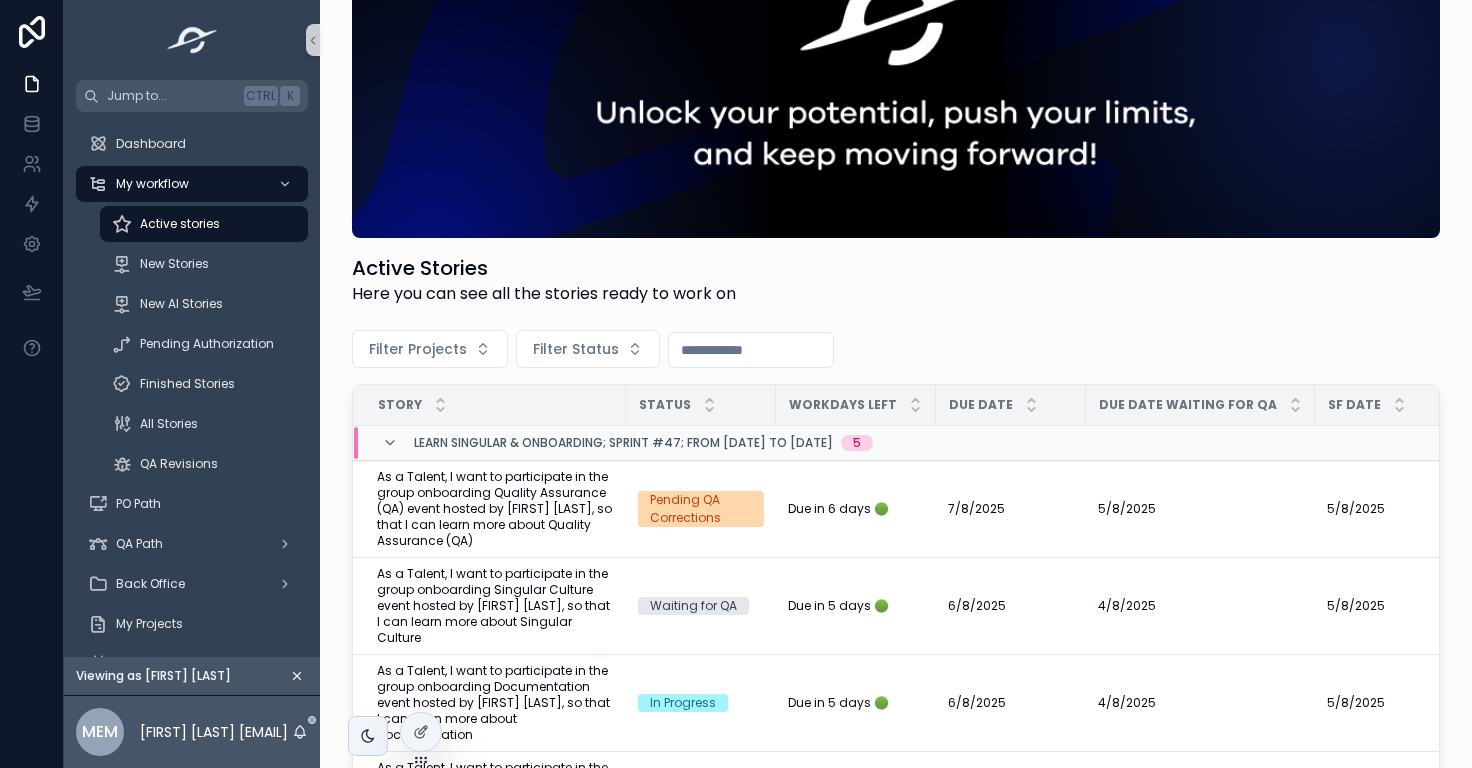 click on "Active stories" at bounding box center [180, 224] 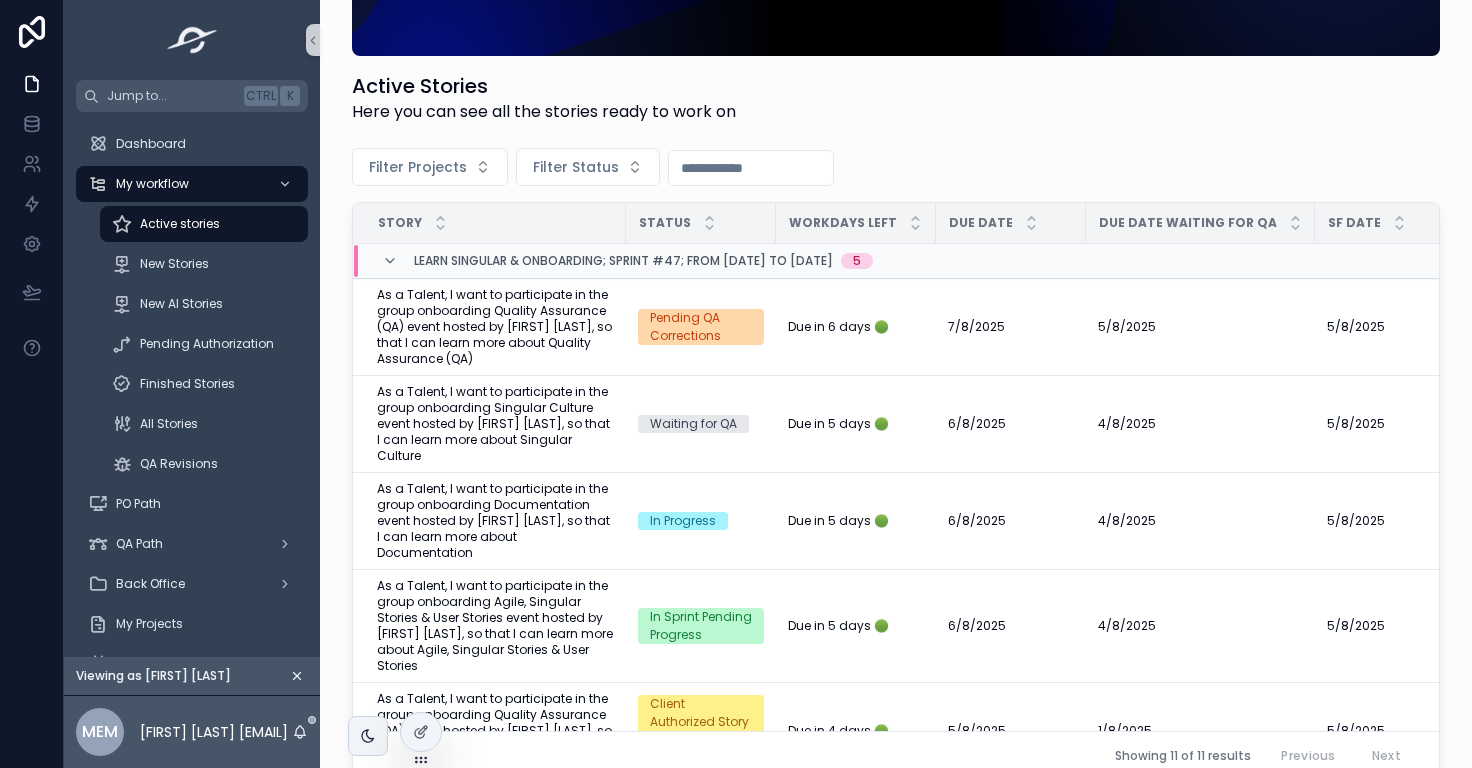 scroll, scrollTop: 346, scrollLeft: 0, axis: vertical 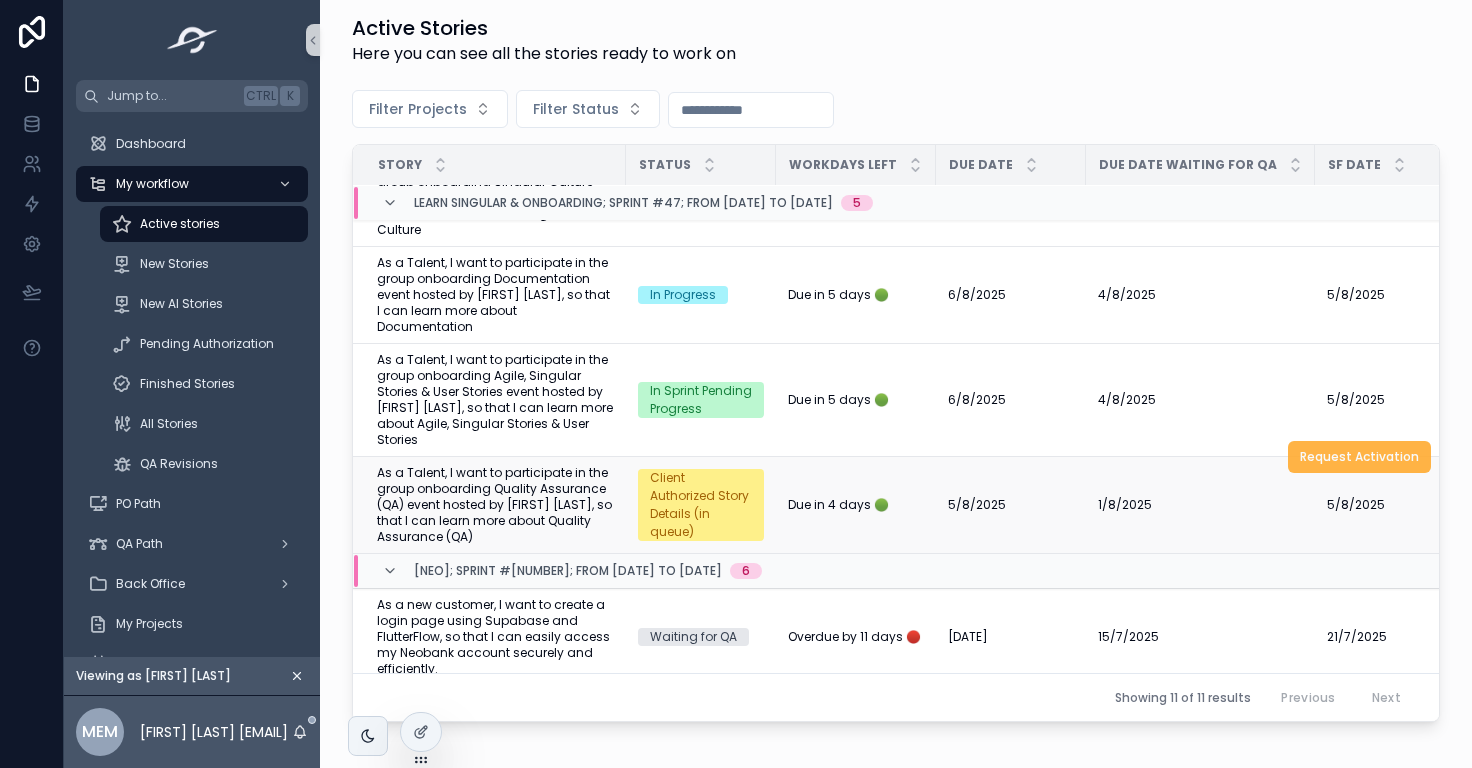 click on "Request Activation" at bounding box center (1359, 457) 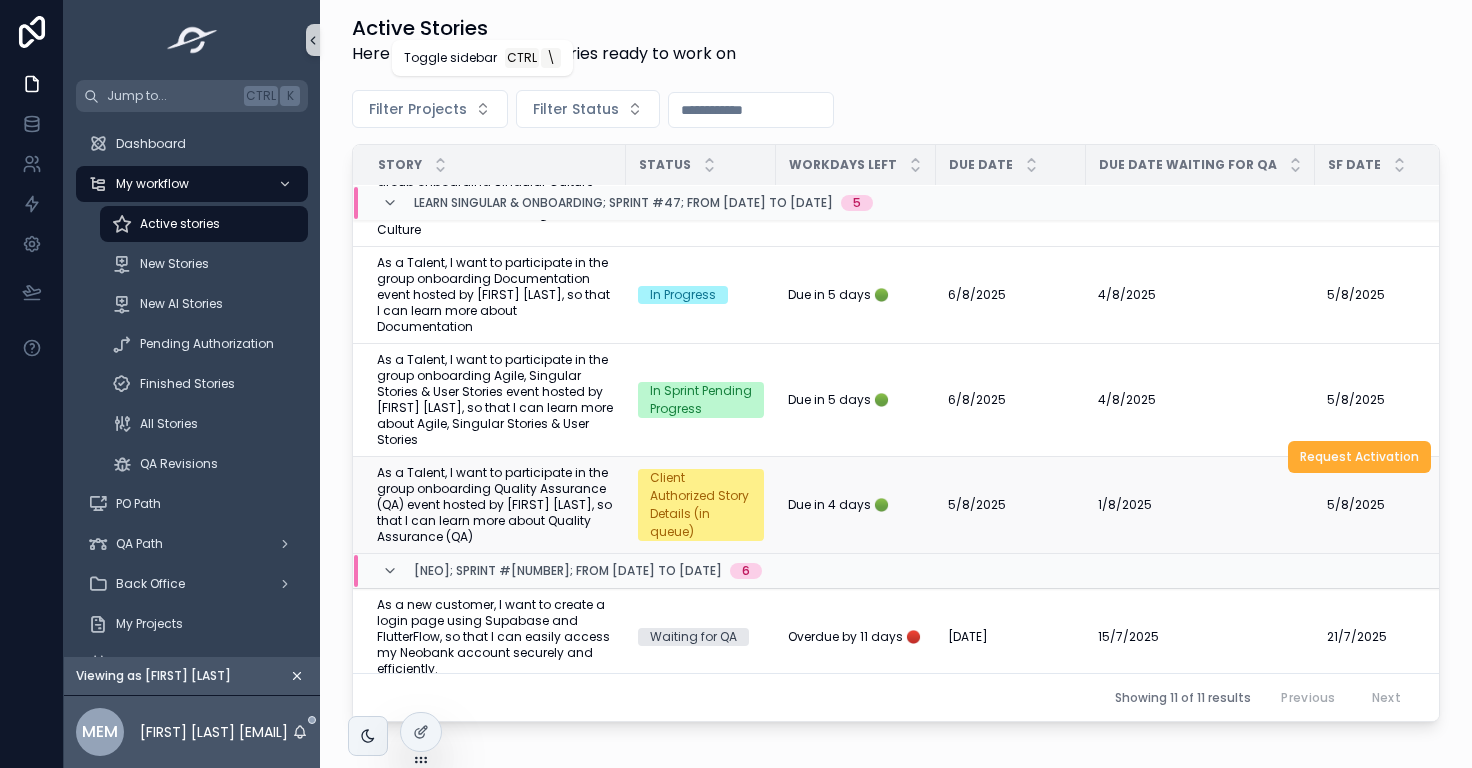 click 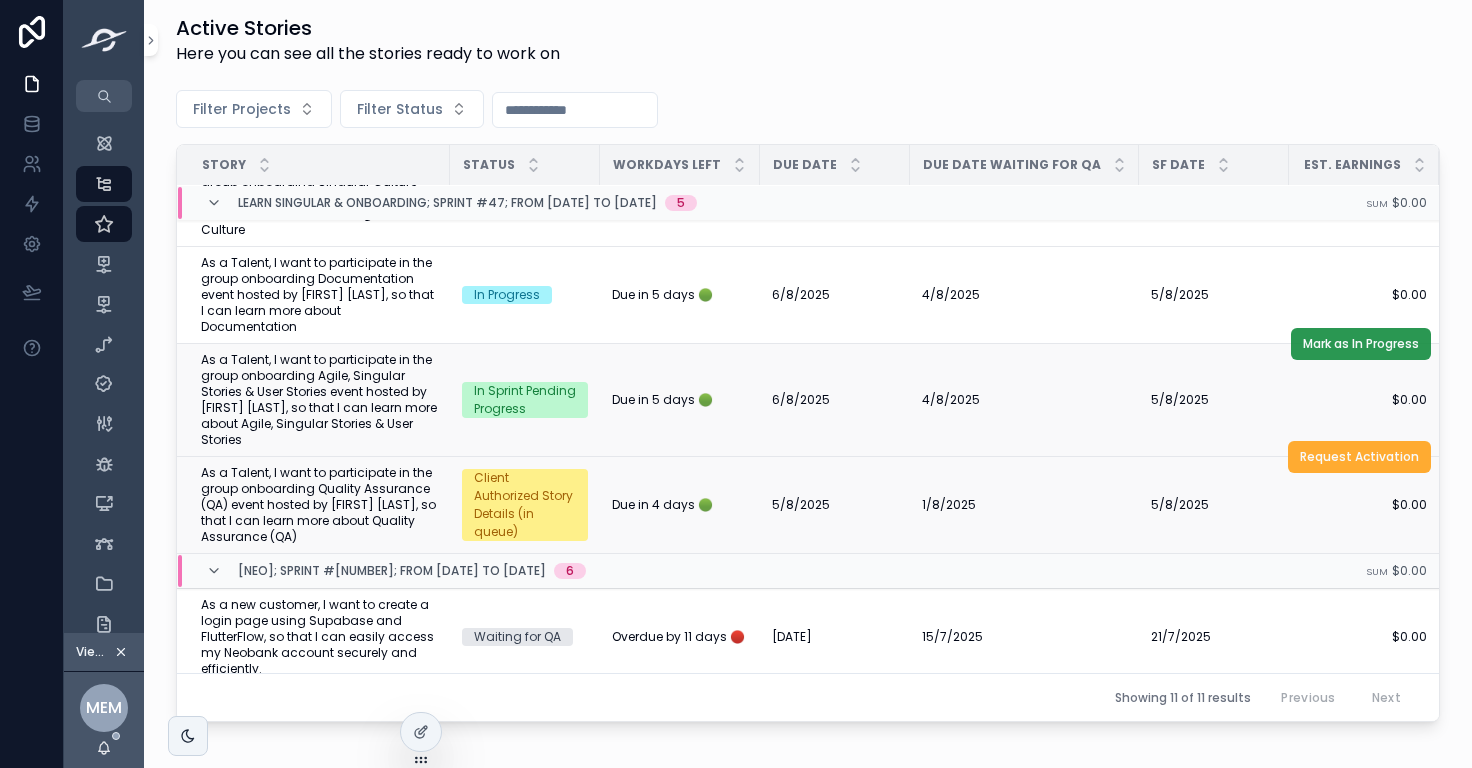 click on "Mark as In Progress" at bounding box center [1361, 344] 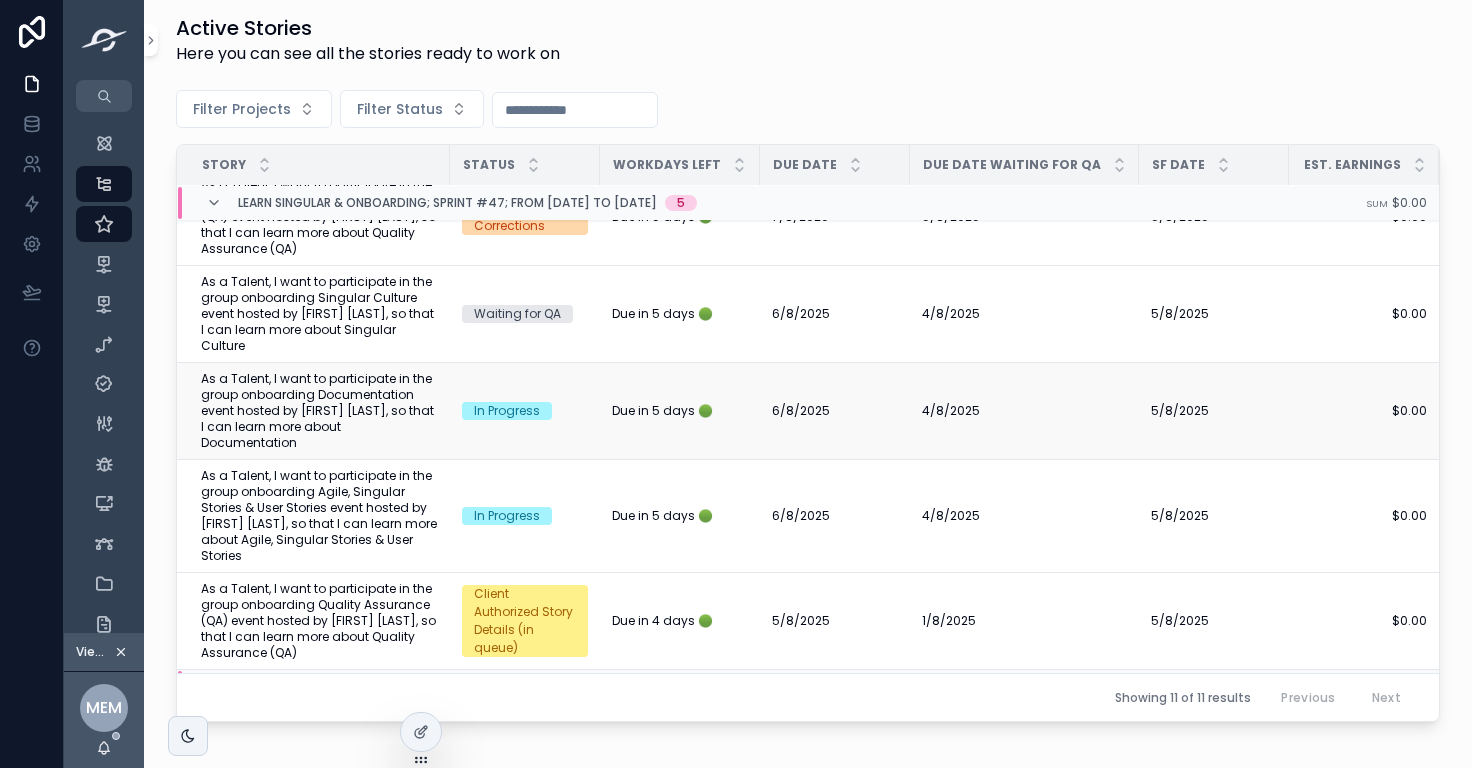 scroll, scrollTop: 84, scrollLeft: 0, axis: vertical 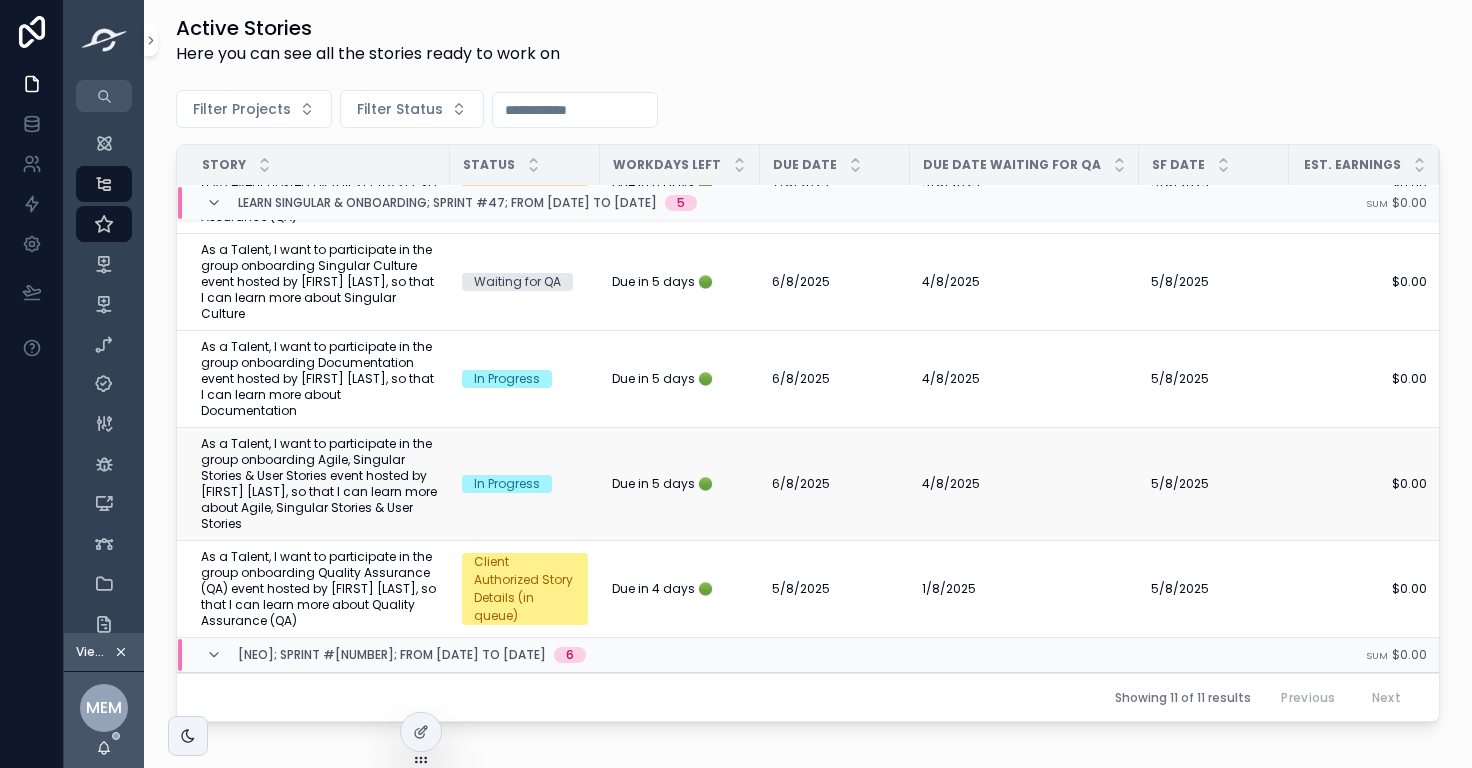 click on "As a Talent, I want to participate in the group onboarding Agile, Singular Stories & User Stories event hosted by [FIRST] [LAST], so that I can learn more about Agile, Singular Stories & User Stories" at bounding box center (319, 484) 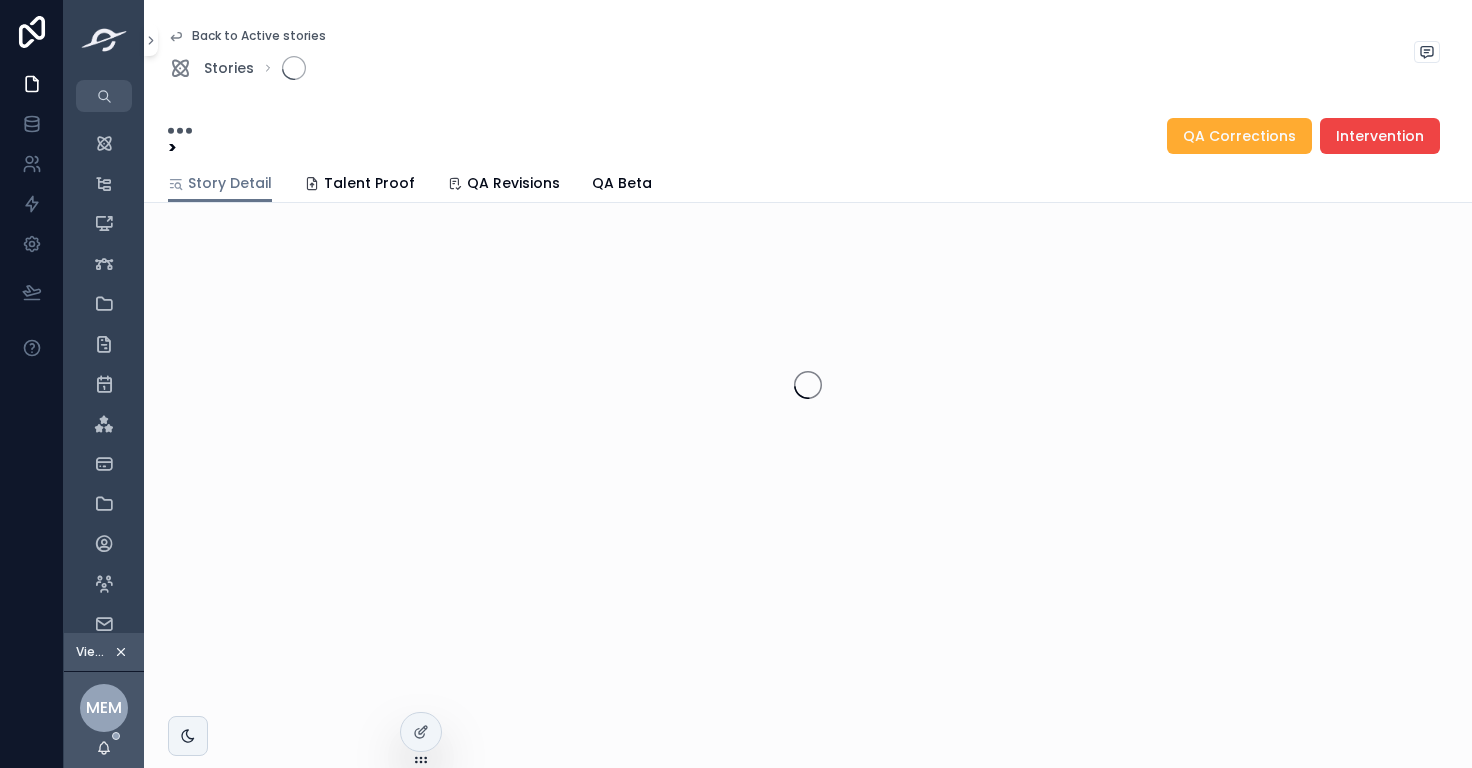 scroll, scrollTop: 0, scrollLeft: 0, axis: both 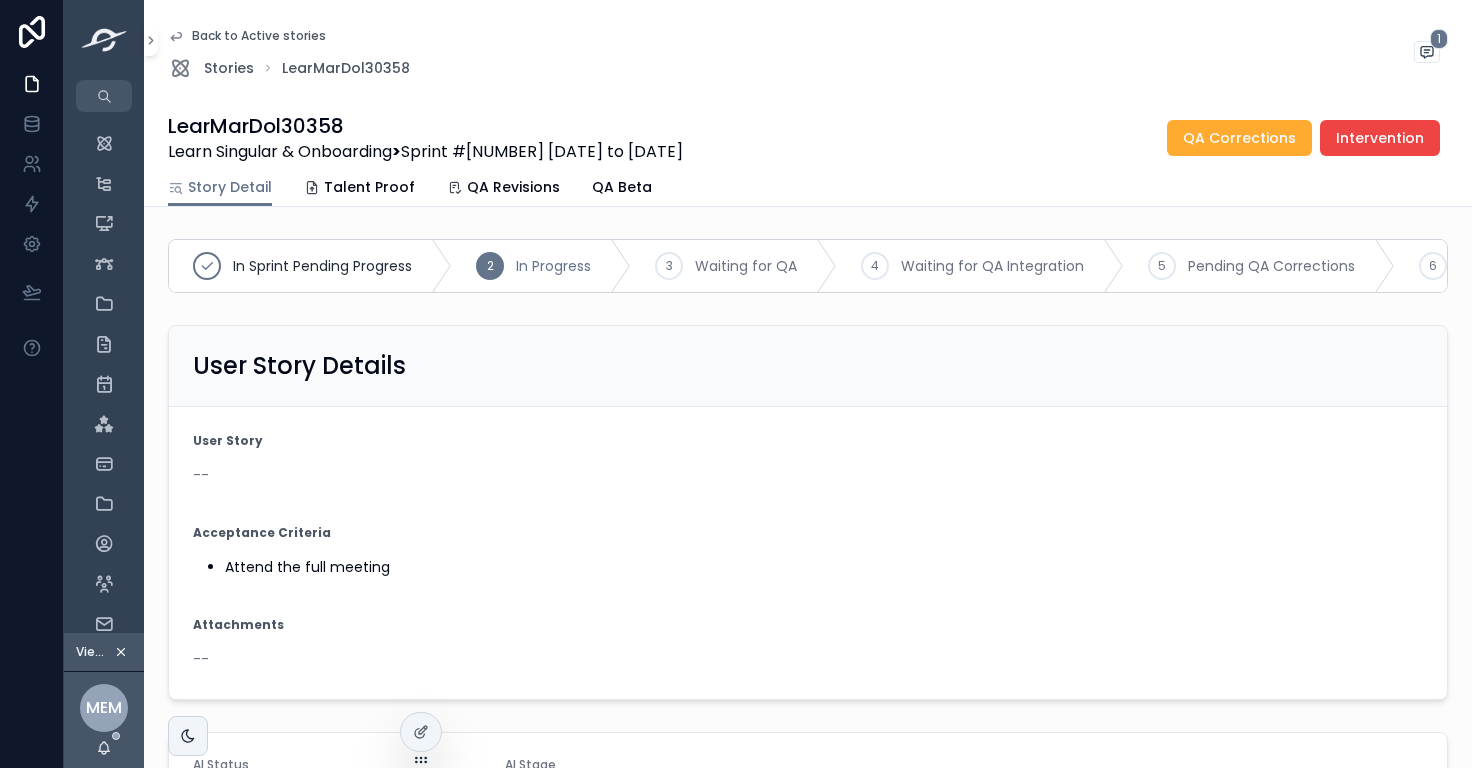 click 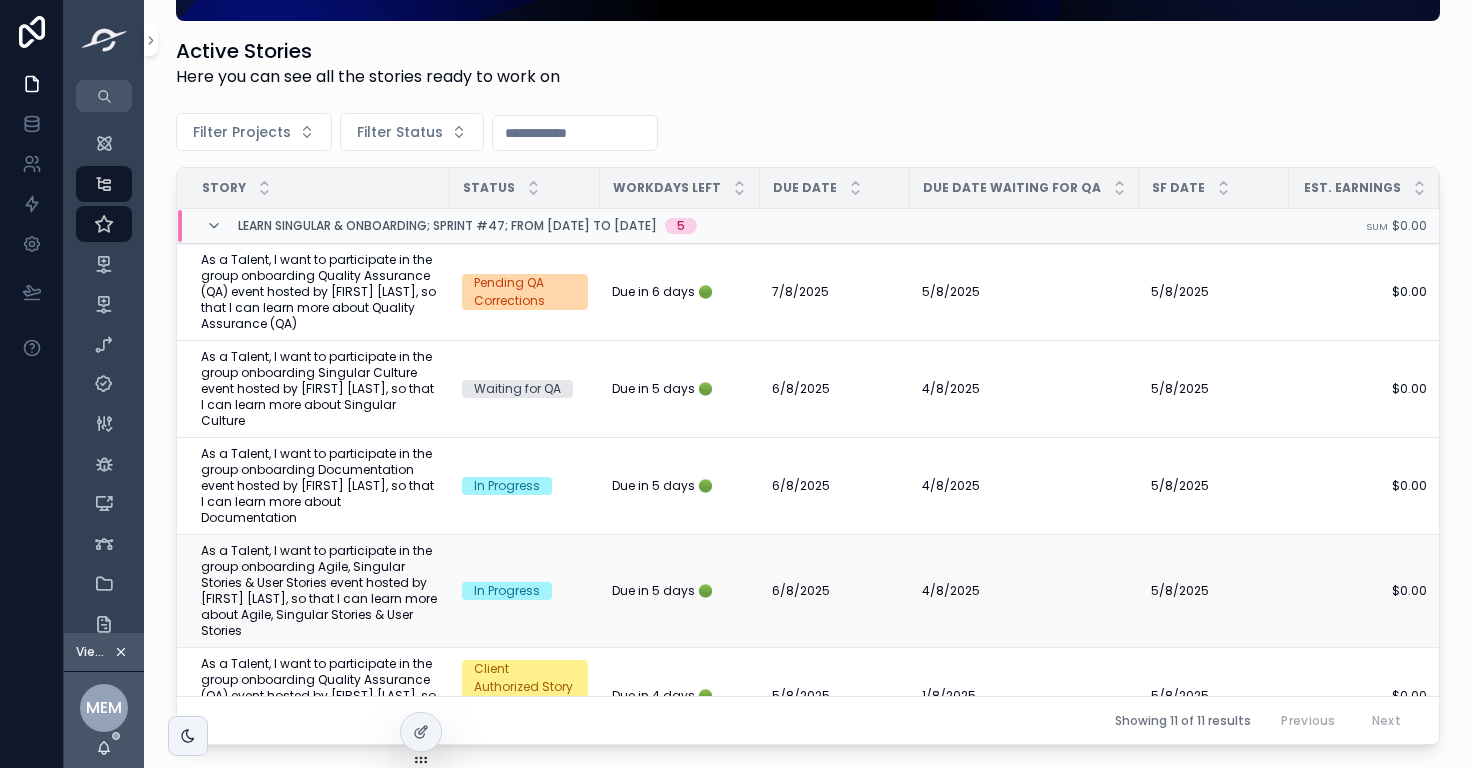 scroll, scrollTop: 396, scrollLeft: 0, axis: vertical 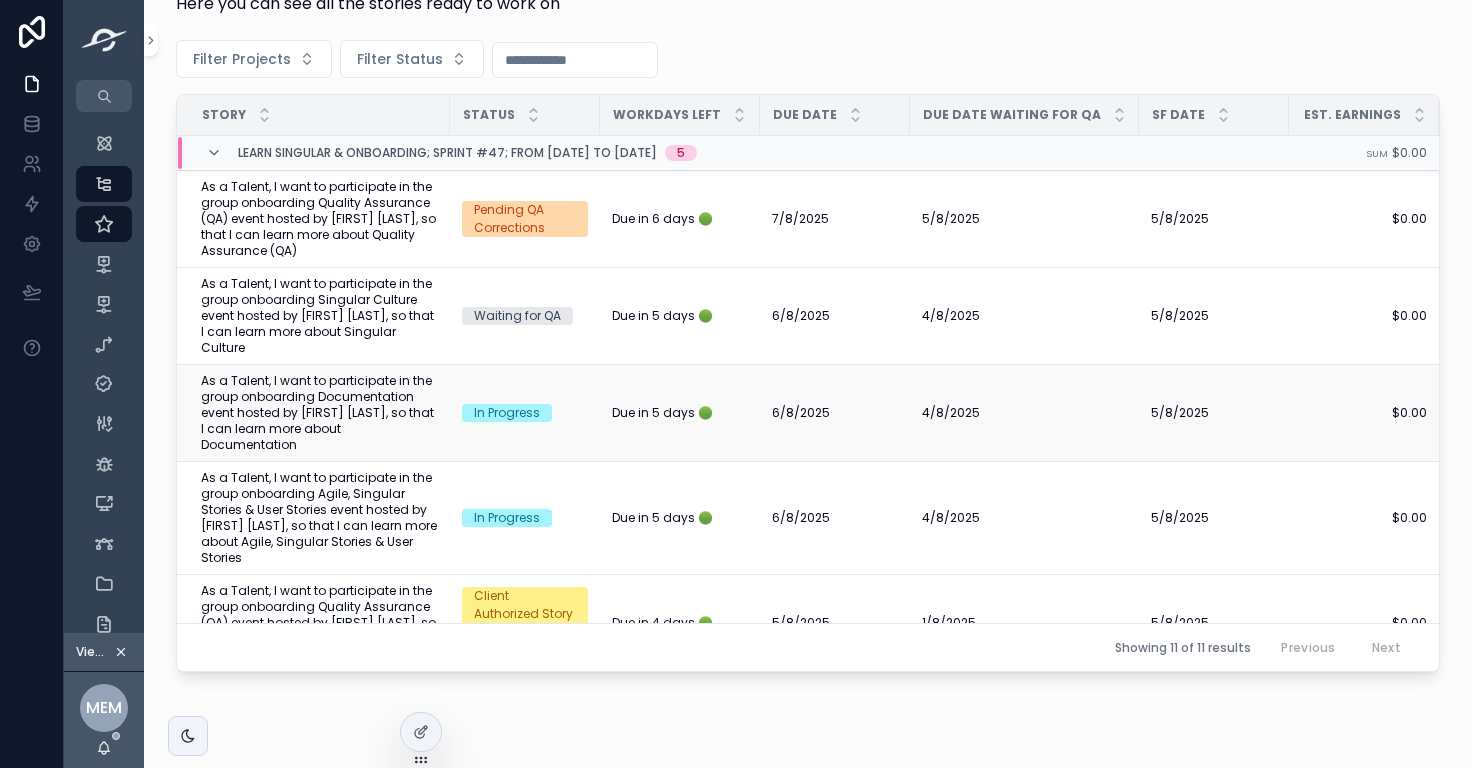 click on "As a Talent, I want to participate in the group onboarding Documentation event hosted by [FIRST] [LAST], so that I can learn more about Documentation" at bounding box center (319, 413) 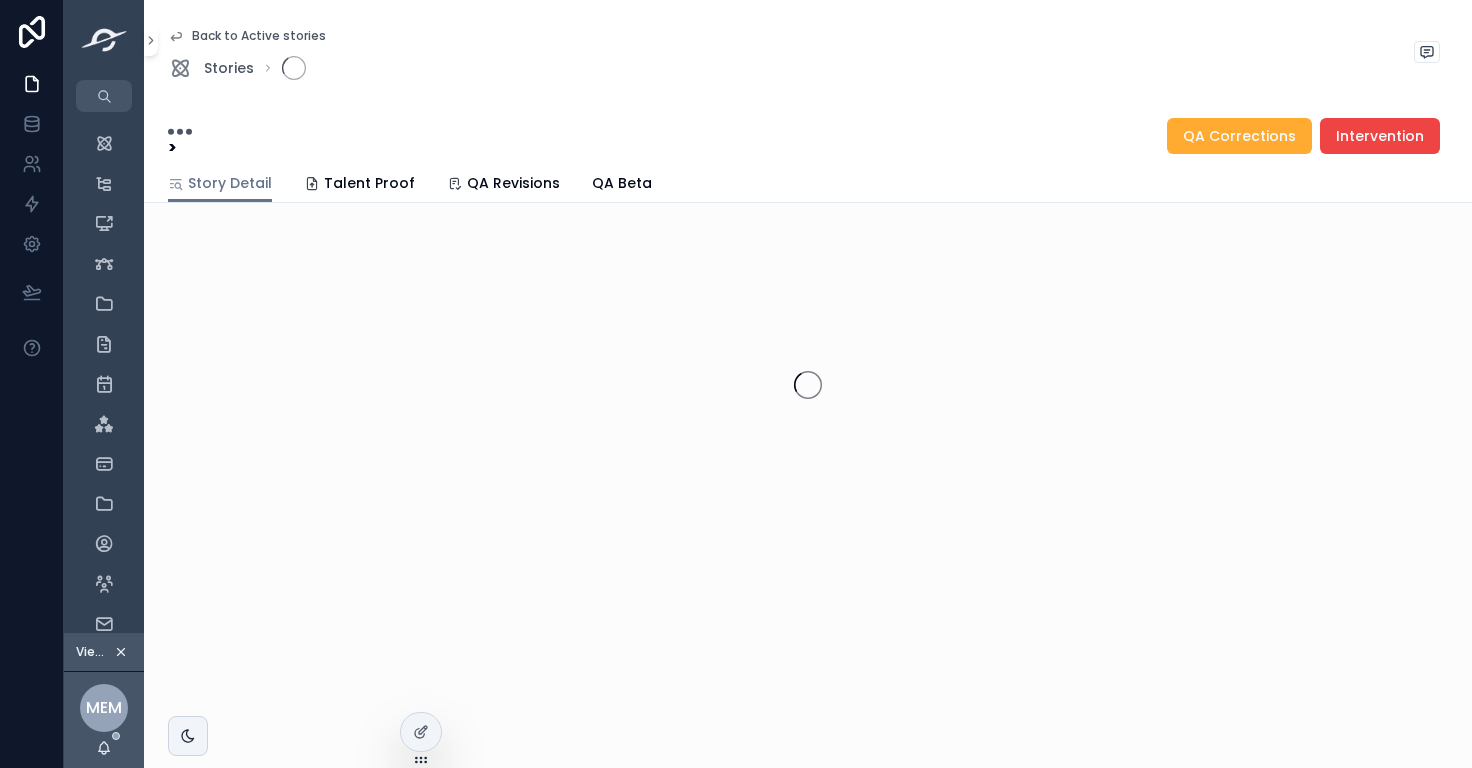 scroll, scrollTop: 0, scrollLeft: 0, axis: both 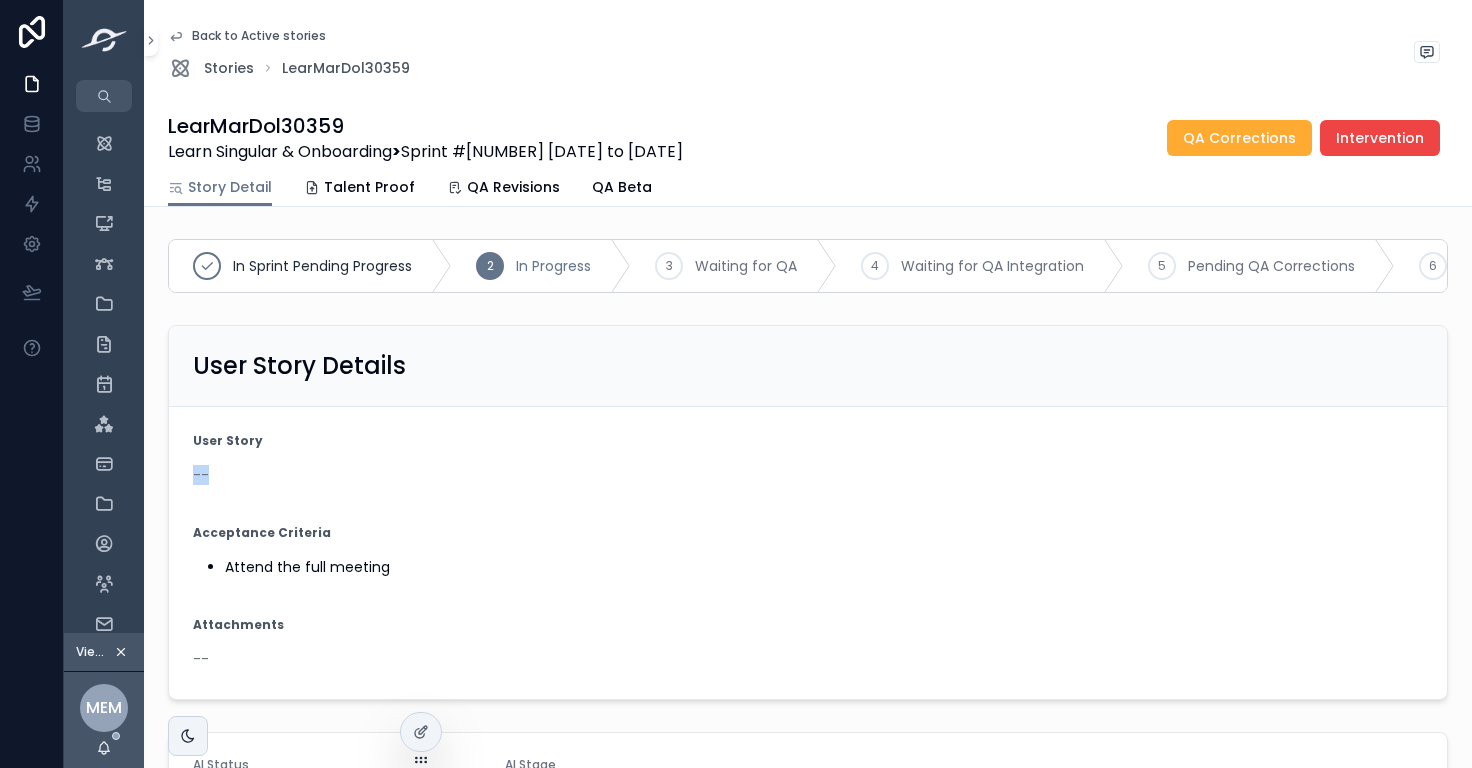 drag, startPoint x: 234, startPoint y: 488, endPoint x: 188, endPoint y: 483, distance: 46.270943 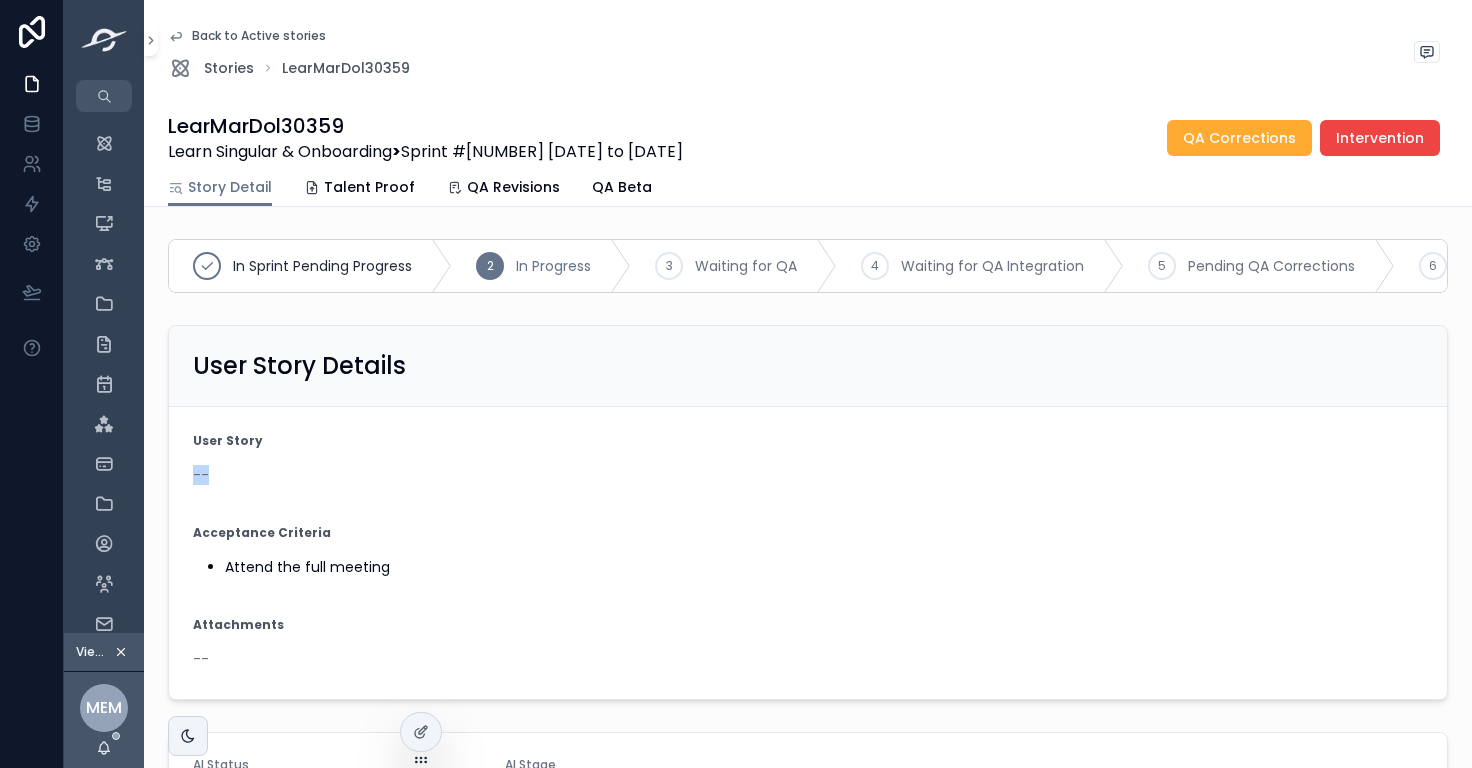 click on "User Story -- Acceptance Criteria Attend the full meeting Attachments --" at bounding box center (808, 553) 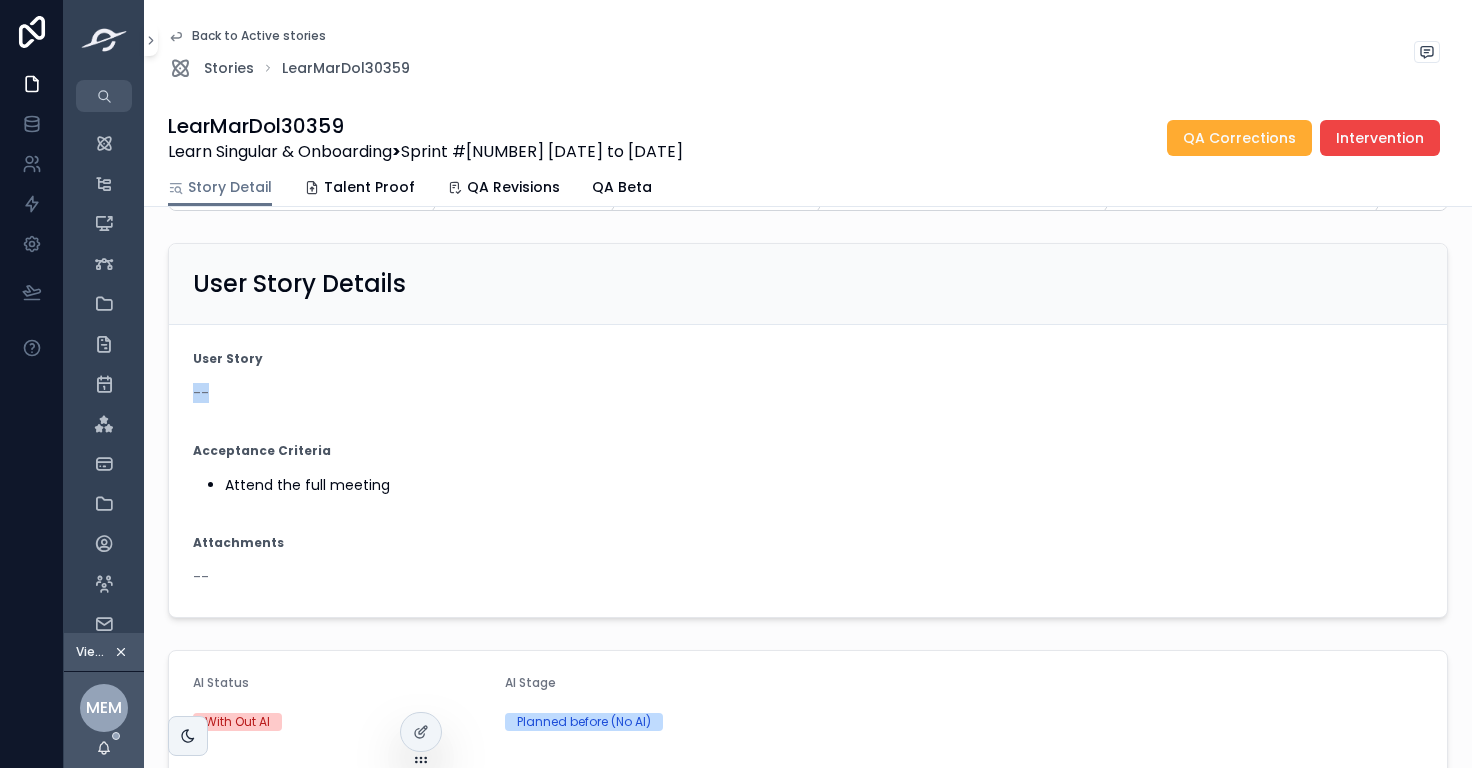 scroll, scrollTop: 8, scrollLeft: 0, axis: vertical 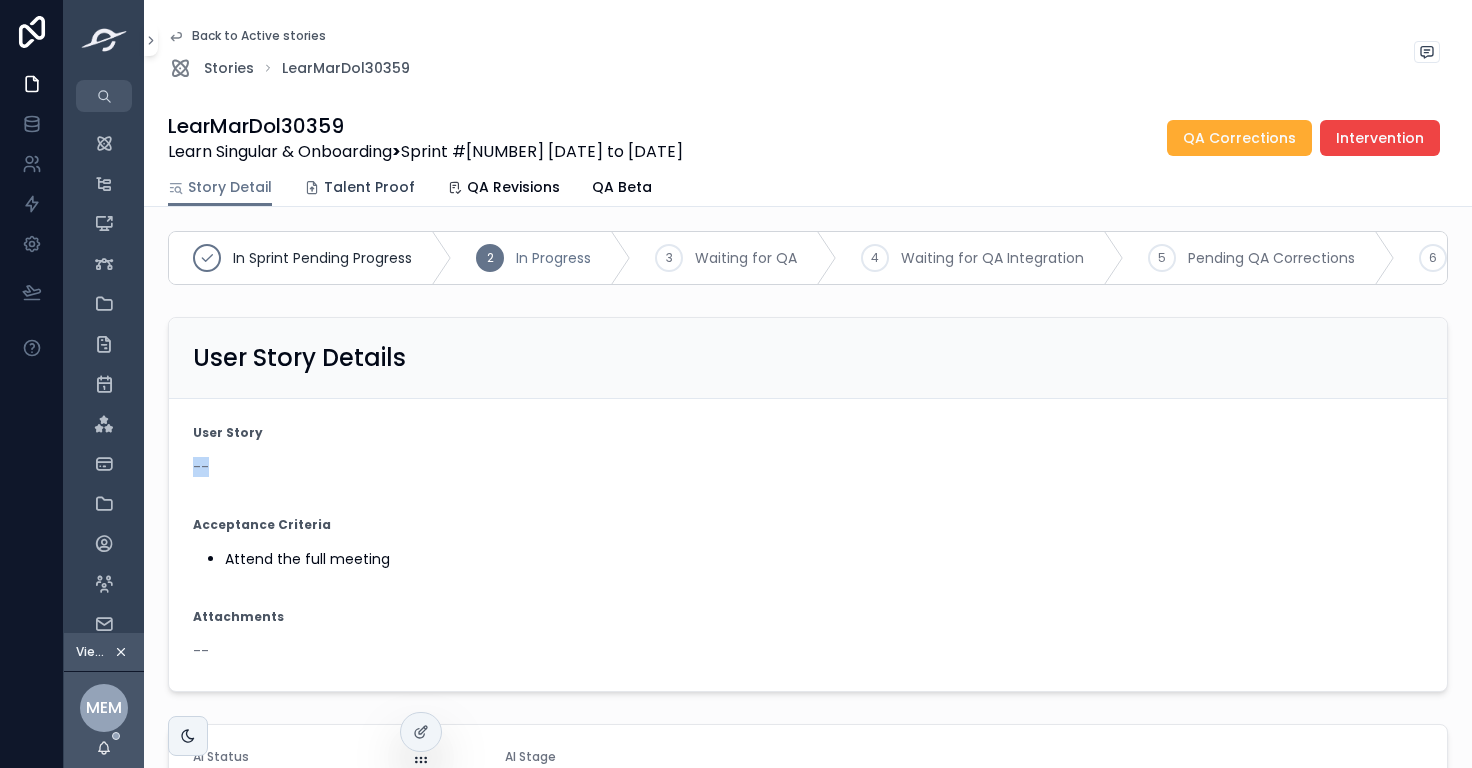 click on "Talent Proof" at bounding box center (369, 187) 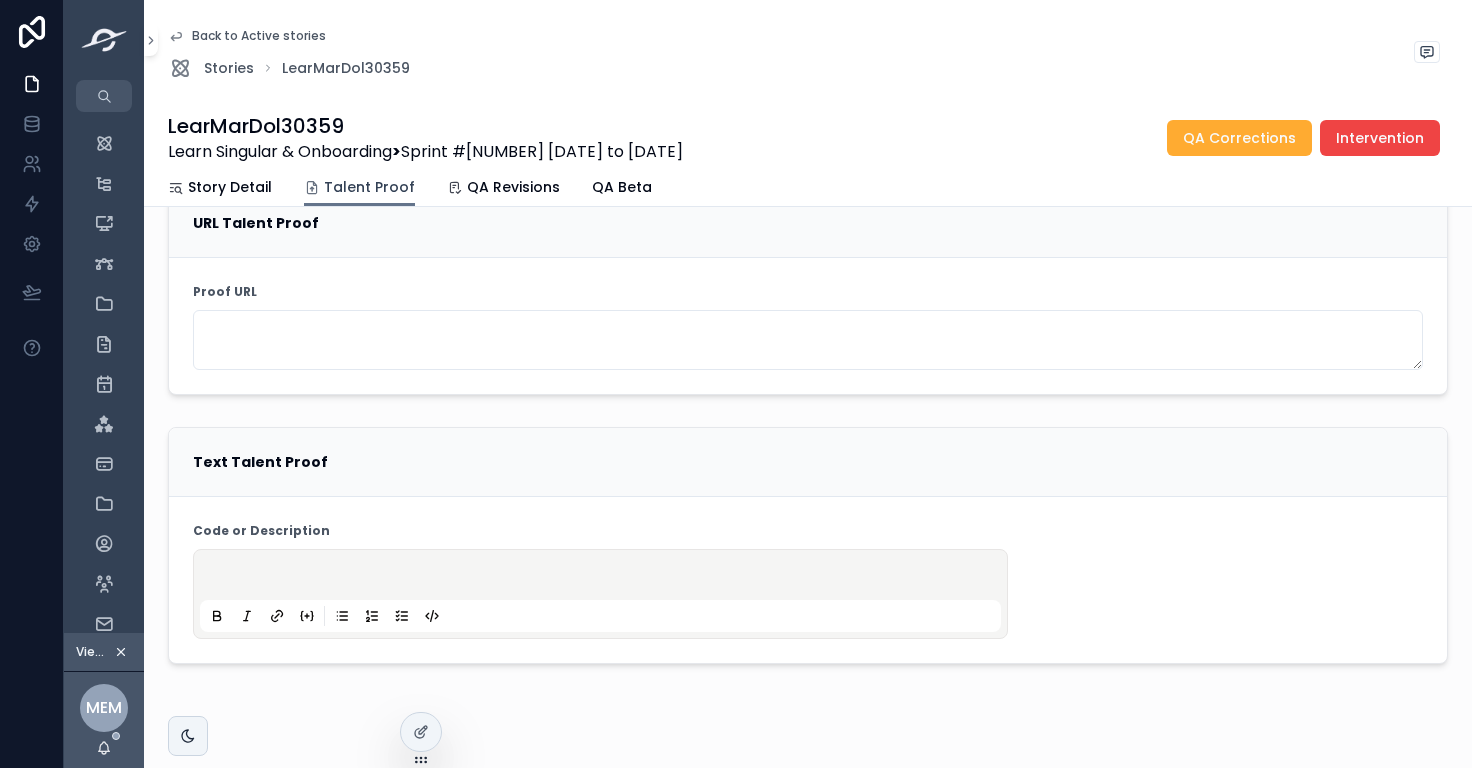 scroll, scrollTop: 620, scrollLeft: 0, axis: vertical 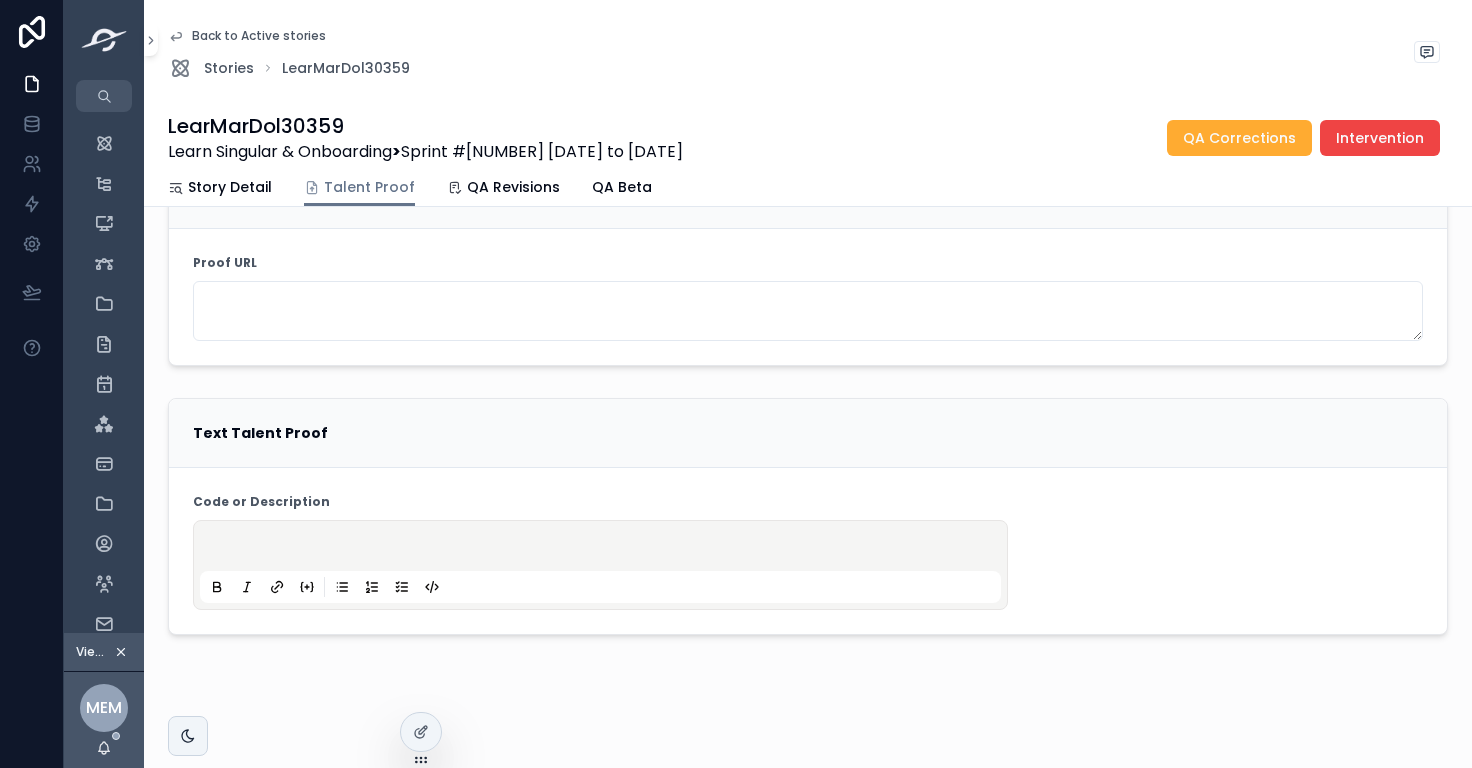 click at bounding box center (604, 549) 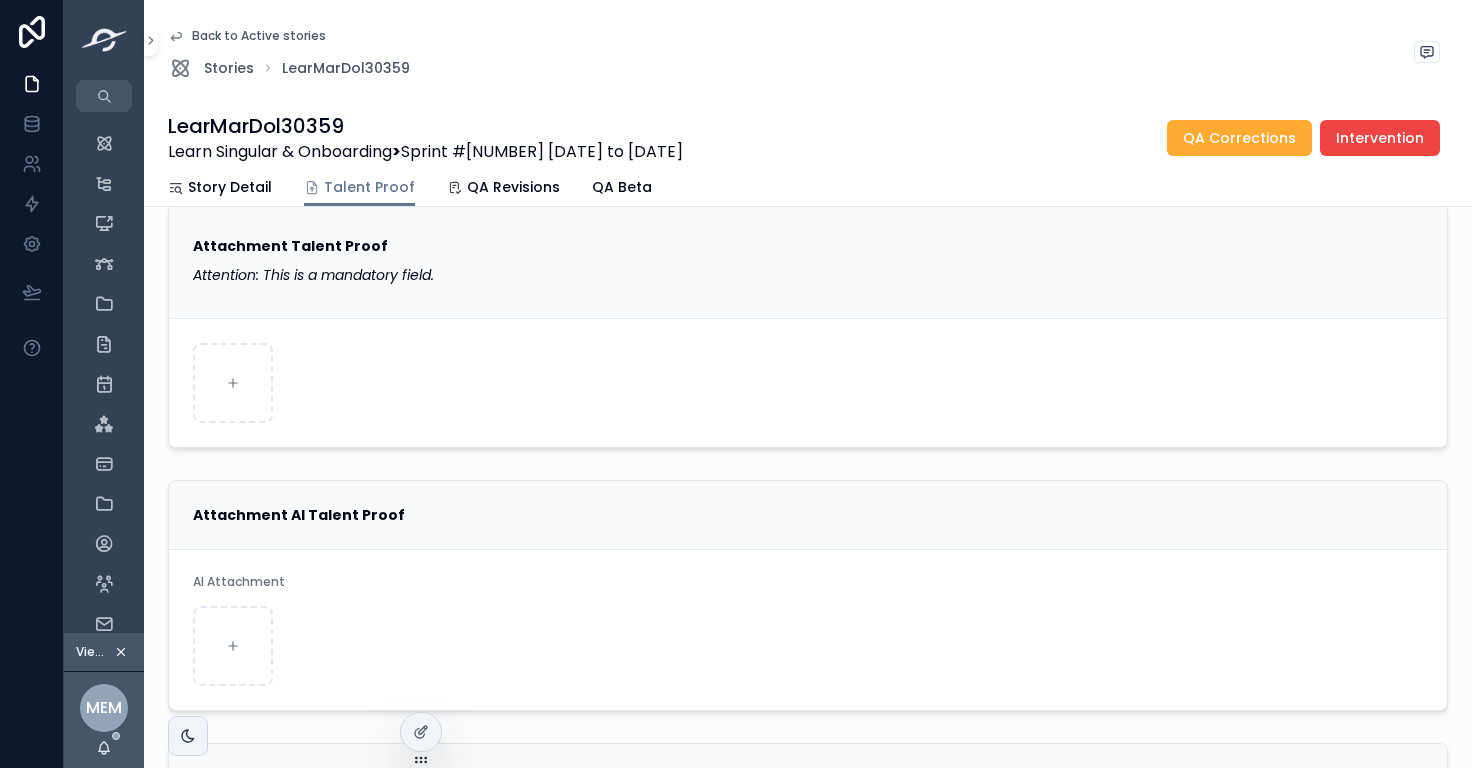 scroll, scrollTop: 4, scrollLeft: 0, axis: vertical 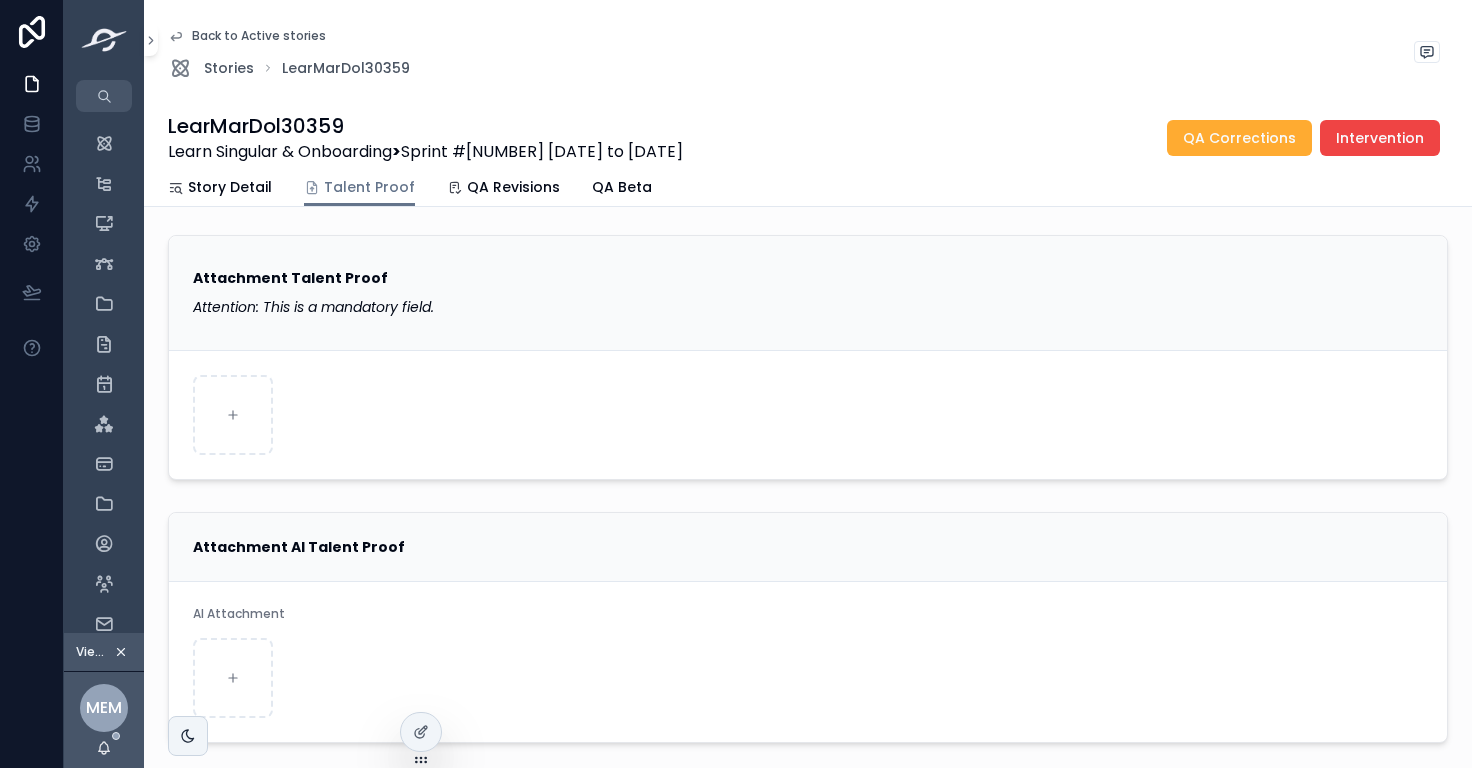 click on "Attachment Talent Proof Attention: This is a mandatory field. Attachment AI Talent Proof AI Attachment URL Talent Proof Proof URL Text Talent Proof Code or Description" at bounding box center (808, 743) 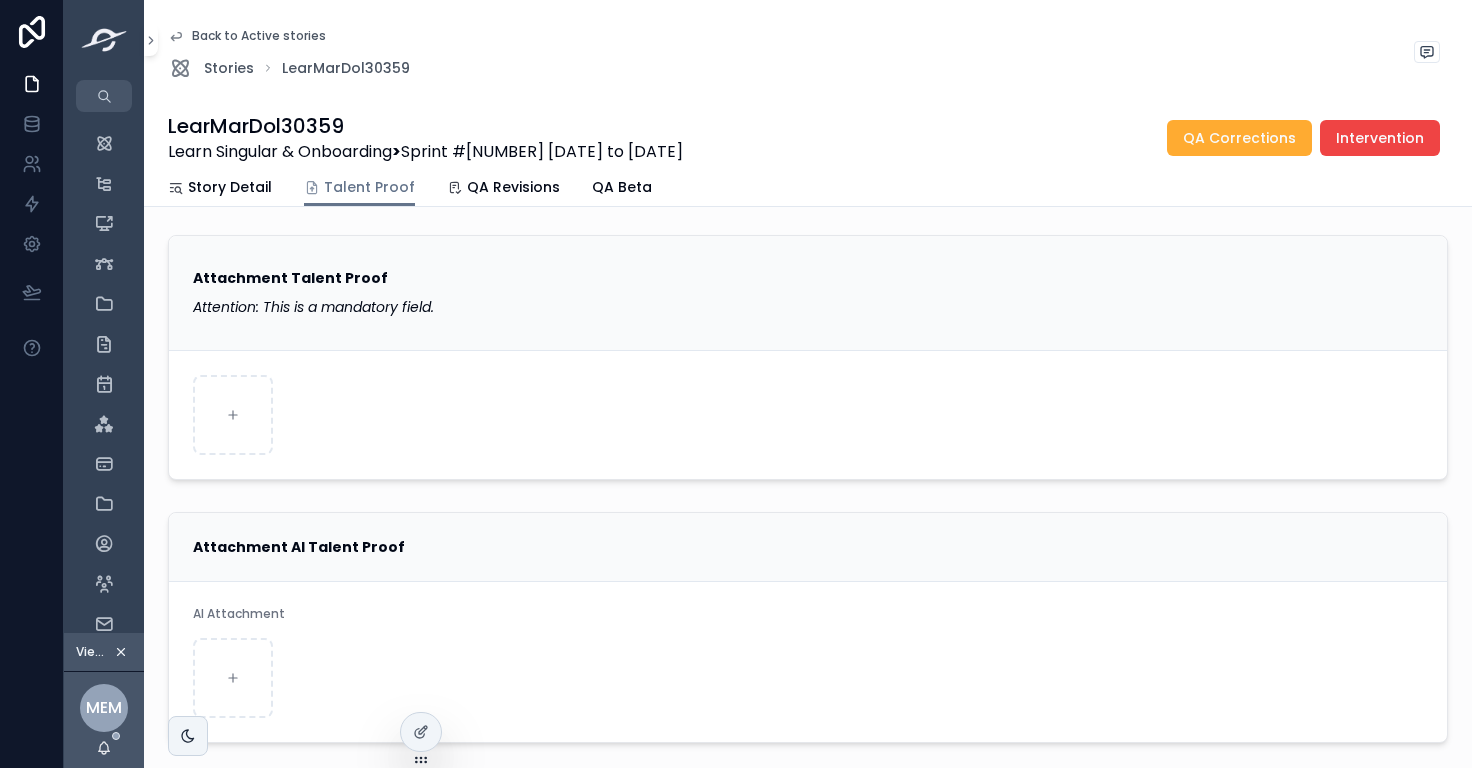 click on "Attachment Talent Proof Attention: This is a mandatory field. Attachment AI Talent Proof AI Attachment URL Talent Proof Proof URL Text Talent Proof Code or Description" at bounding box center [808, 743] 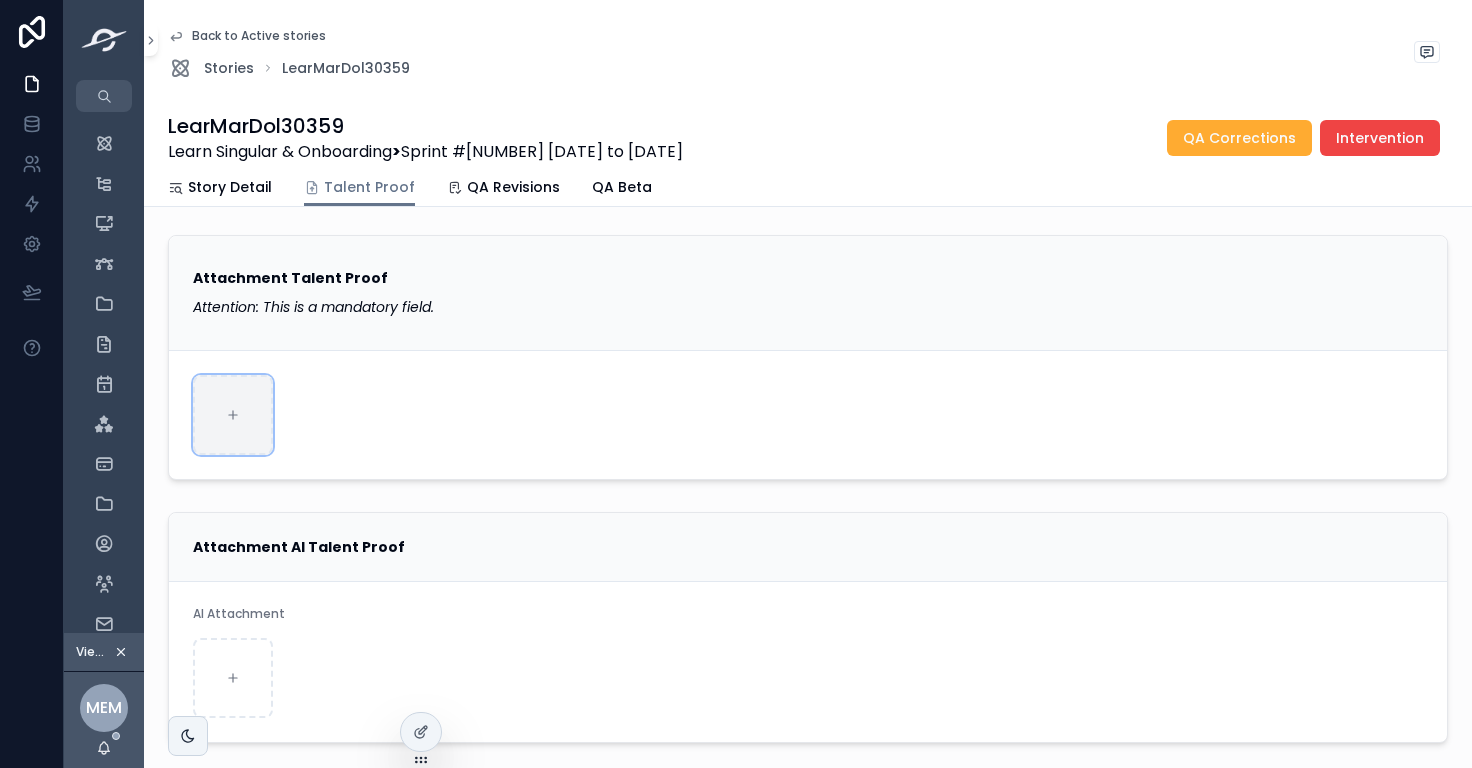 click at bounding box center [233, 415] 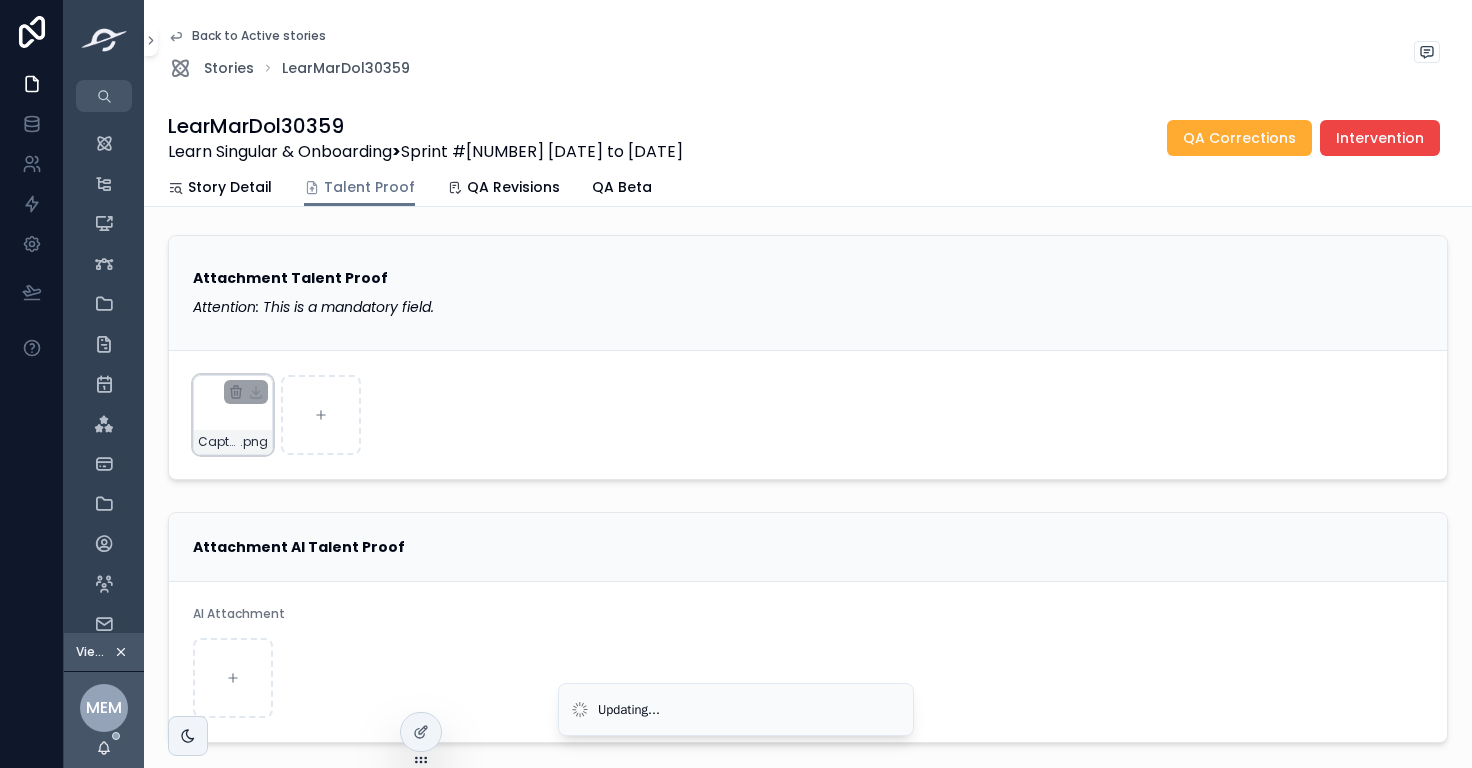 click on "Captura de pantalla 2025-07-14 152154 .png" at bounding box center (233, 415) 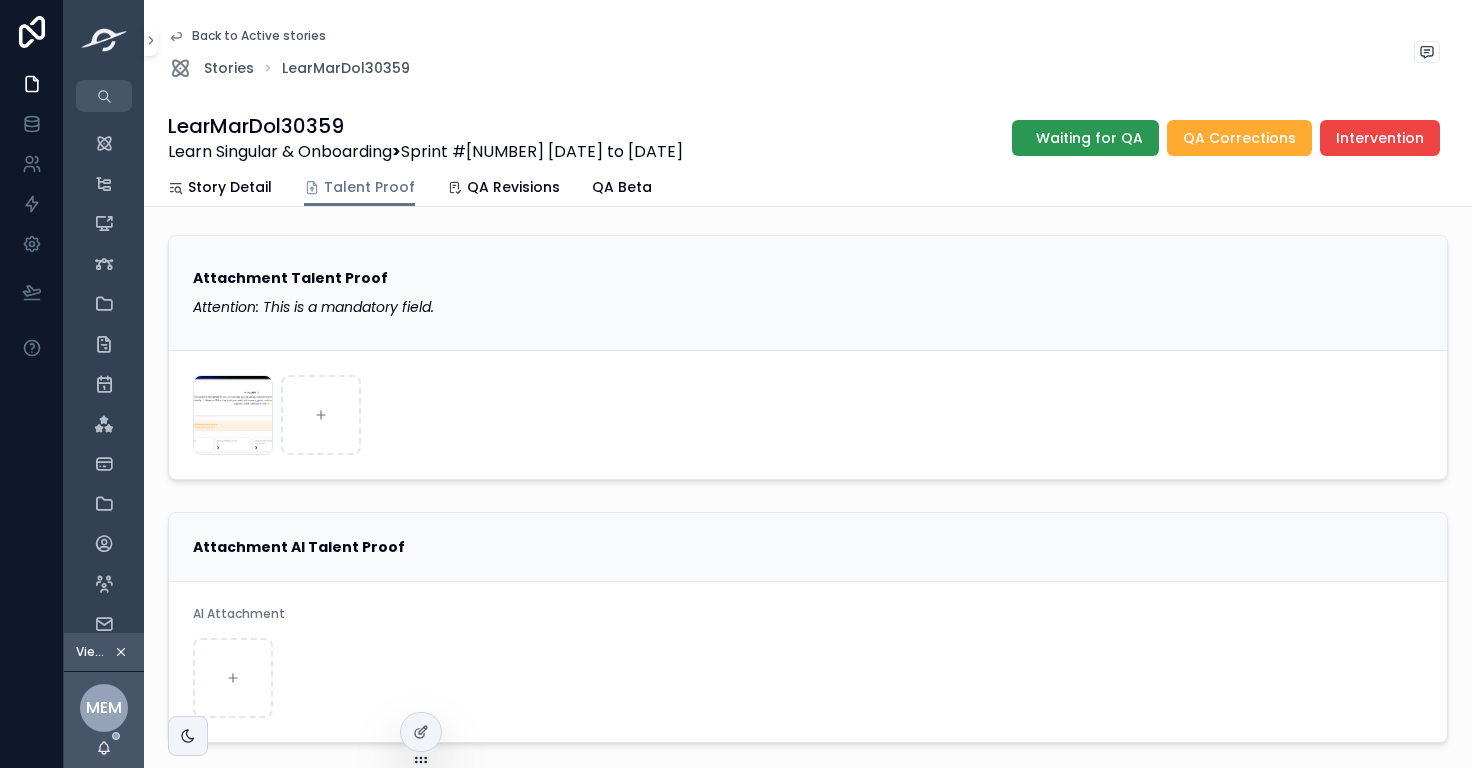 click on "Waiting for QA" at bounding box center [1089, 138] 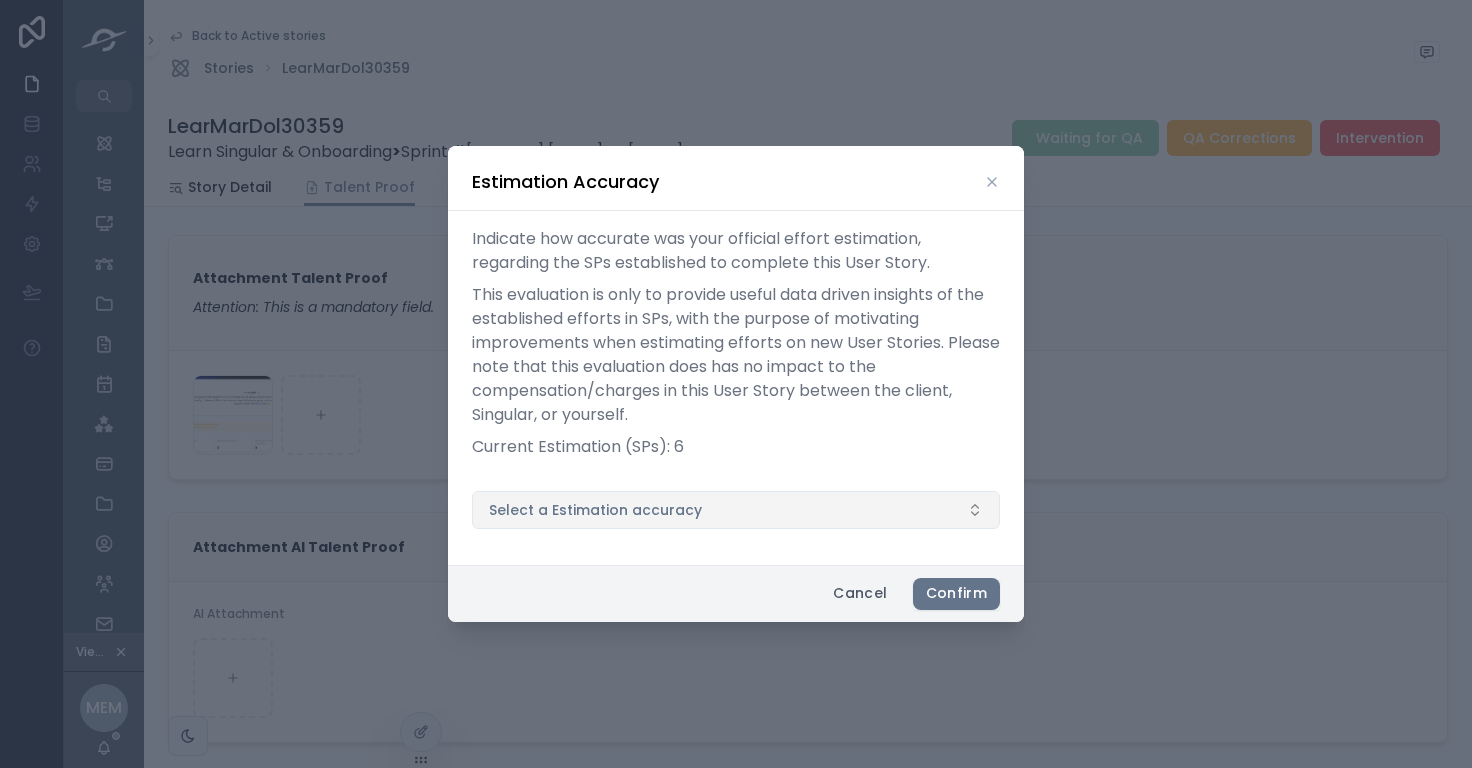 click on "Select a Estimation accuracy" at bounding box center (736, 510) 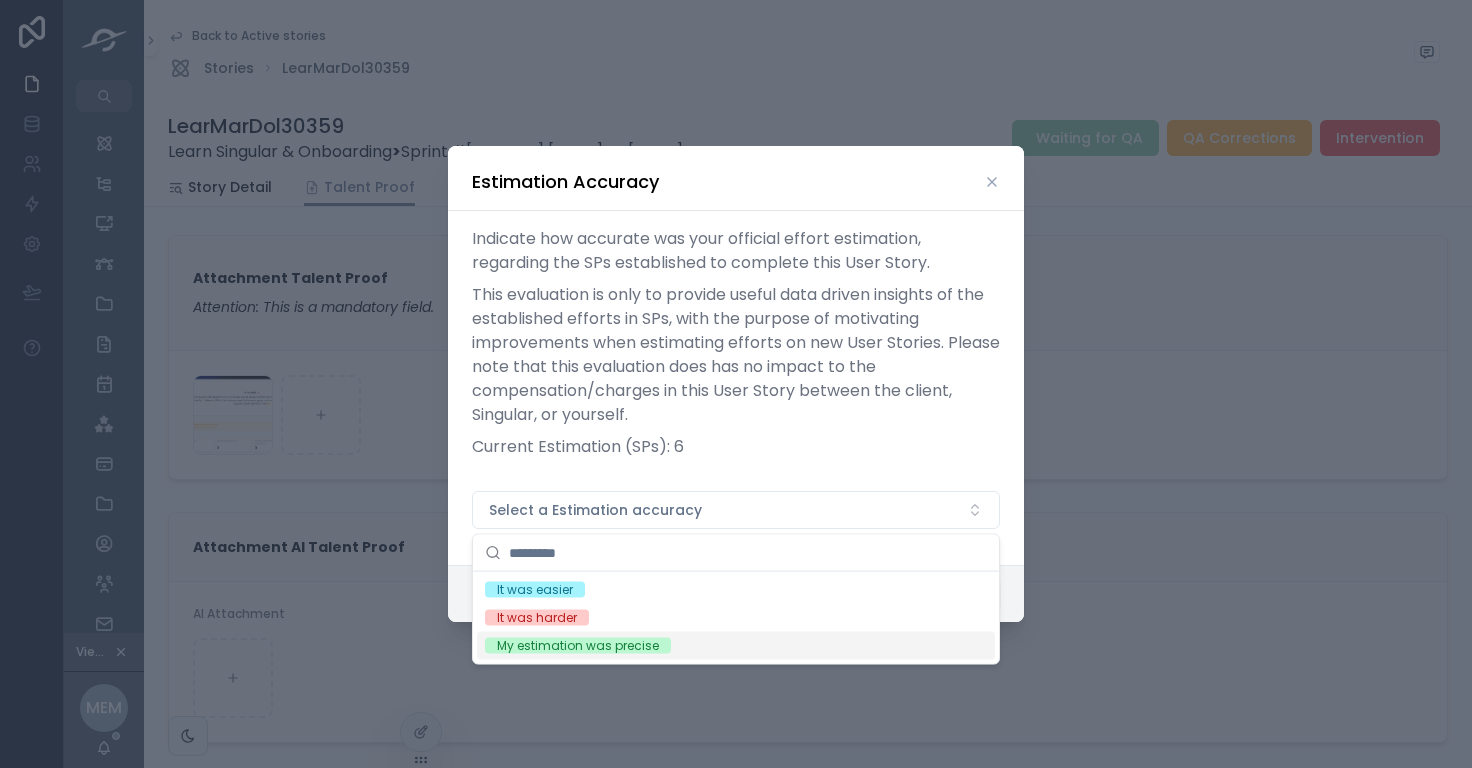 click on "My estimation was precise" at bounding box center (736, 646) 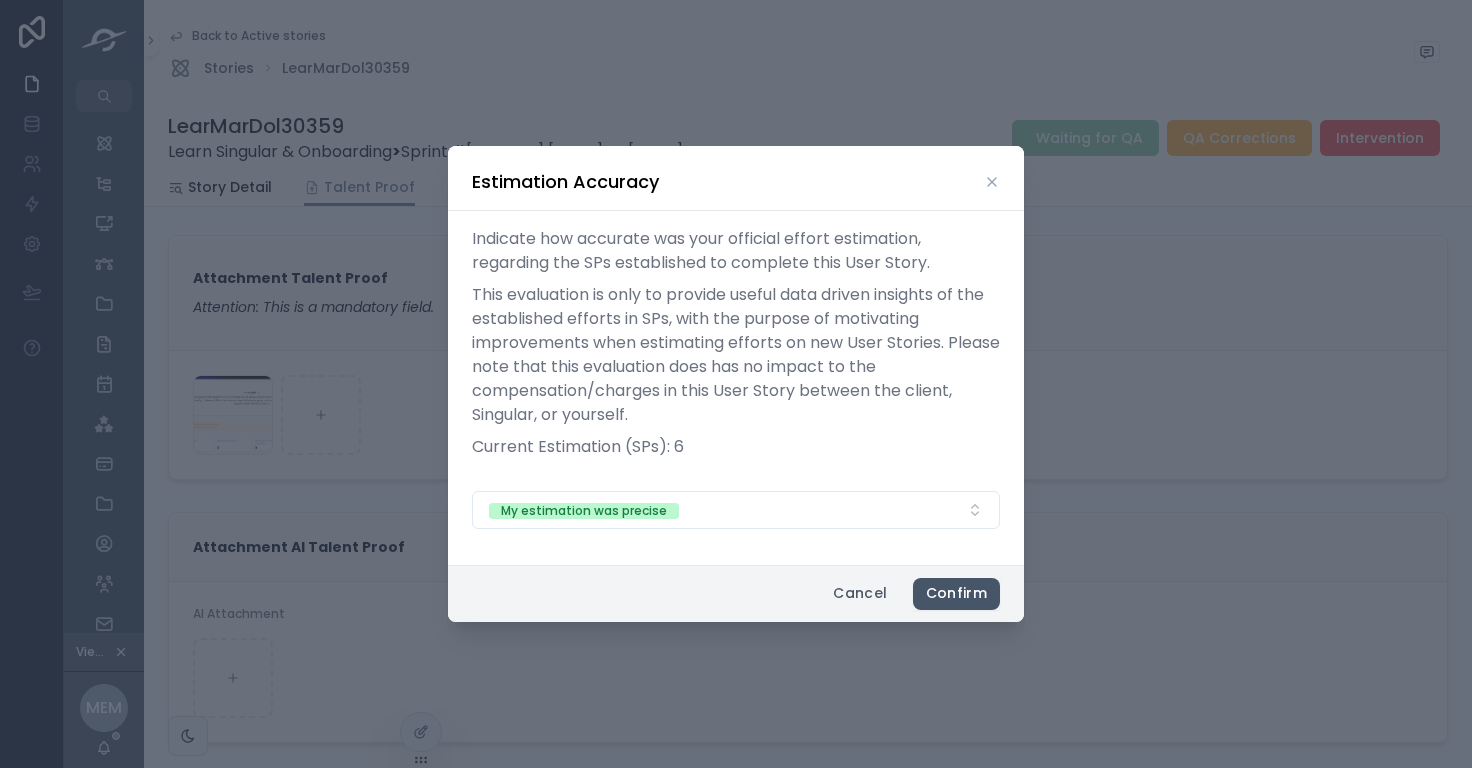 click on "Confirm" at bounding box center [956, 594] 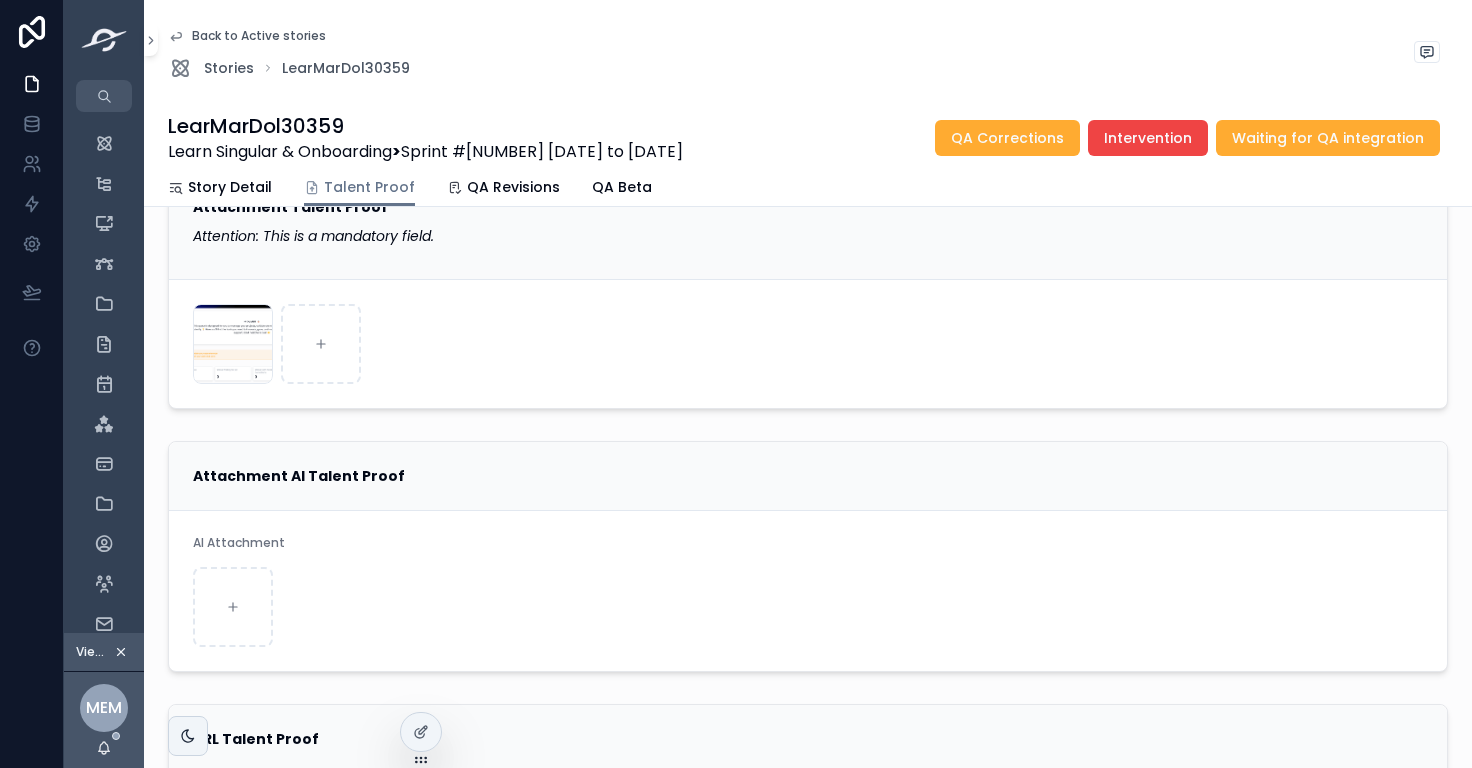 scroll, scrollTop: 0, scrollLeft: 0, axis: both 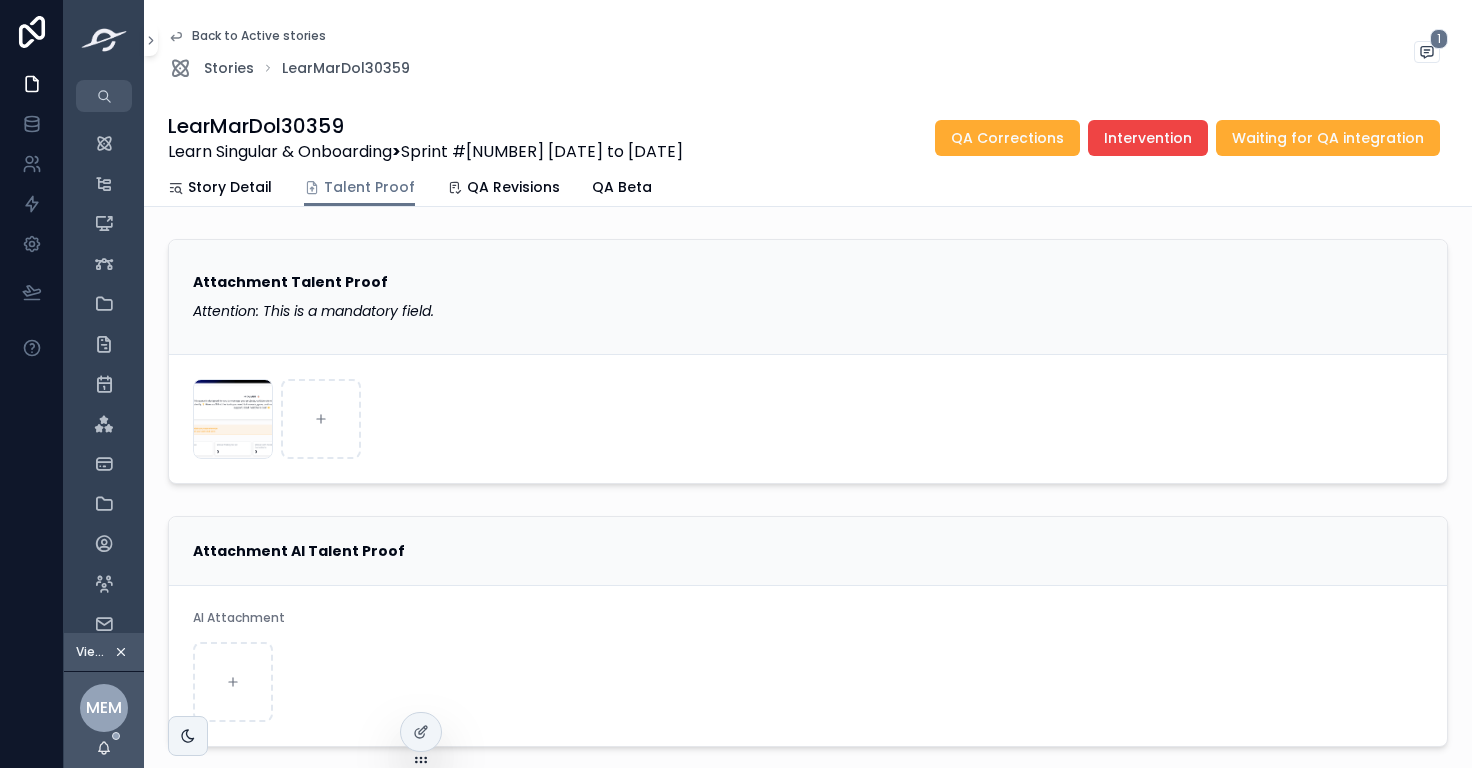 click on "Back to Active stories" at bounding box center (259, 36) 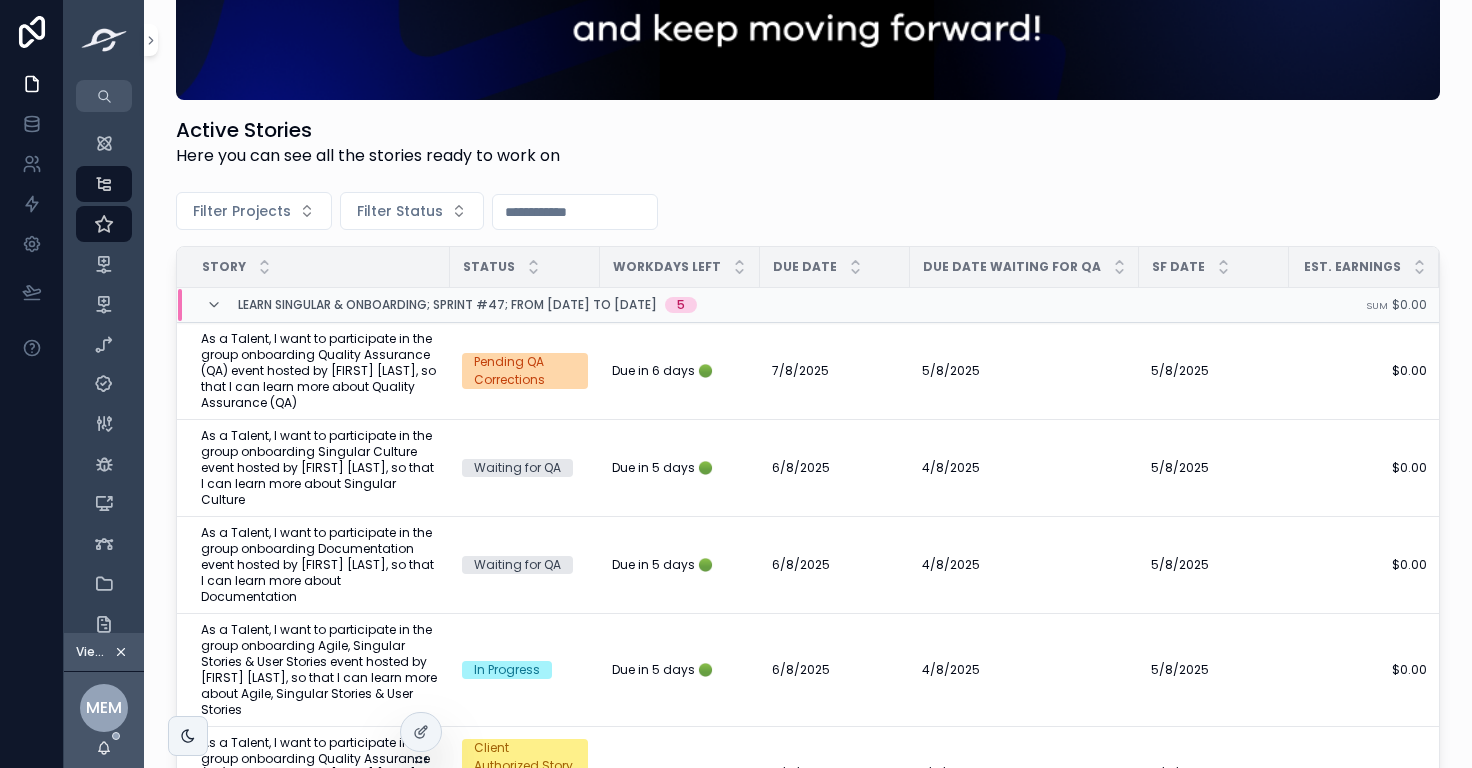 scroll, scrollTop: 452, scrollLeft: 0, axis: vertical 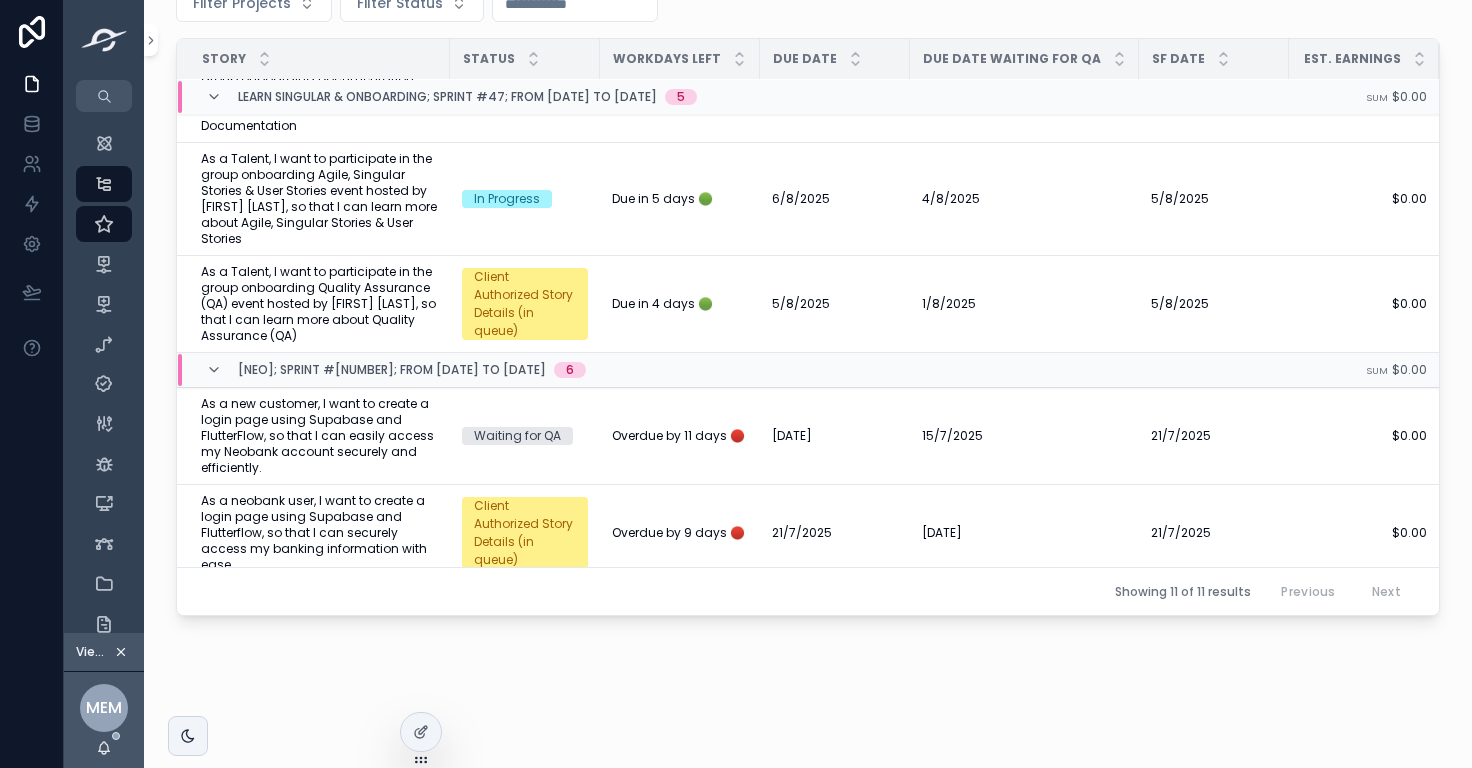 click on "Neobank; Sprint #40; From [DATE] to [DATE] 6" at bounding box center (396, 370) 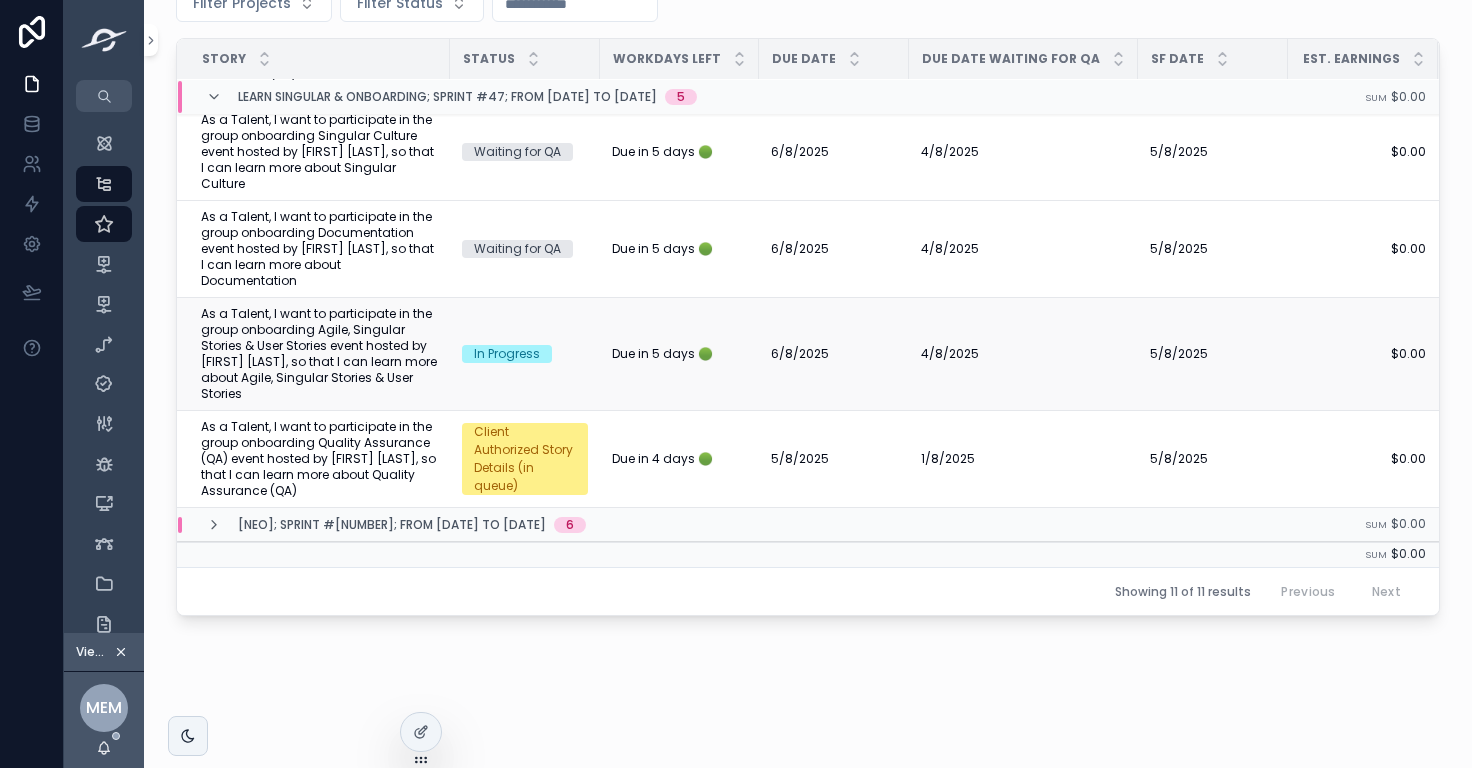 scroll, scrollTop: 0, scrollLeft: 0, axis: both 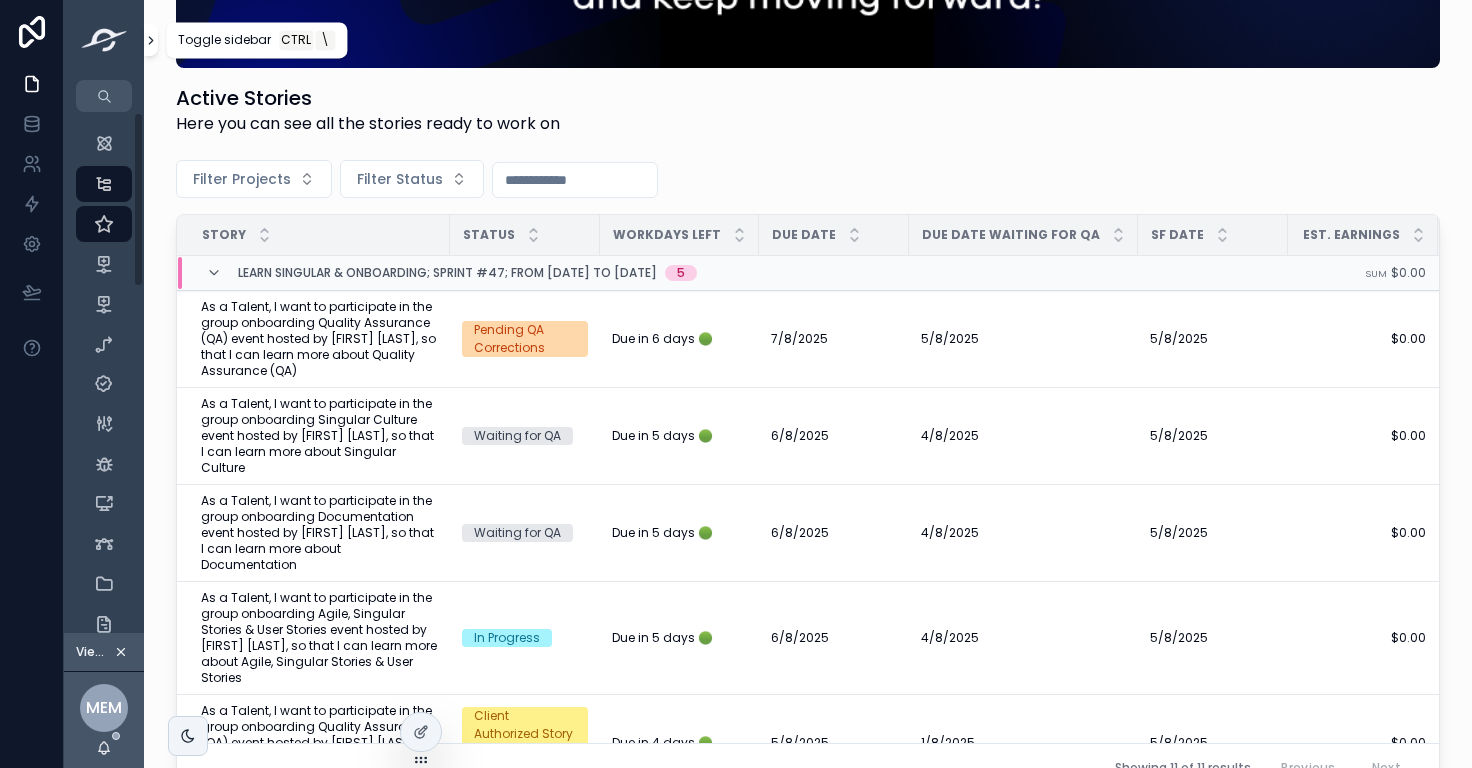 click at bounding box center [151, 40] 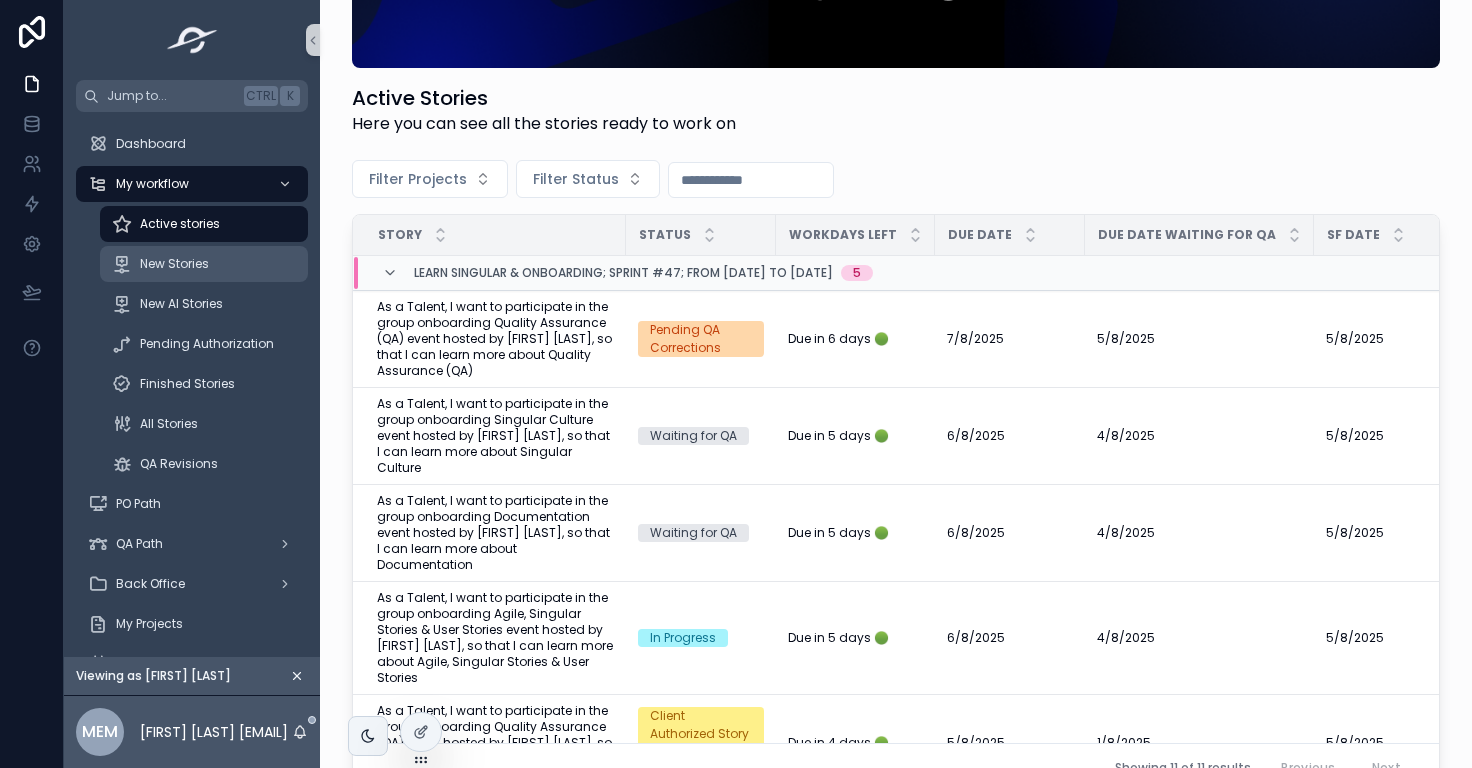 click on "New Stories" at bounding box center [174, 264] 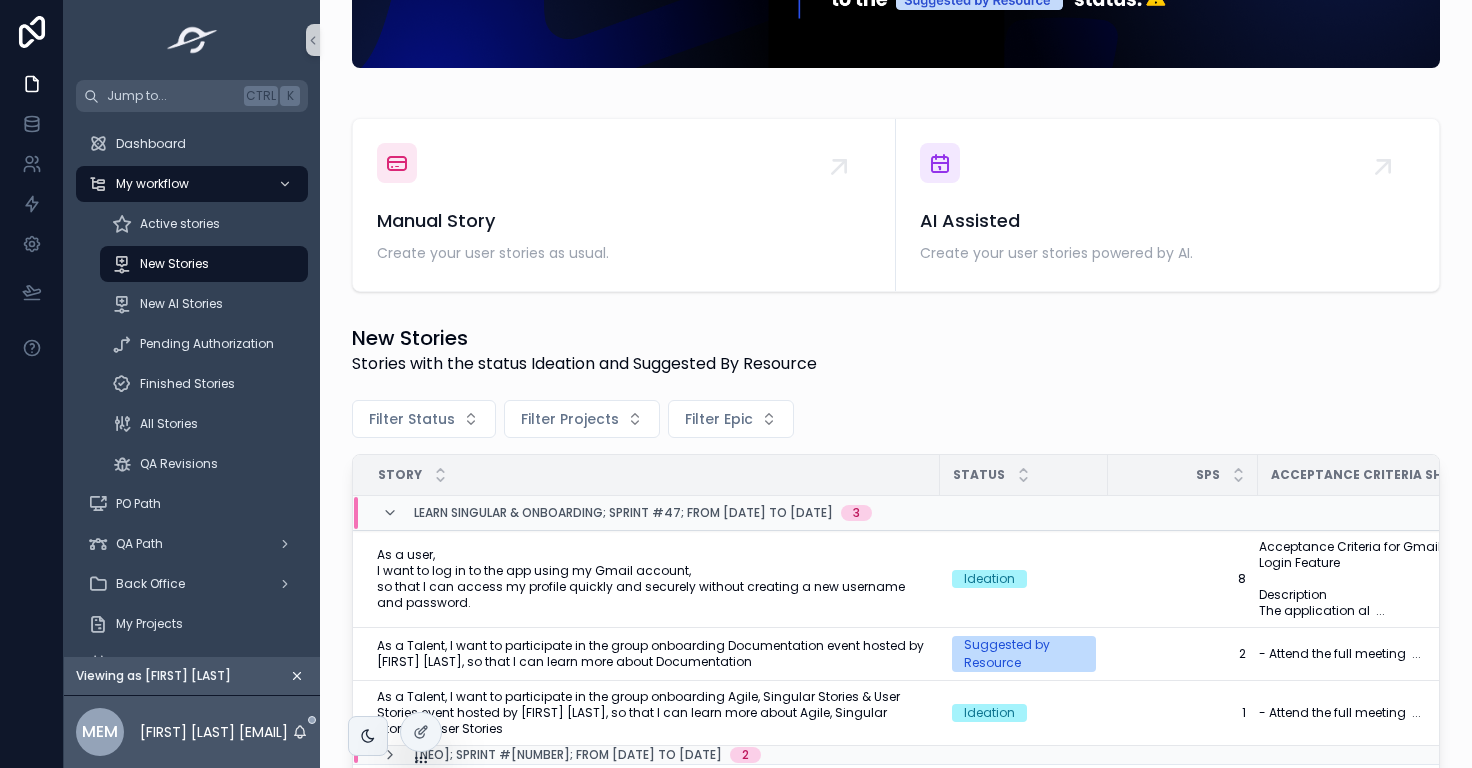 scroll, scrollTop: 508, scrollLeft: 0, axis: vertical 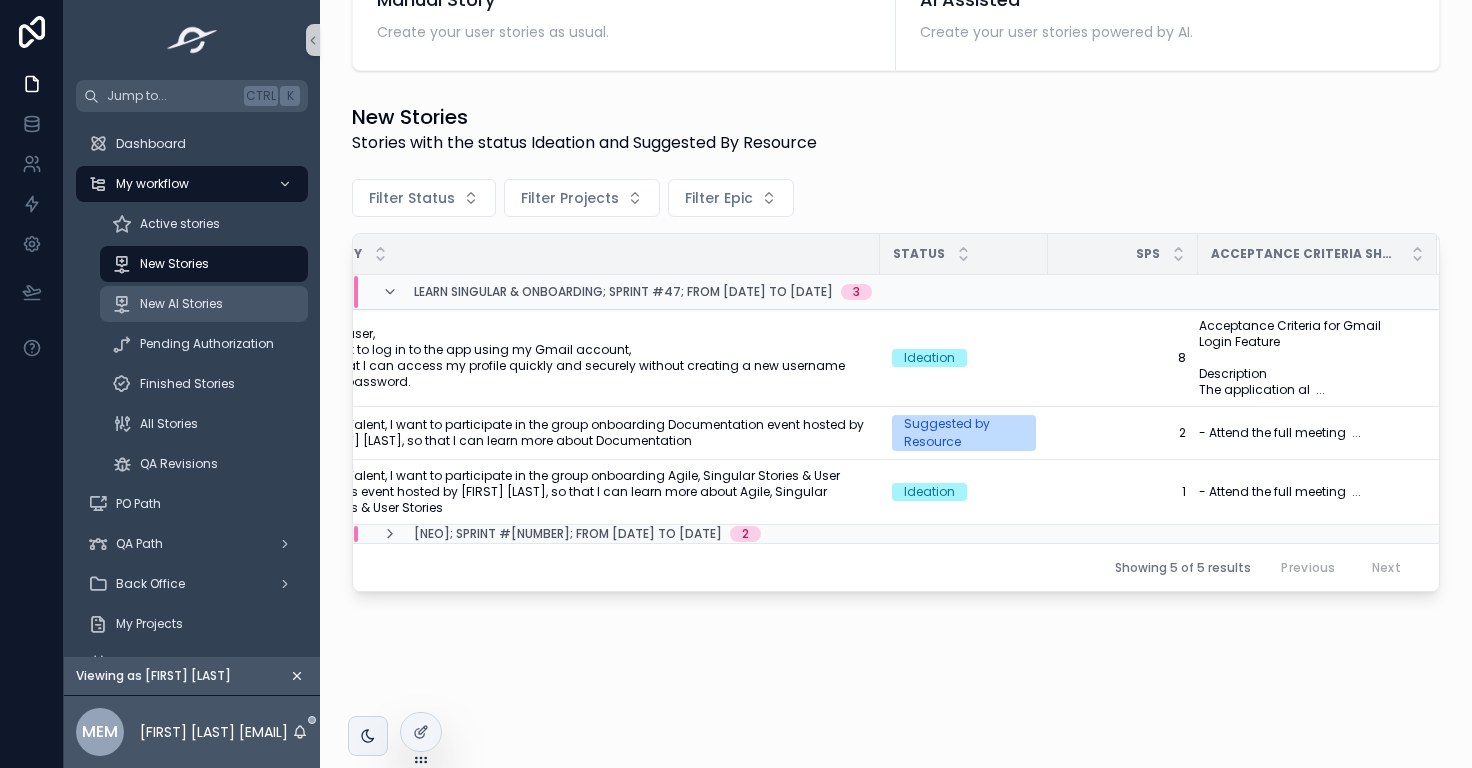 click on "New AI Stories" at bounding box center [181, 304] 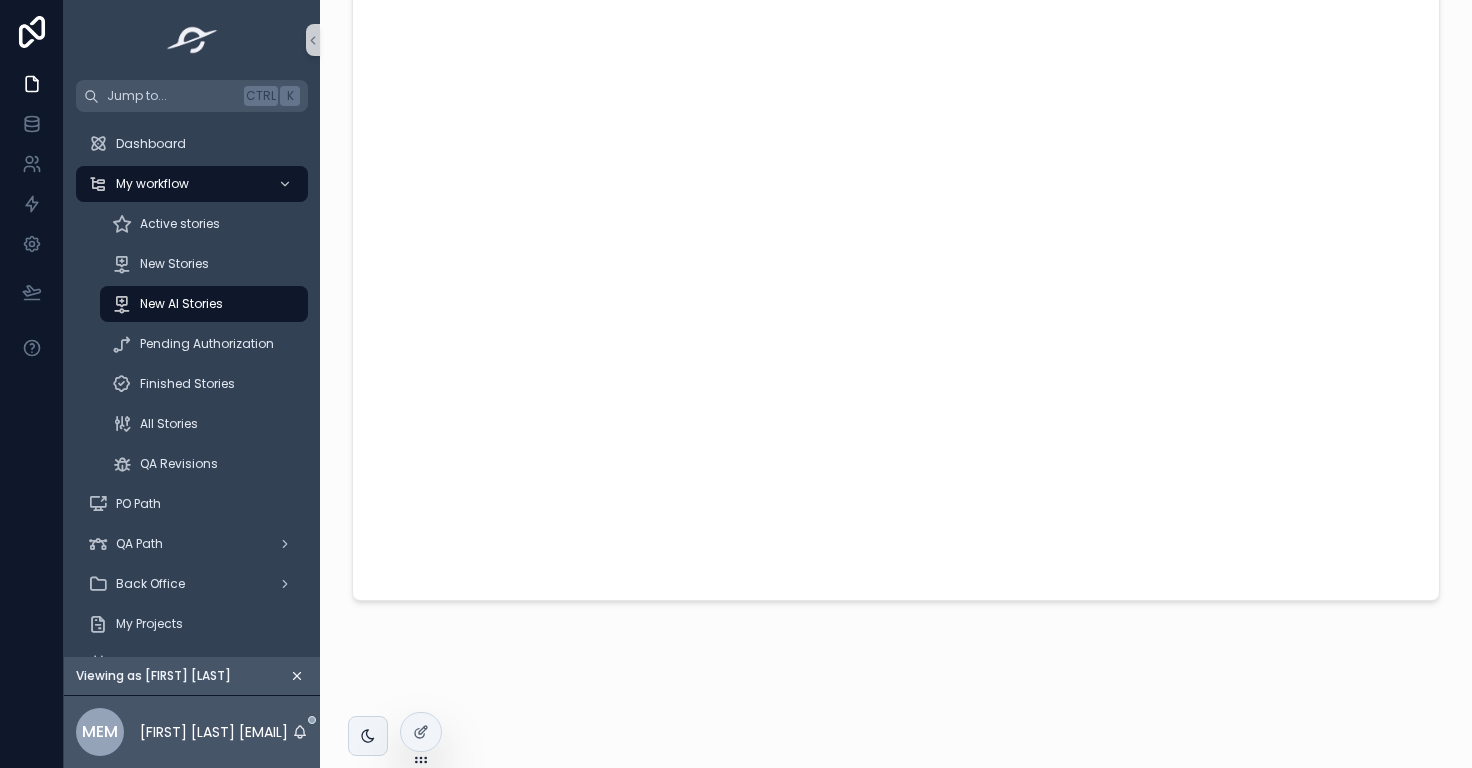 scroll, scrollTop: 0, scrollLeft: 0, axis: both 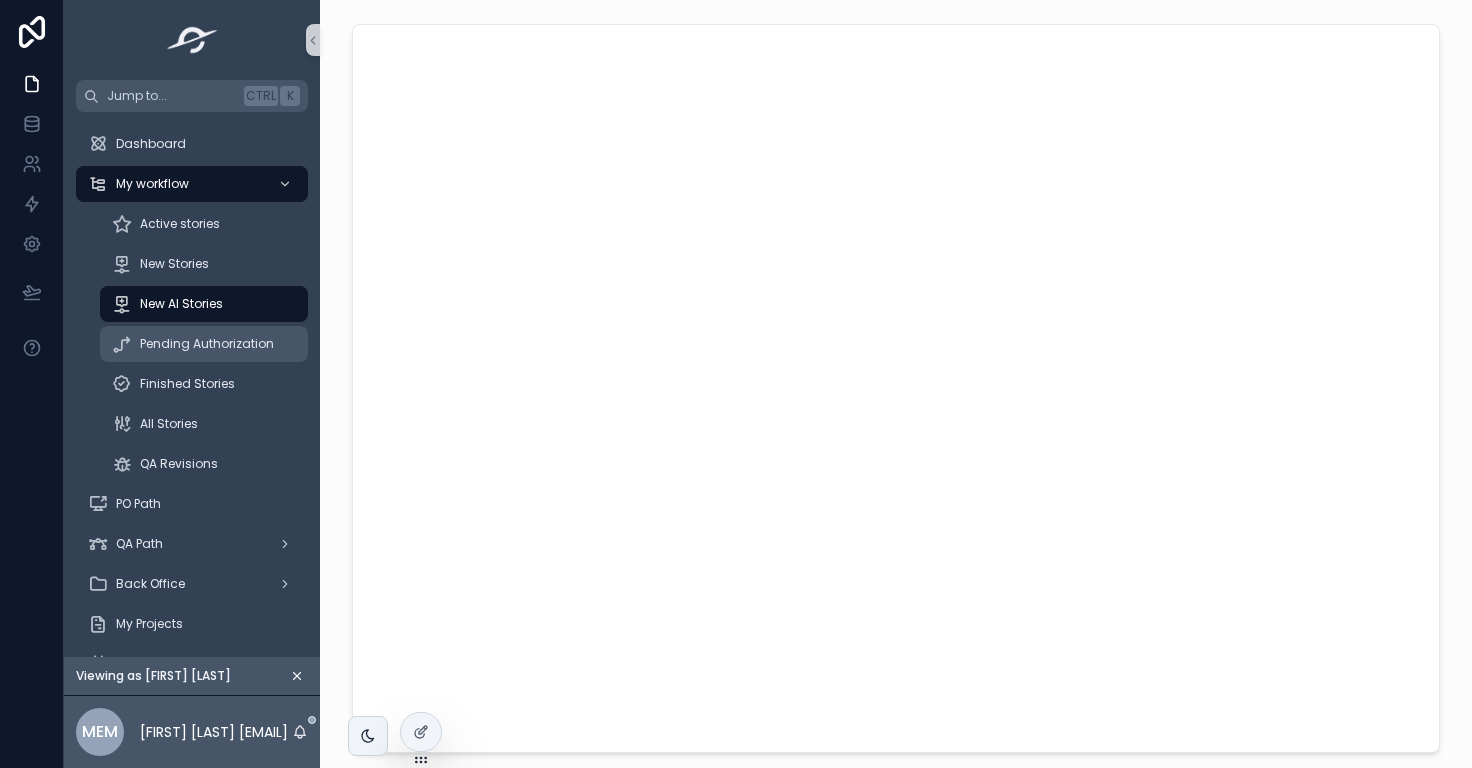 click on "Pending Authorization" at bounding box center [207, 344] 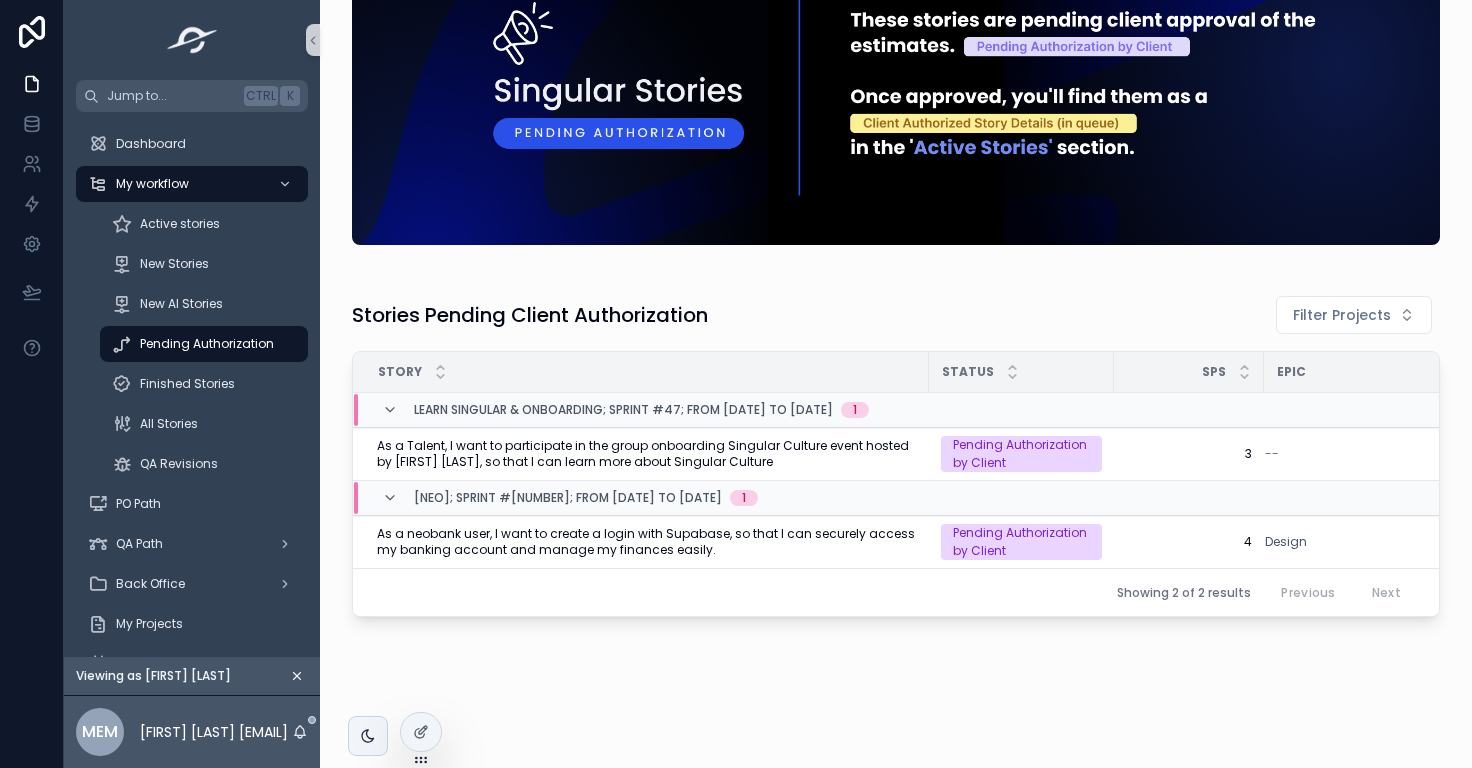 scroll, scrollTop: 104, scrollLeft: 0, axis: vertical 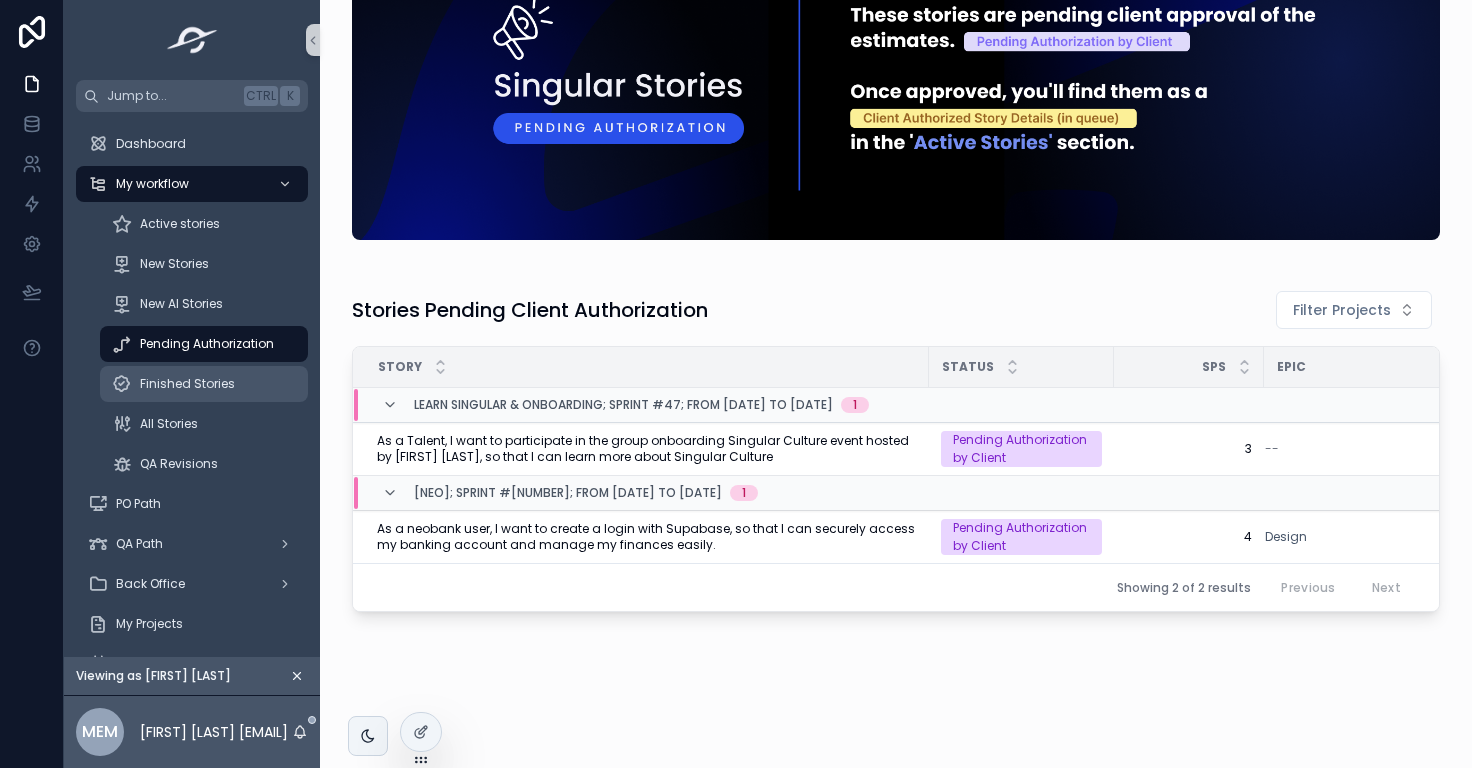 click on "Finished Stories" at bounding box center [187, 384] 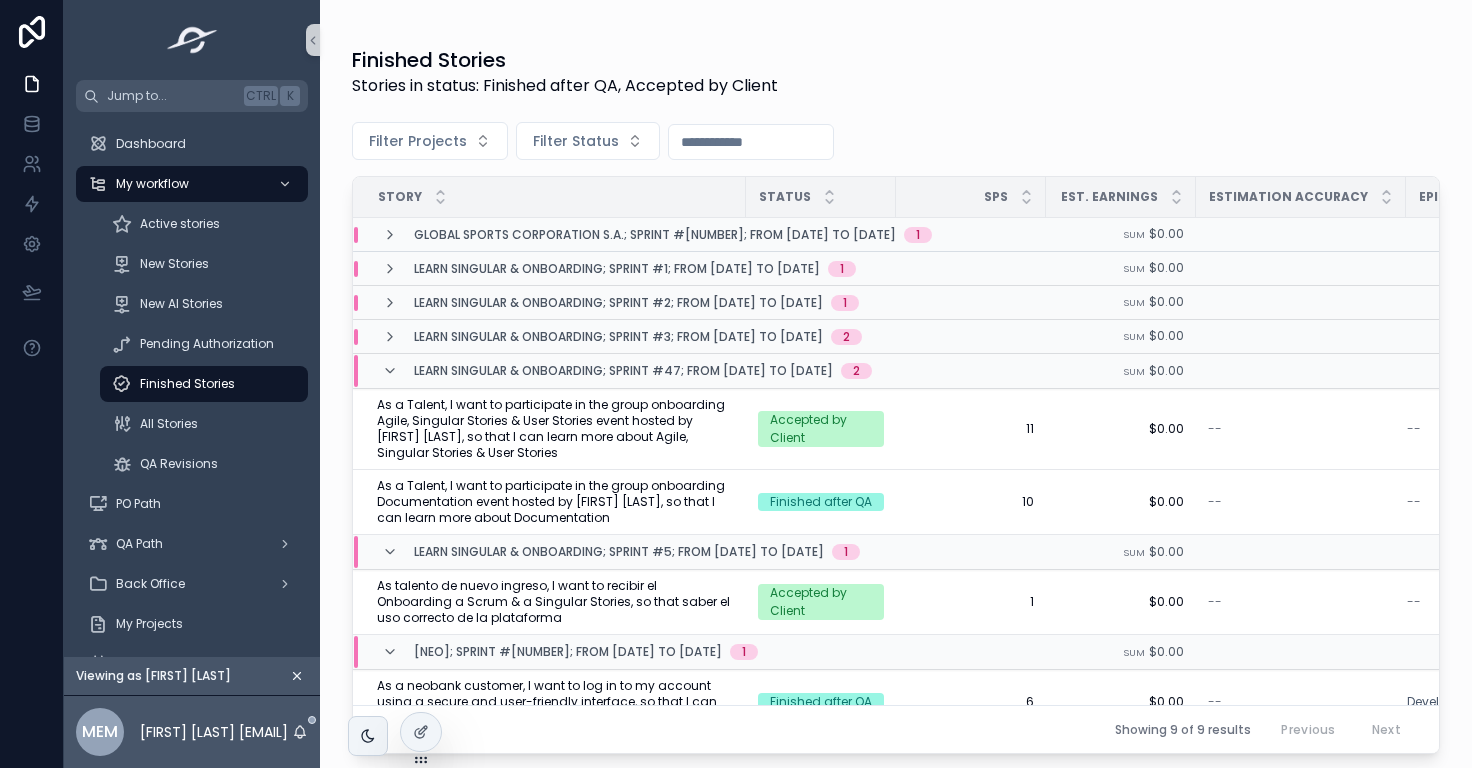 scroll, scrollTop: 350, scrollLeft: 0, axis: vertical 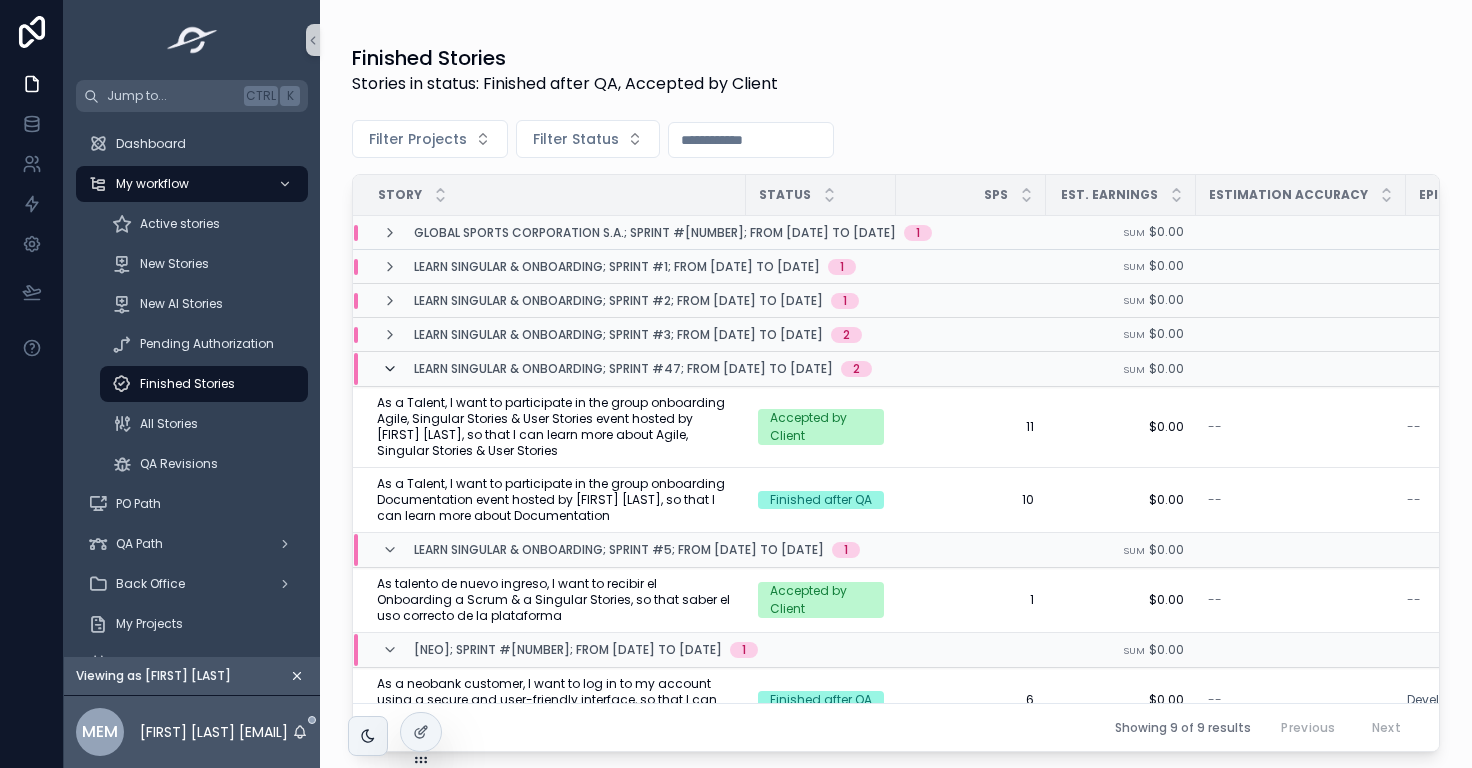 click at bounding box center [390, 369] 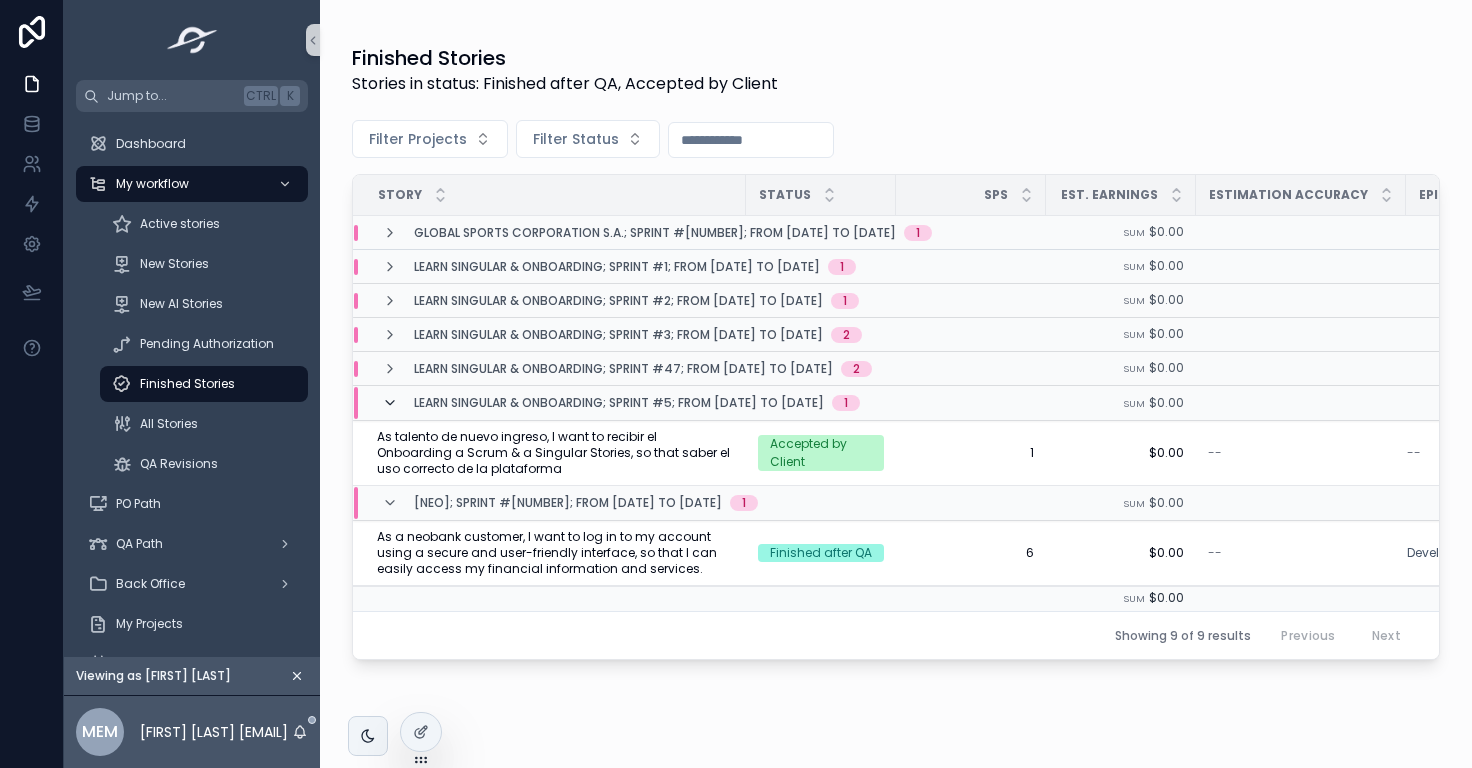 click at bounding box center [390, 403] 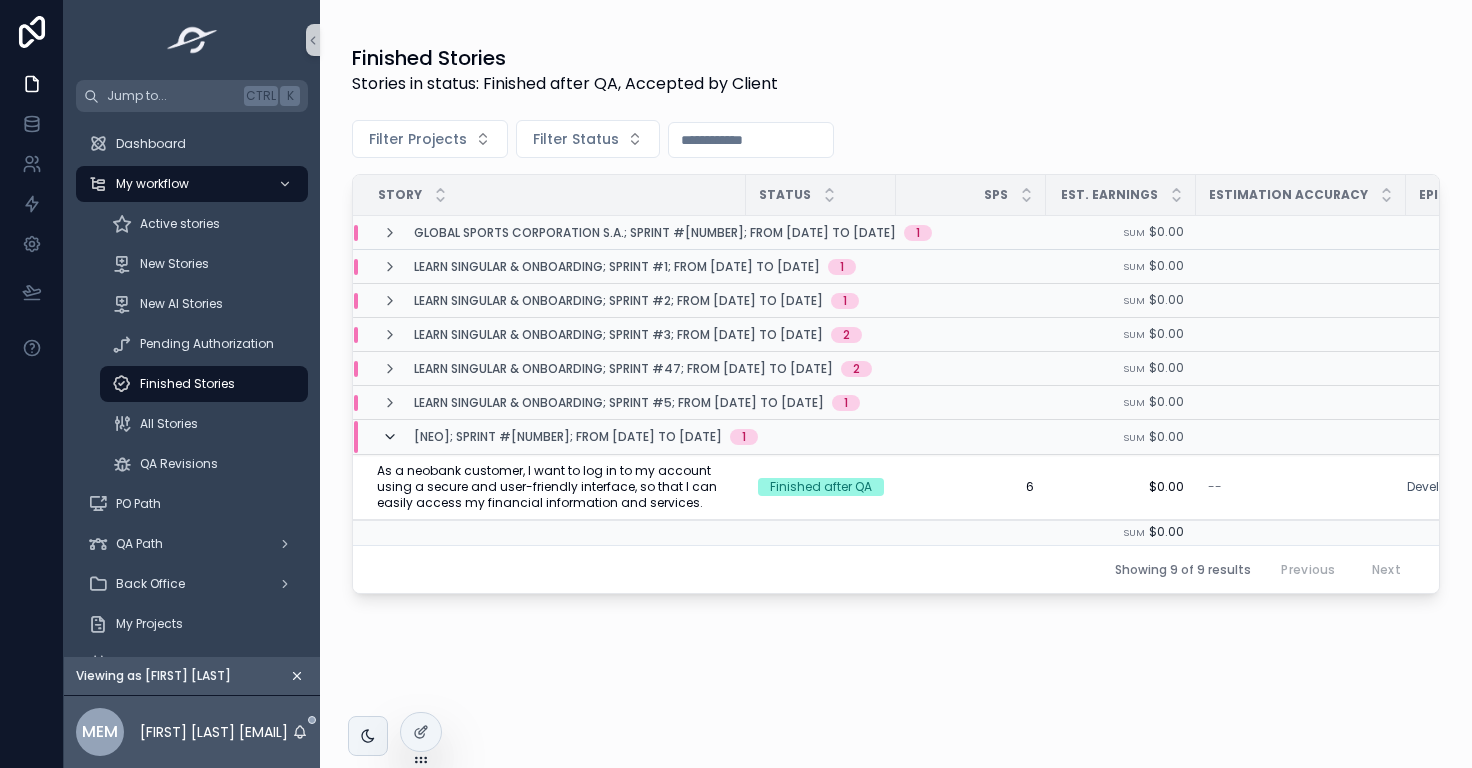 click at bounding box center [390, 437] 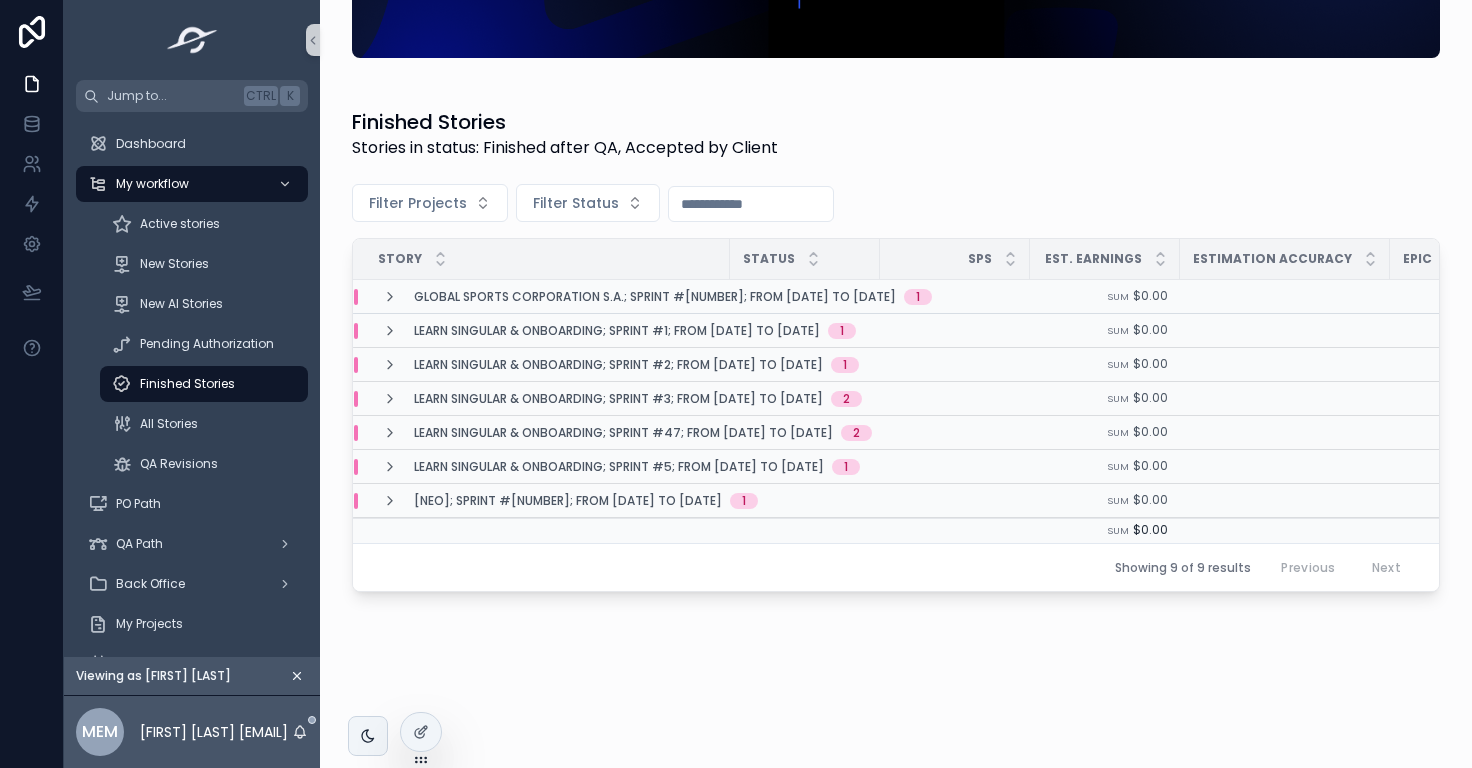 scroll, scrollTop: 296, scrollLeft: 0, axis: vertical 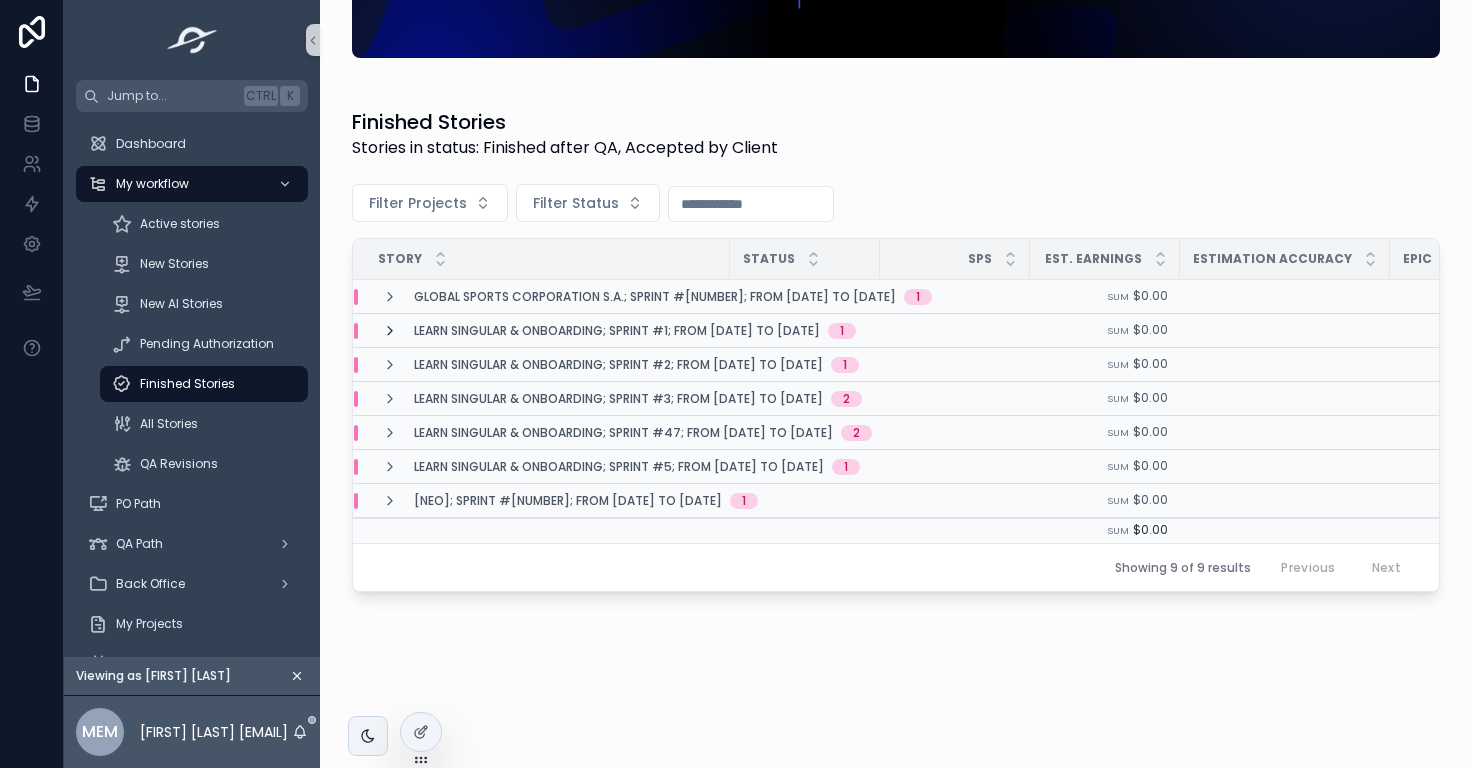 click at bounding box center (390, 331) 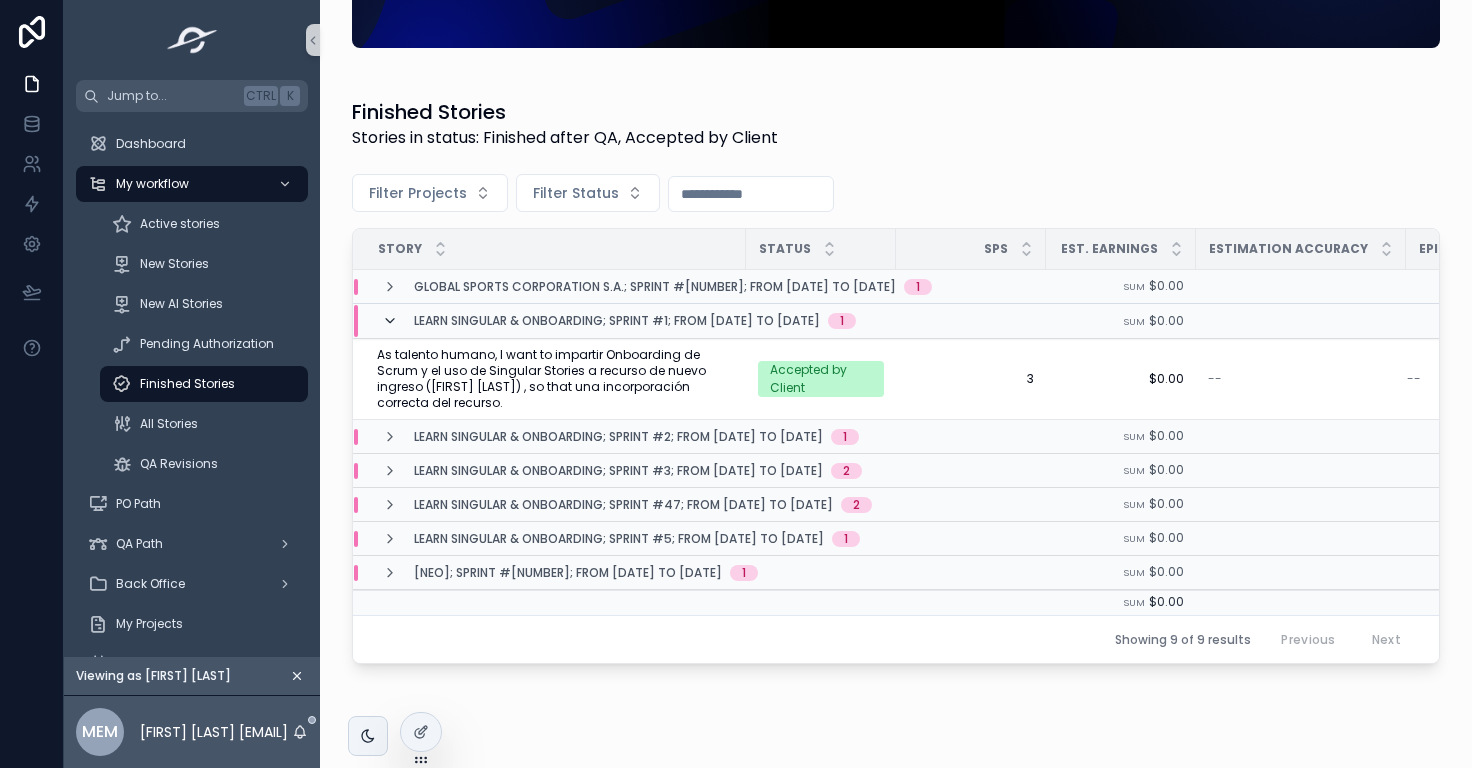 click at bounding box center (390, 321) 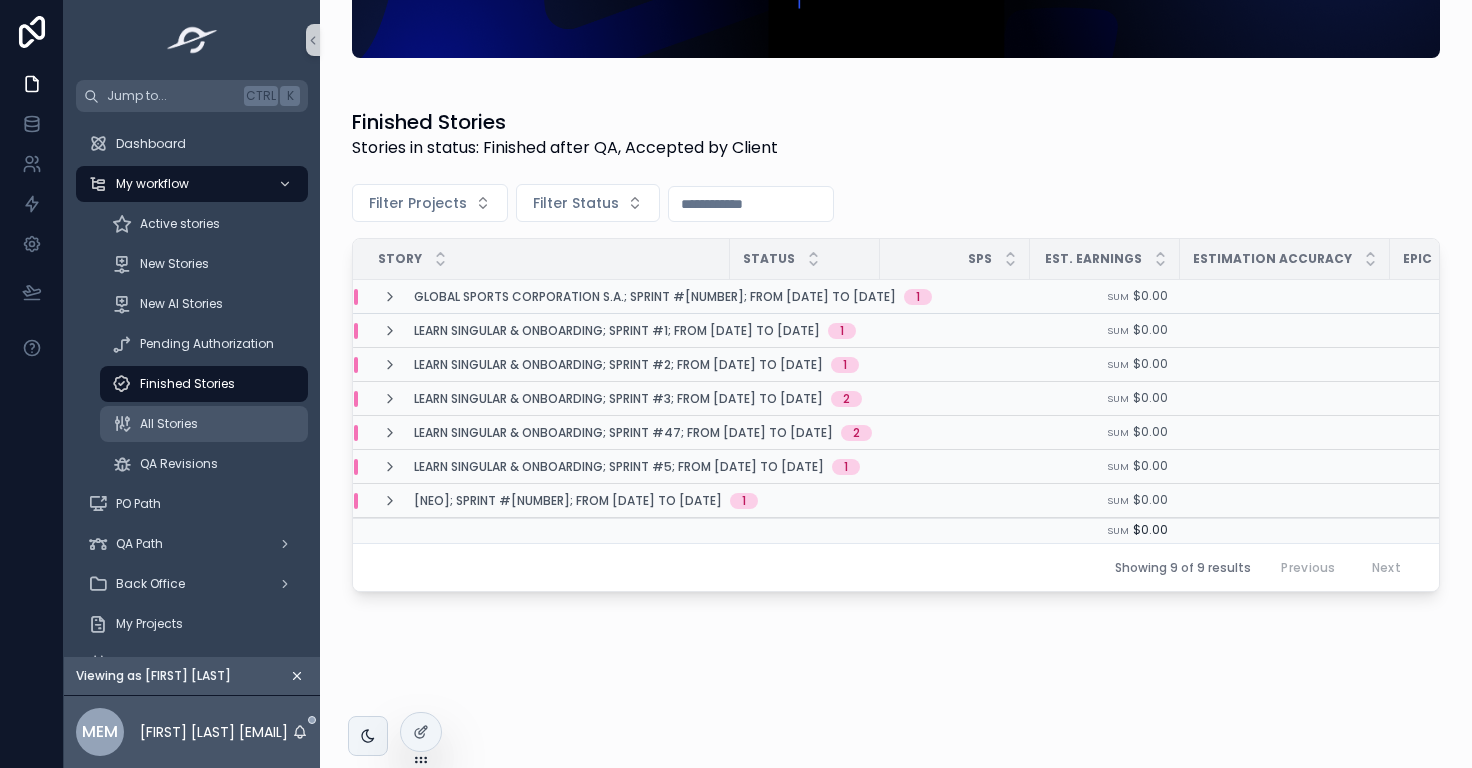 click on "All Stories" at bounding box center [204, 424] 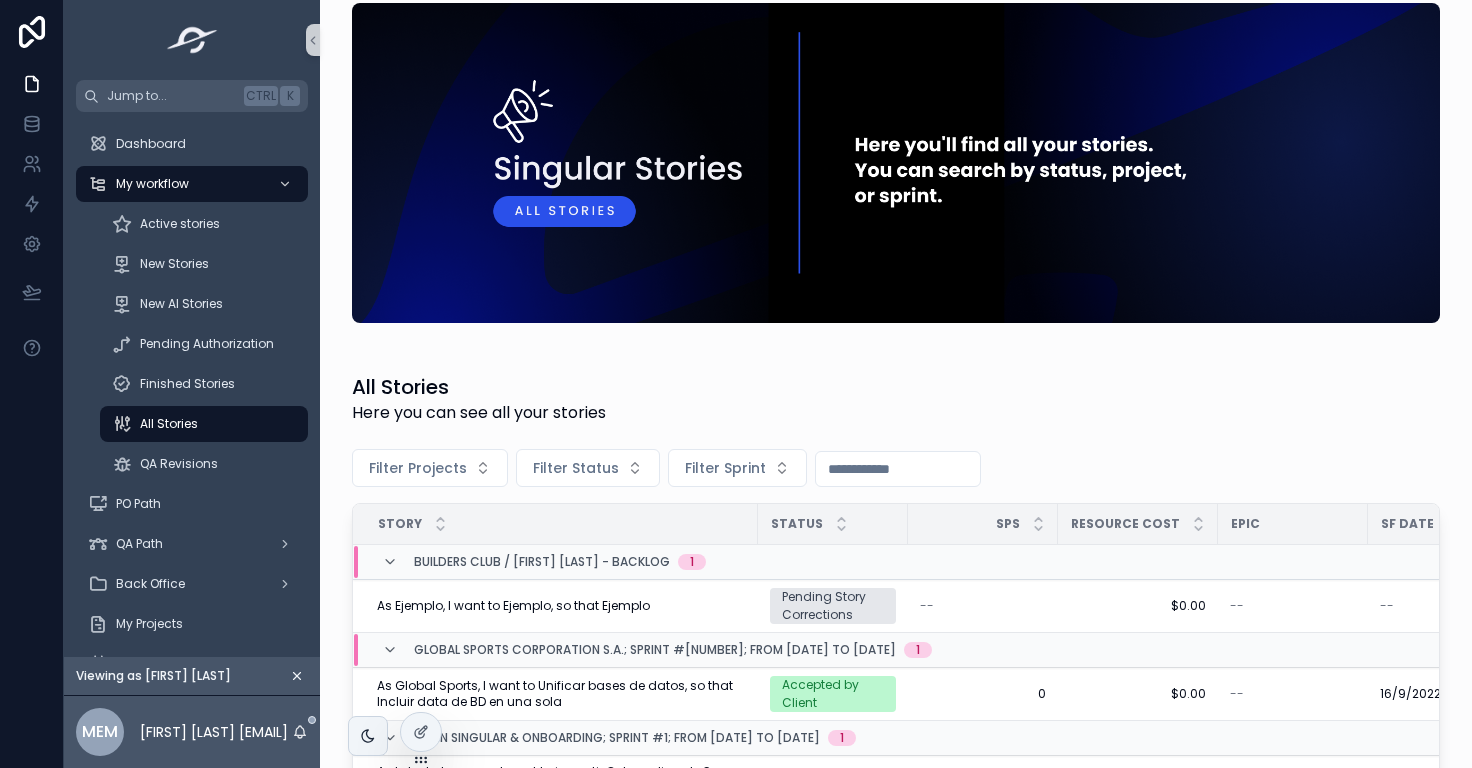 scroll, scrollTop: 296, scrollLeft: 0, axis: vertical 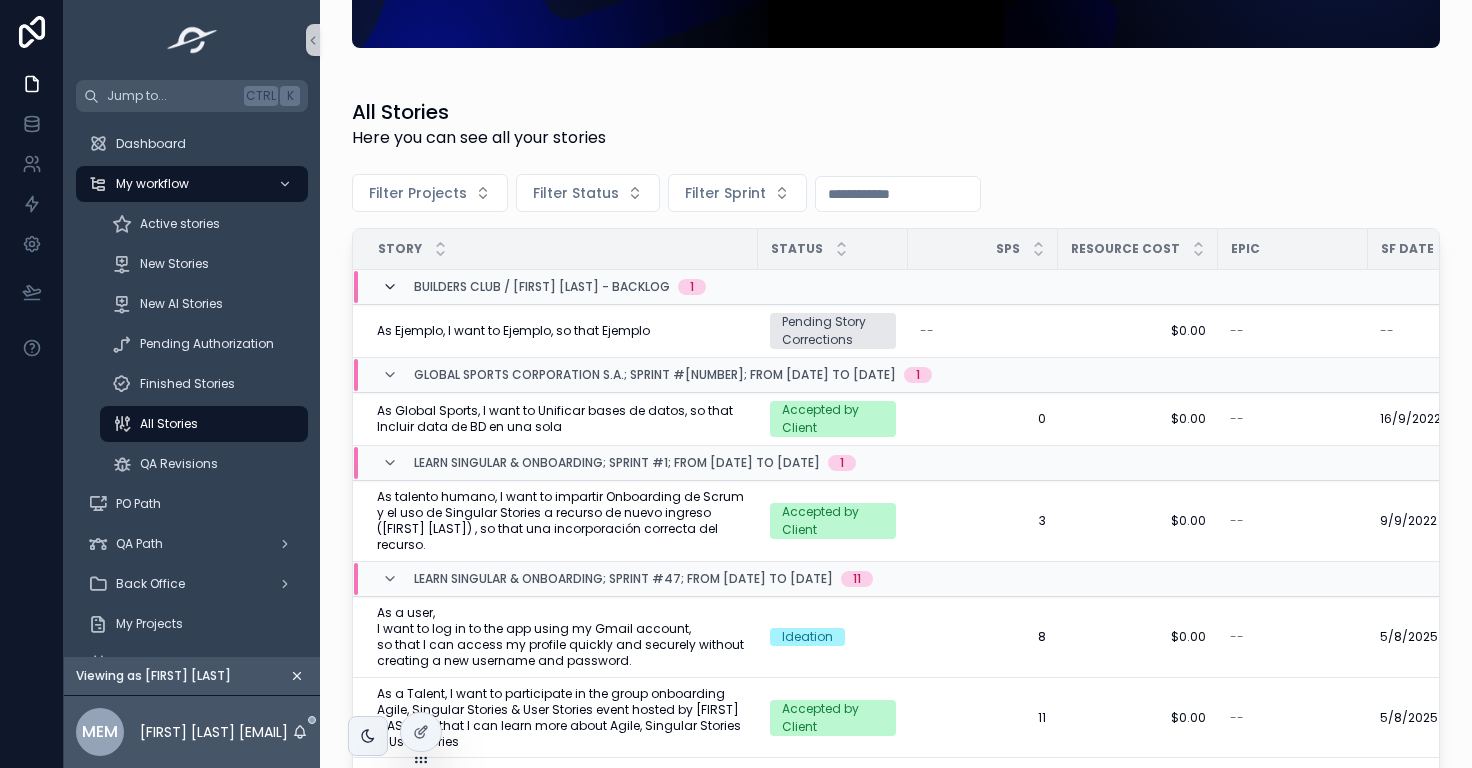 click at bounding box center (390, 287) 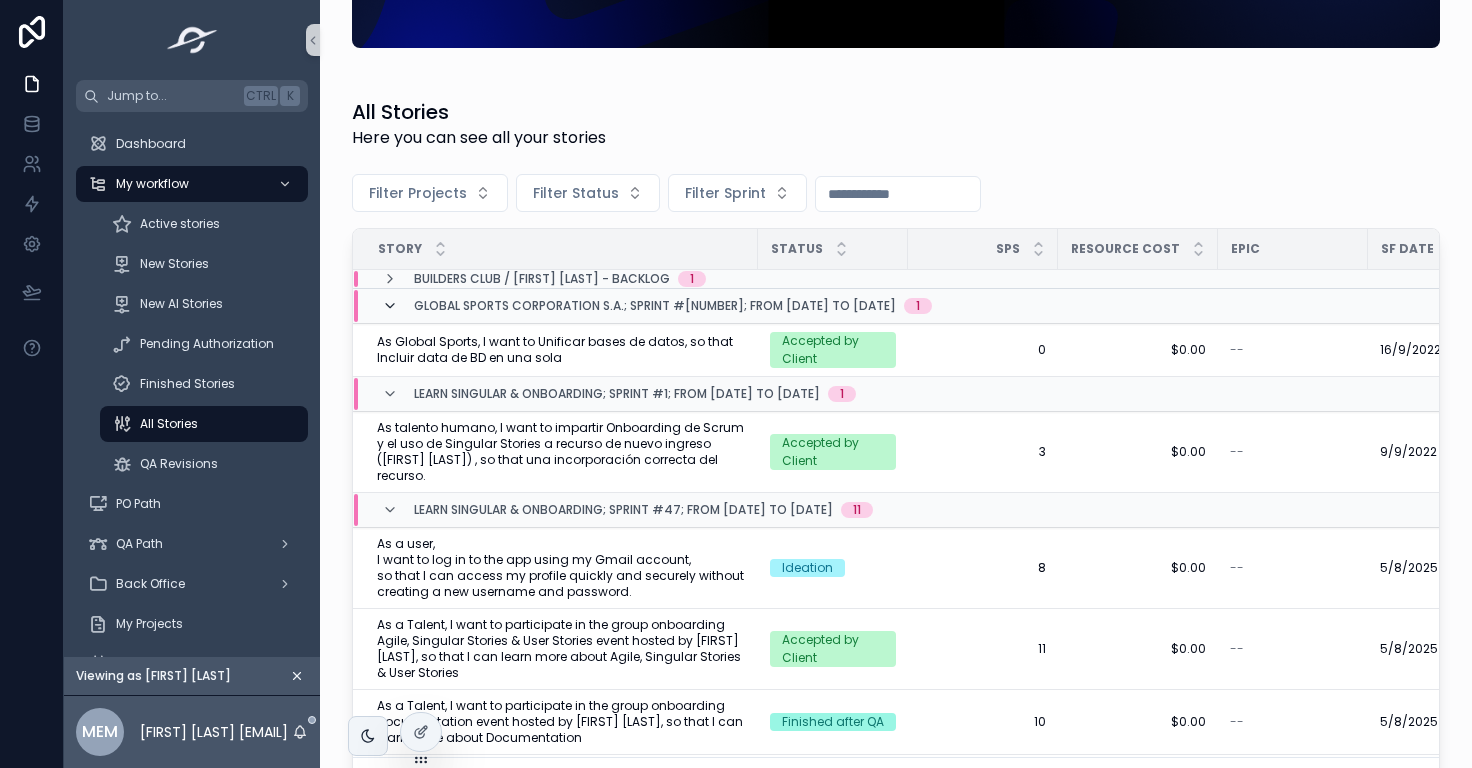 click at bounding box center [390, 306] 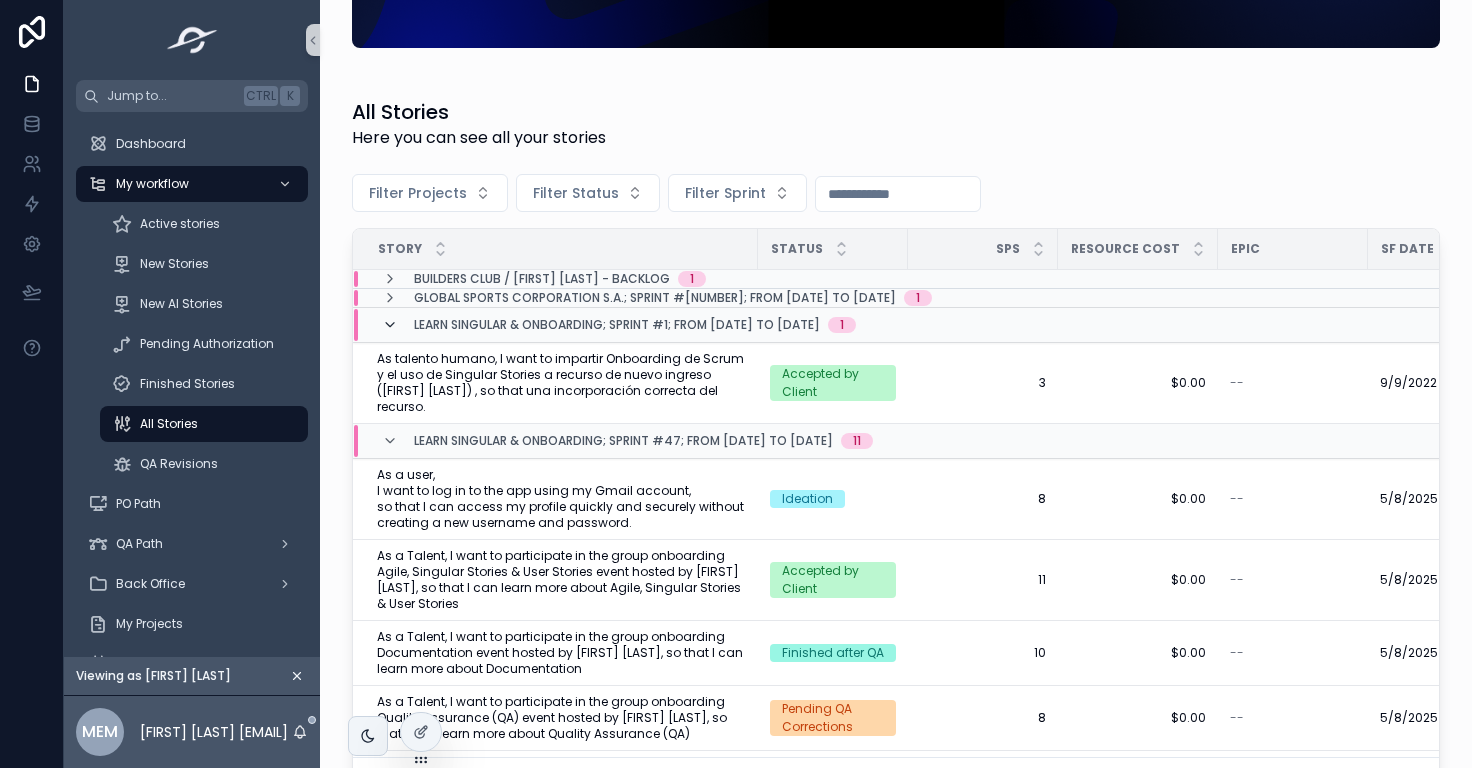 drag, startPoint x: 388, startPoint y: 302, endPoint x: 395, endPoint y: 321, distance: 20.248457 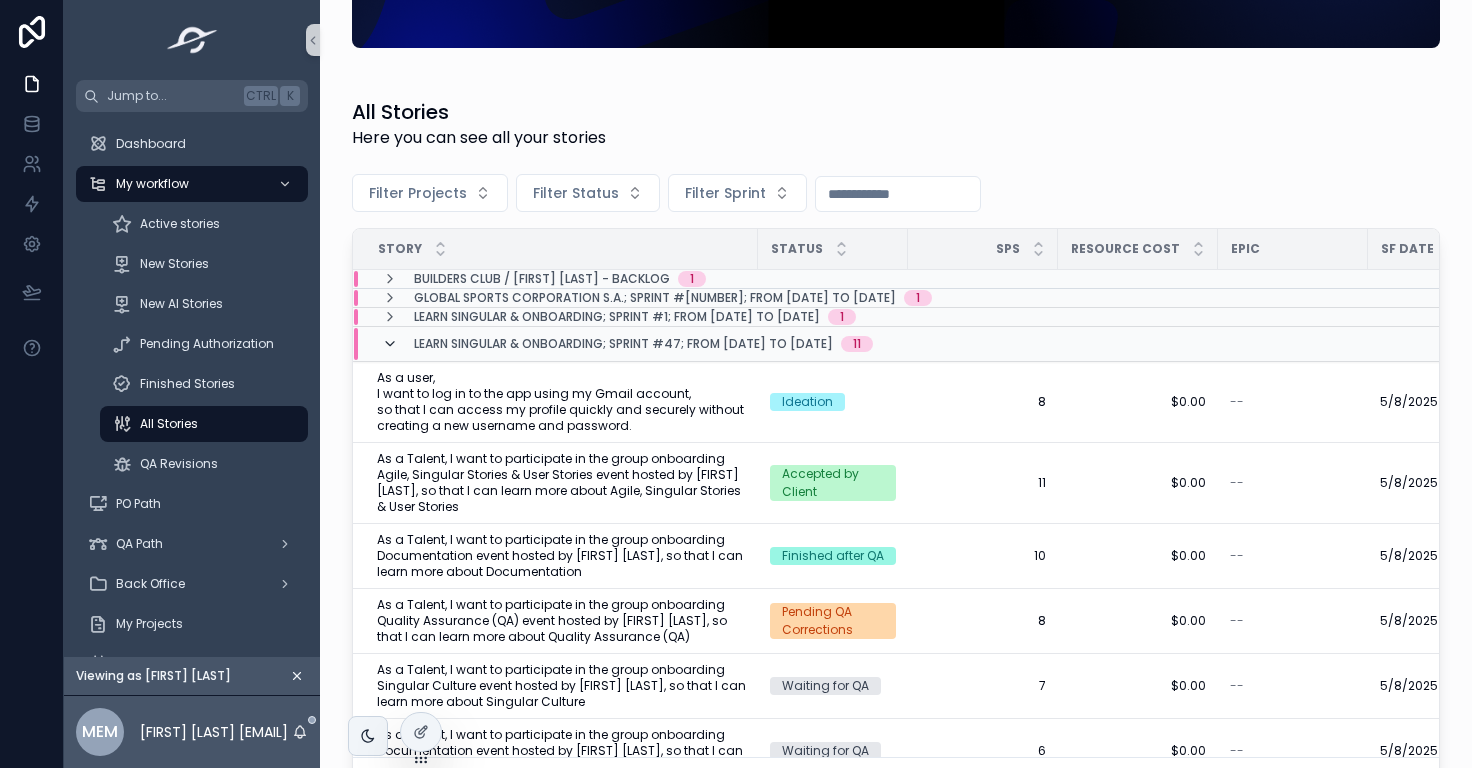 drag, startPoint x: 395, startPoint y: 321, endPoint x: 387, endPoint y: 345, distance: 25.298222 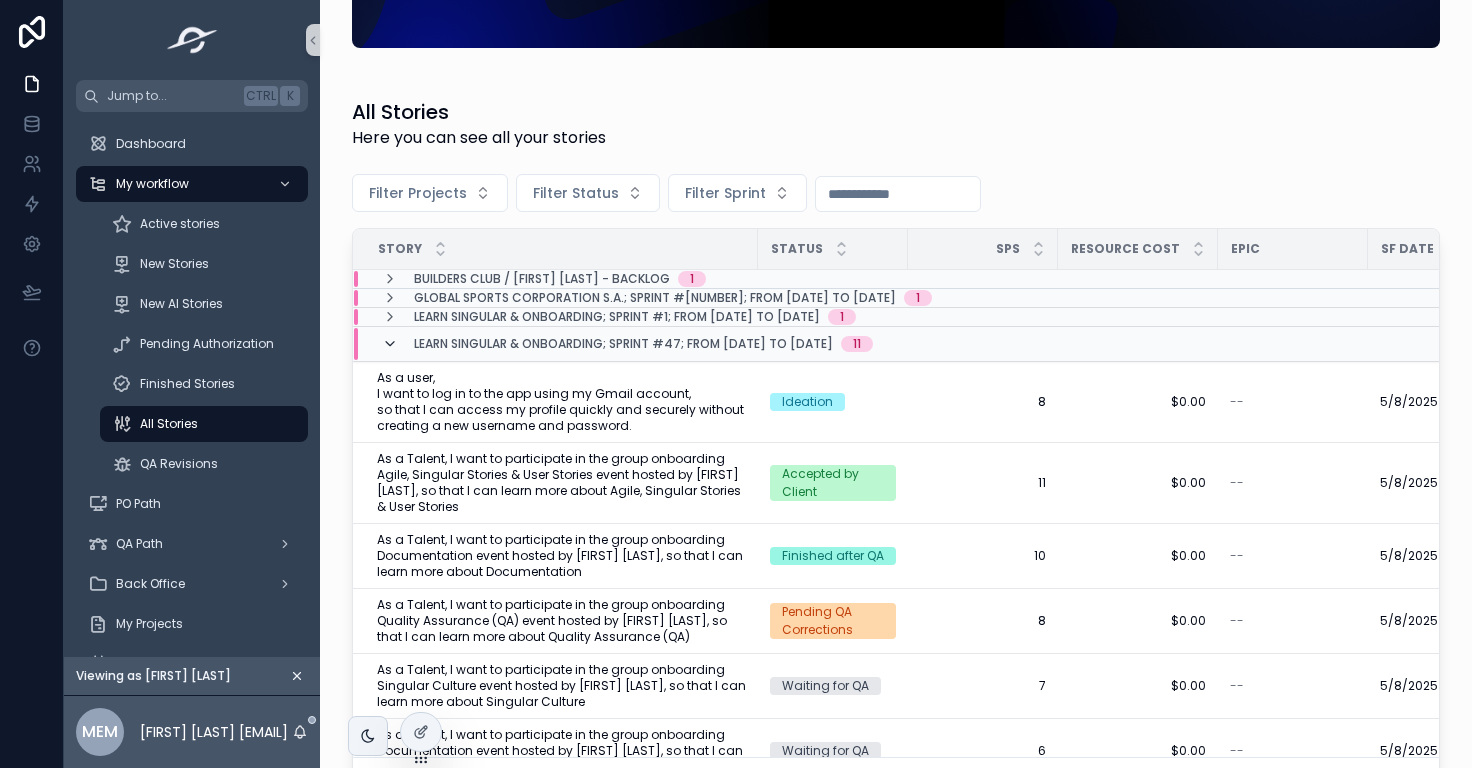 click at bounding box center (390, 344) 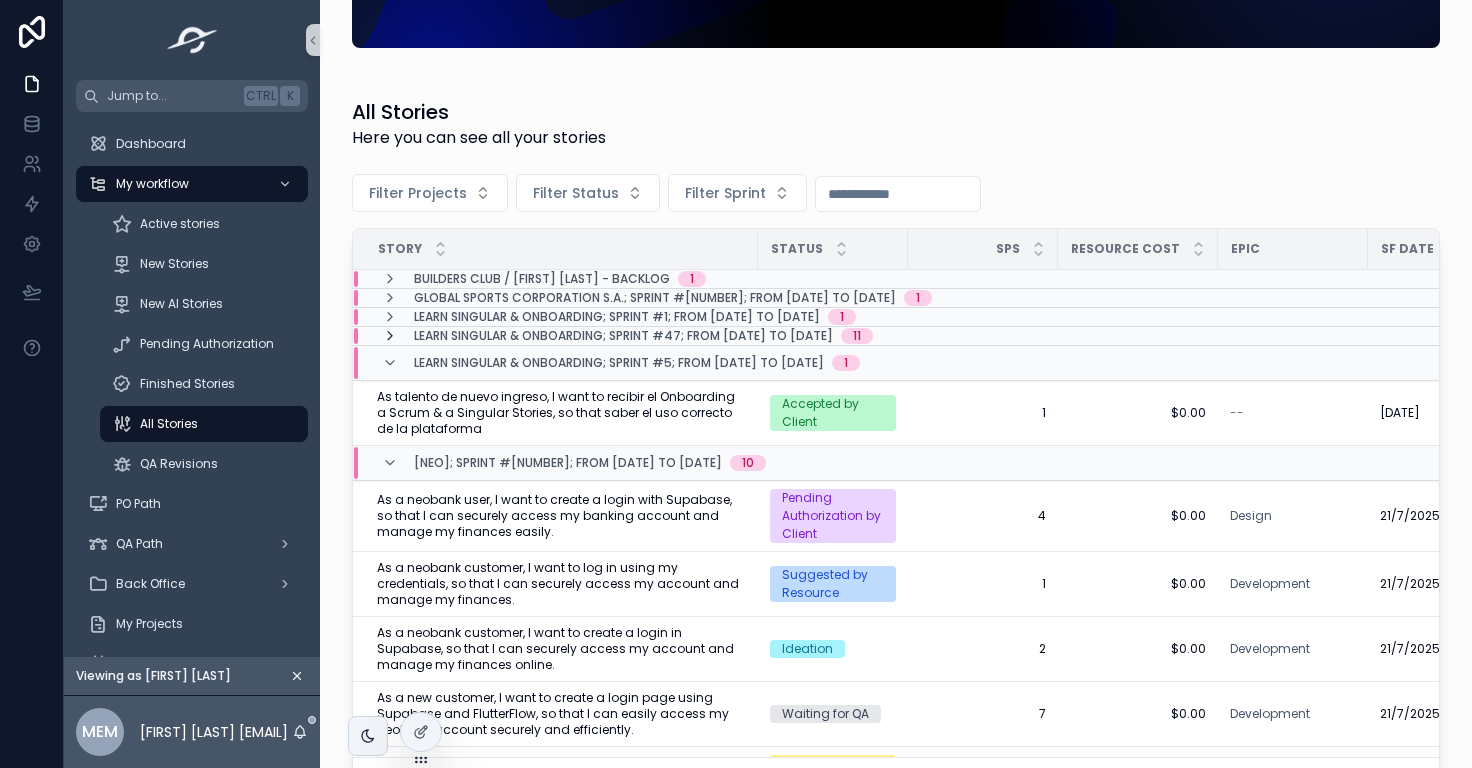 click at bounding box center (390, 336) 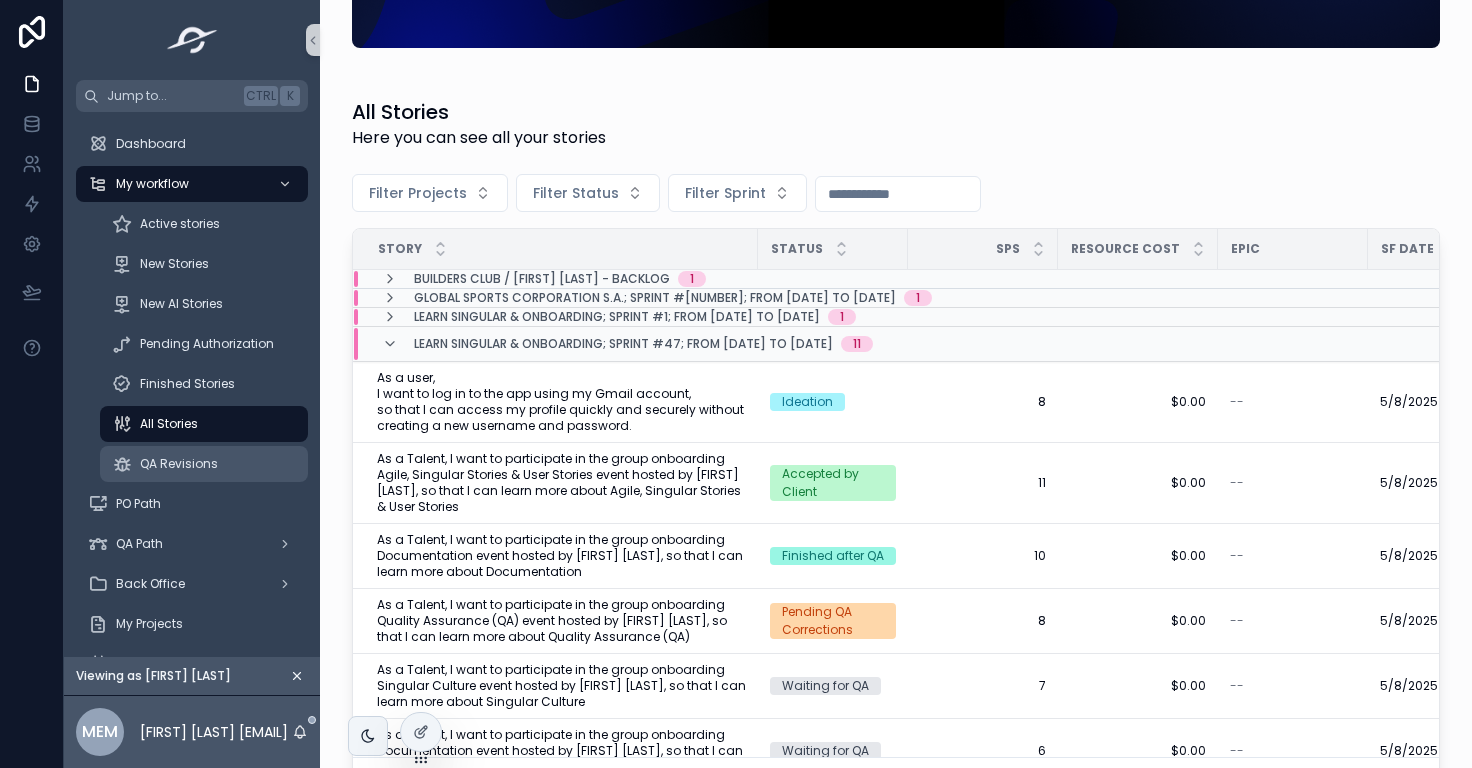 click on "QA Revisions" at bounding box center [179, 464] 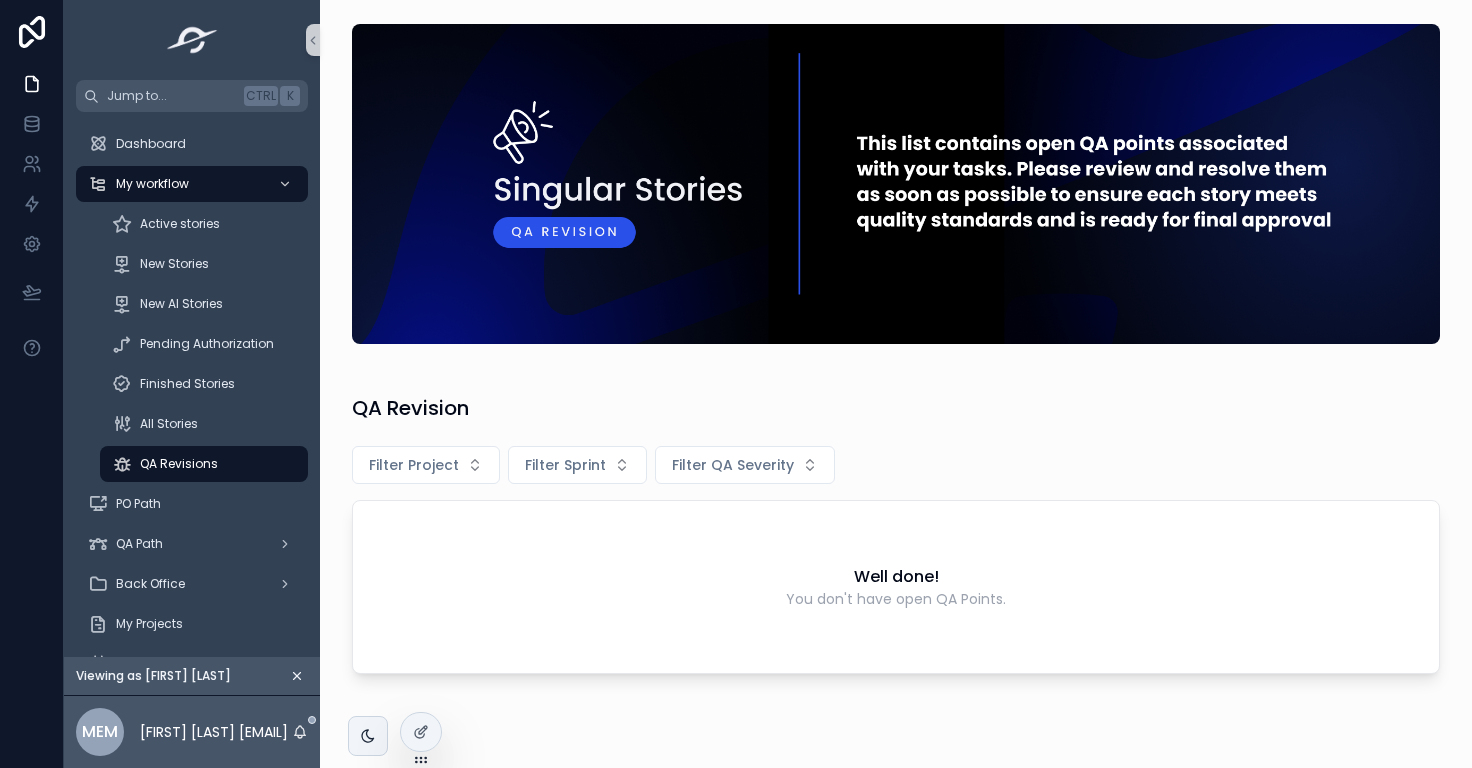 scroll, scrollTop: 0, scrollLeft: 0, axis: both 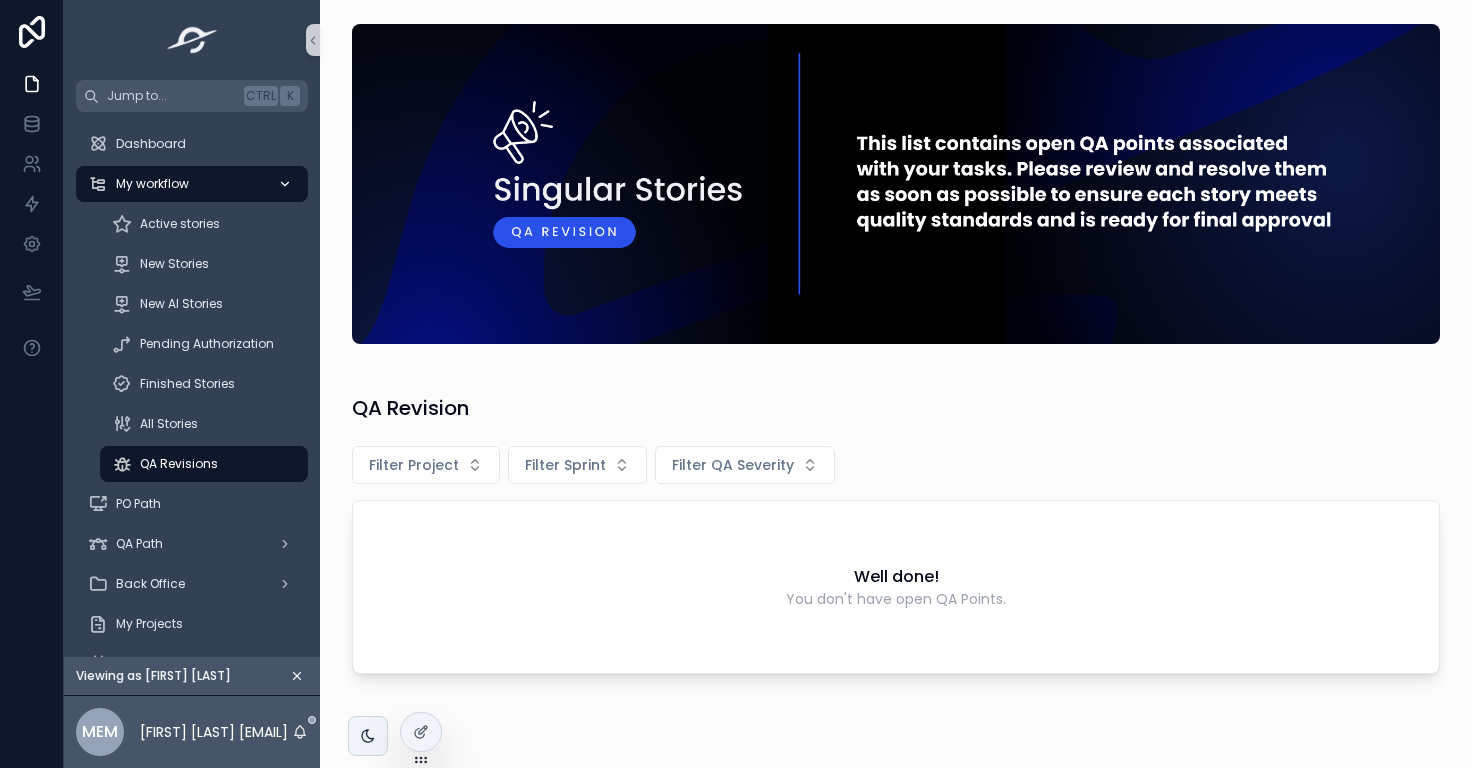 click 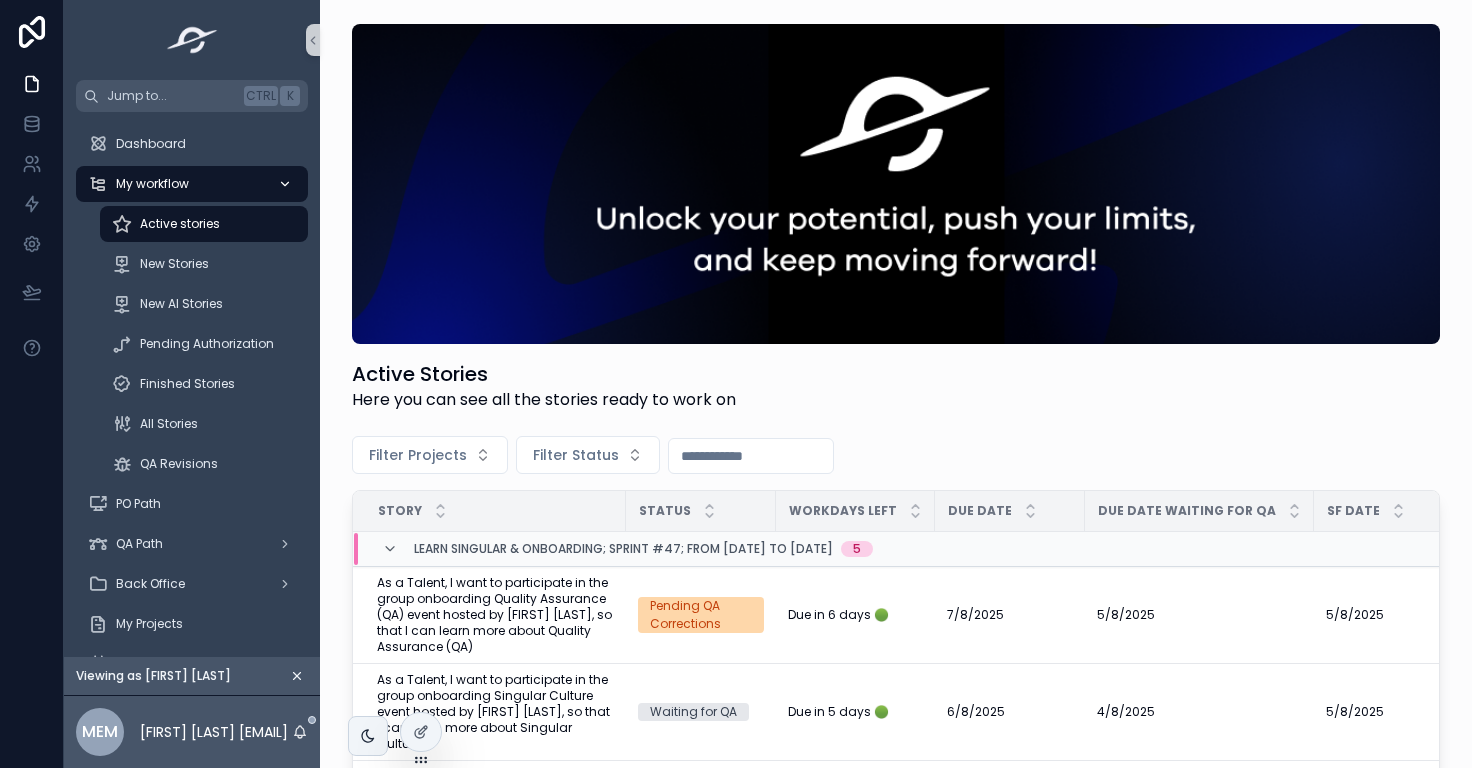 click on "My workflow" at bounding box center [192, 184] 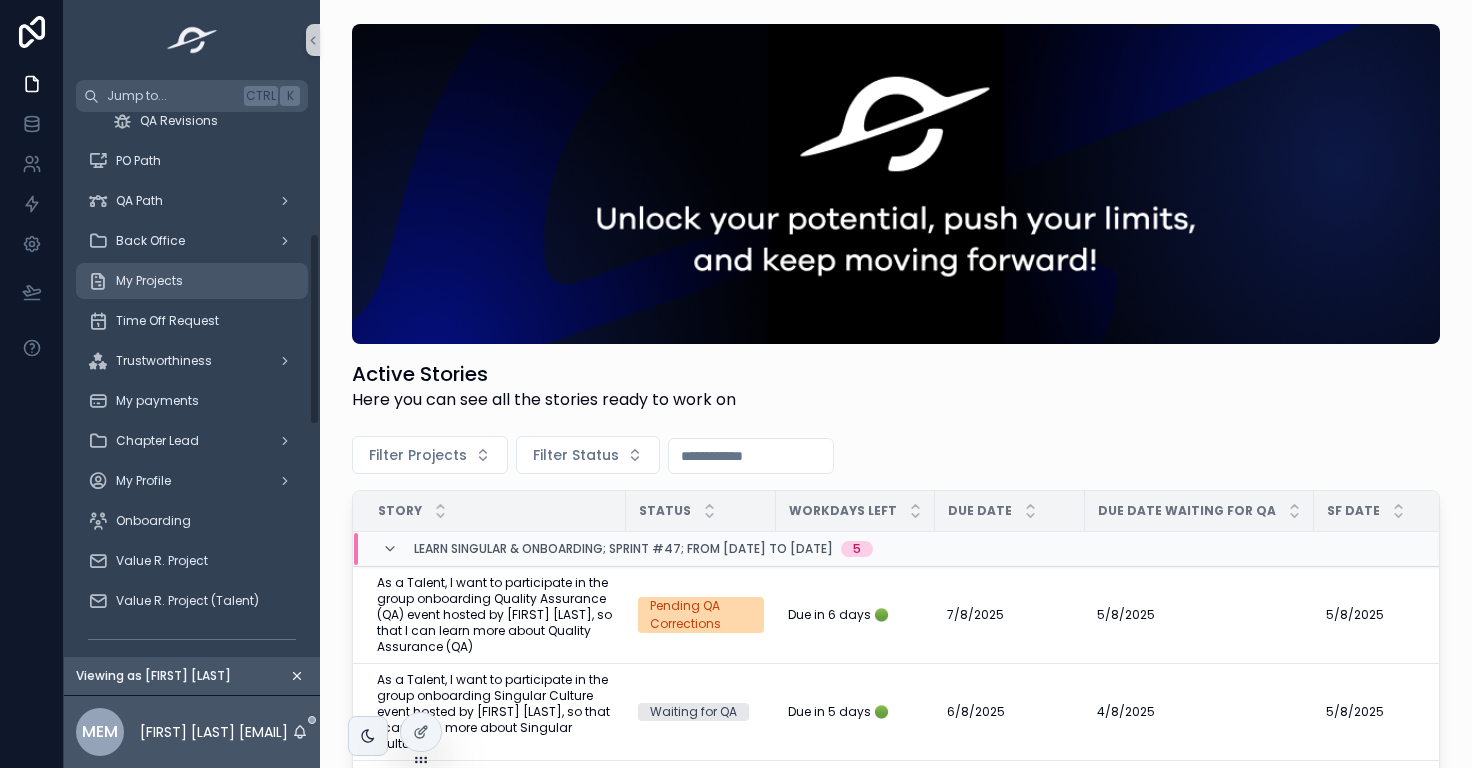 scroll, scrollTop: 344, scrollLeft: 0, axis: vertical 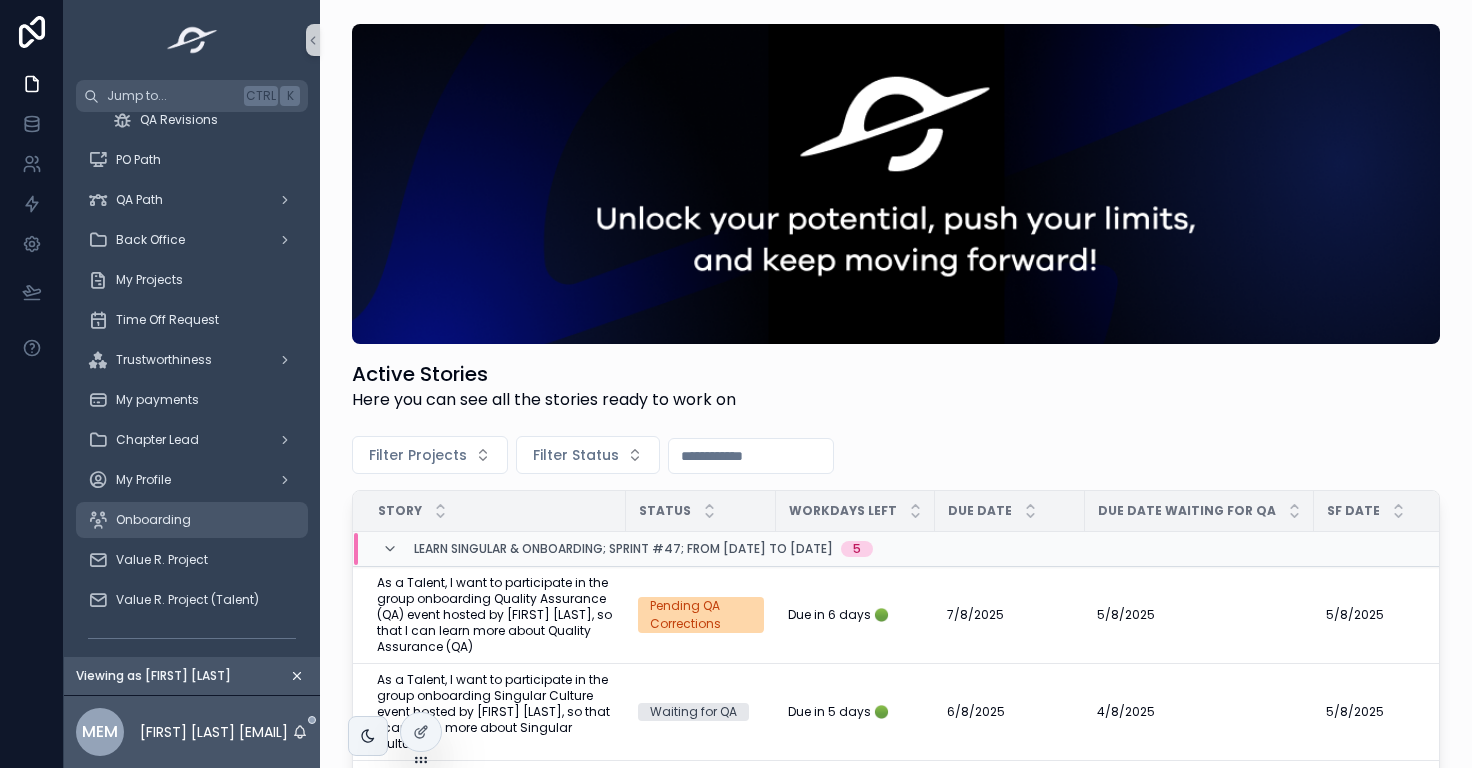 click on "Onboarding" at bounding box center [153, 520] 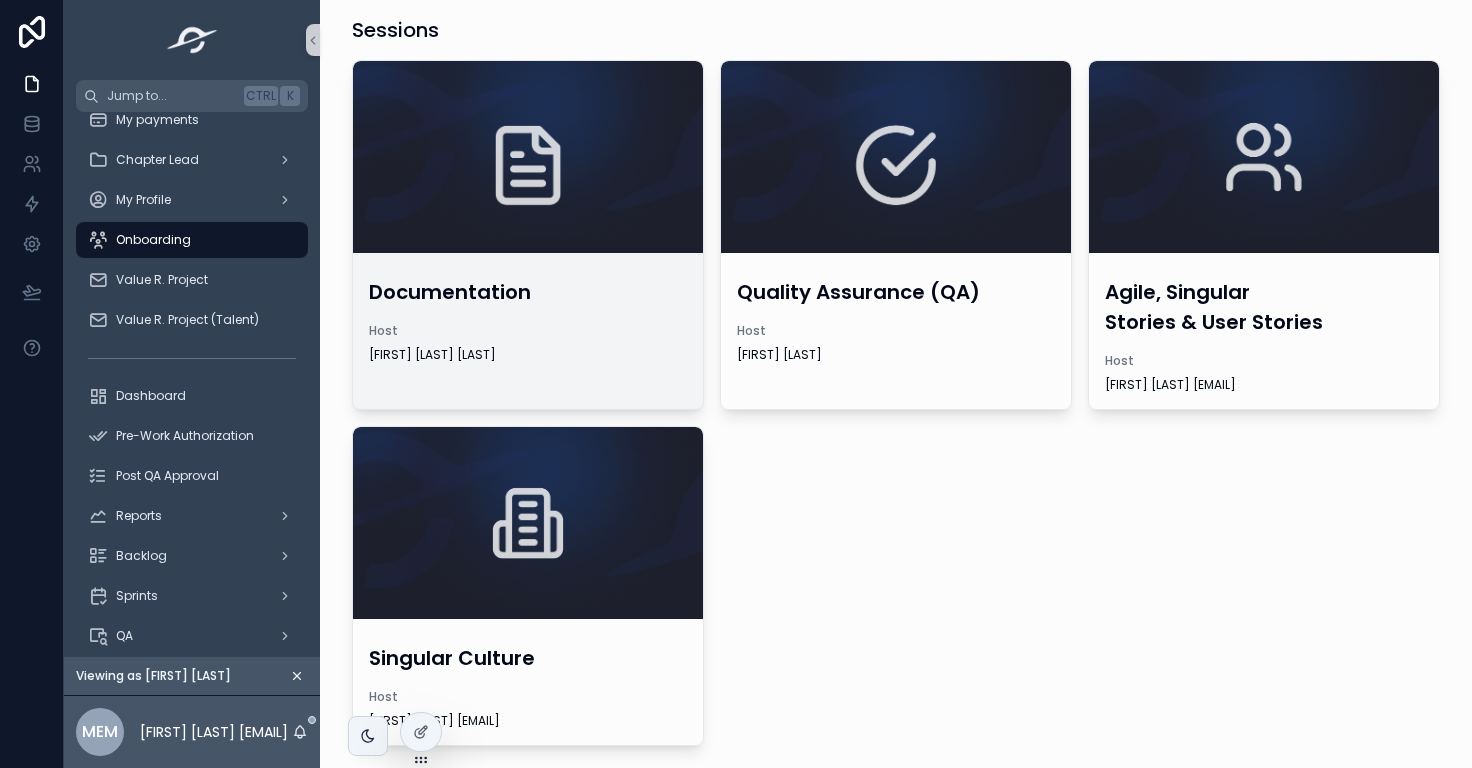 scroll, scrollTop: 400, scrollLeft: 0, axis: vertical 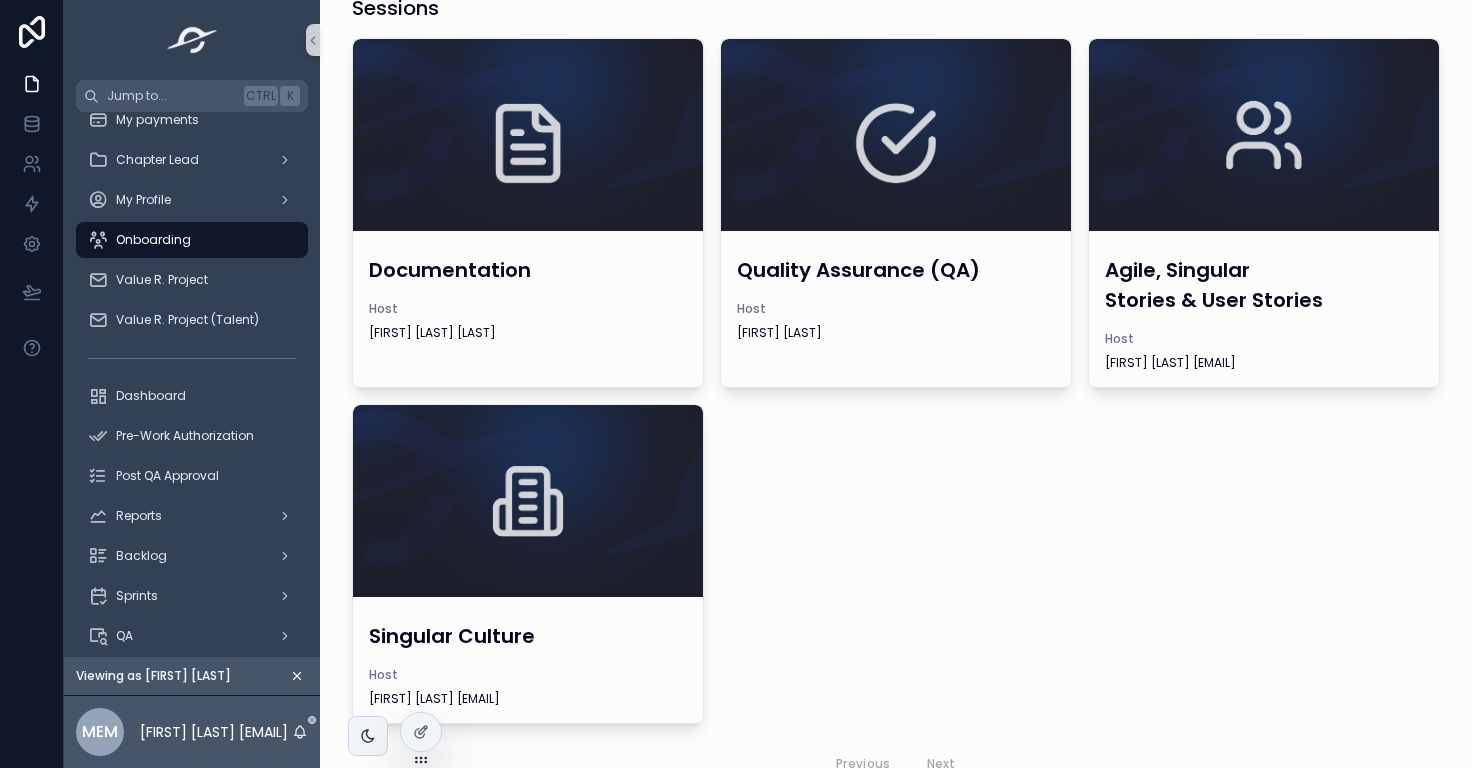 click on "Documentation Host [FIRST] [LAST] Quality Assurance (QA) Host [FIRST] [LAST] Agile, Singular Stories & User Stories Host [FIRST] [EMAIL] Singular Culture Host [FIRST] [EMAIL] Previous Next" at bounding box center [896, 412] 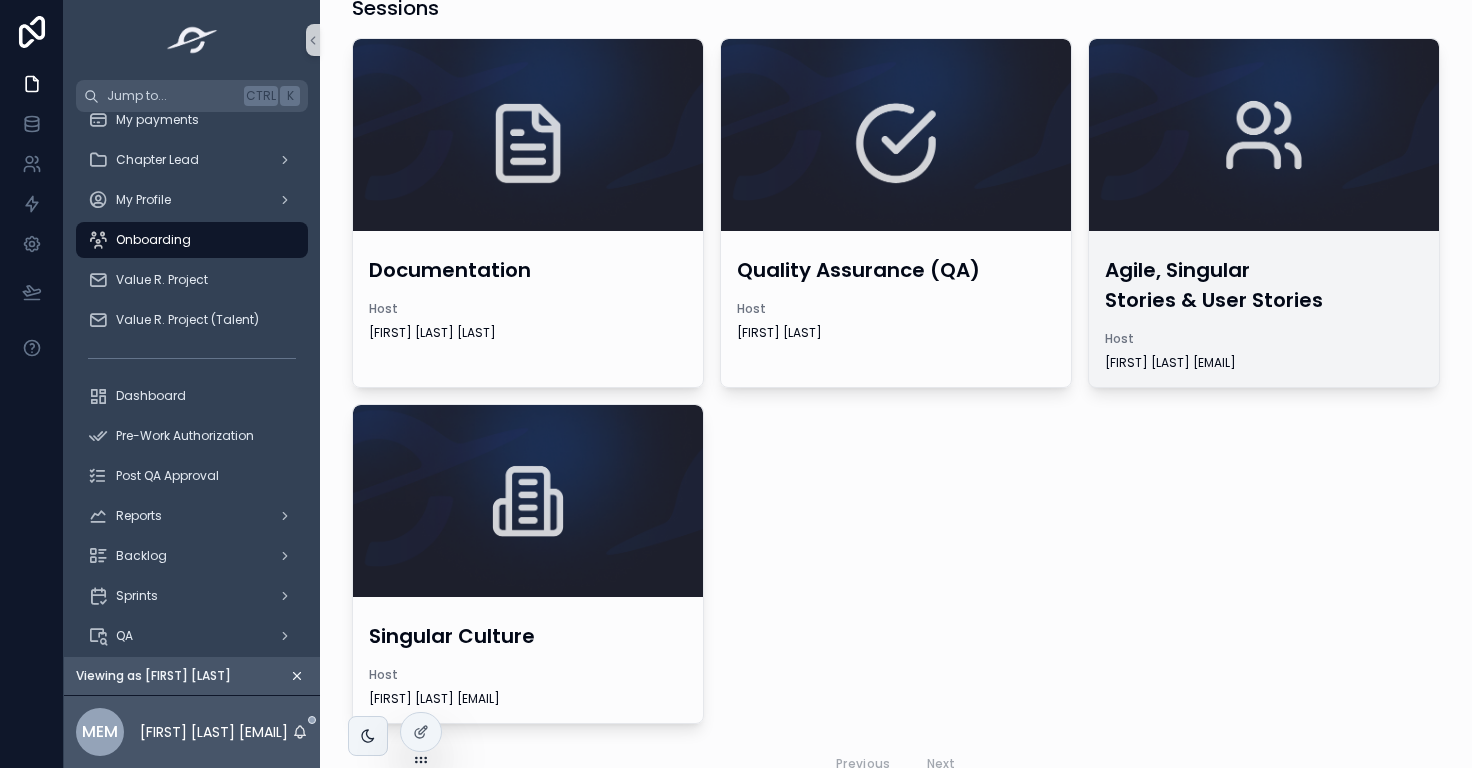 click on "Agile, Singular Stories & User Stories Host [FIRST] [LAST] [EMAIL]" at bounding box center (1264, 313) 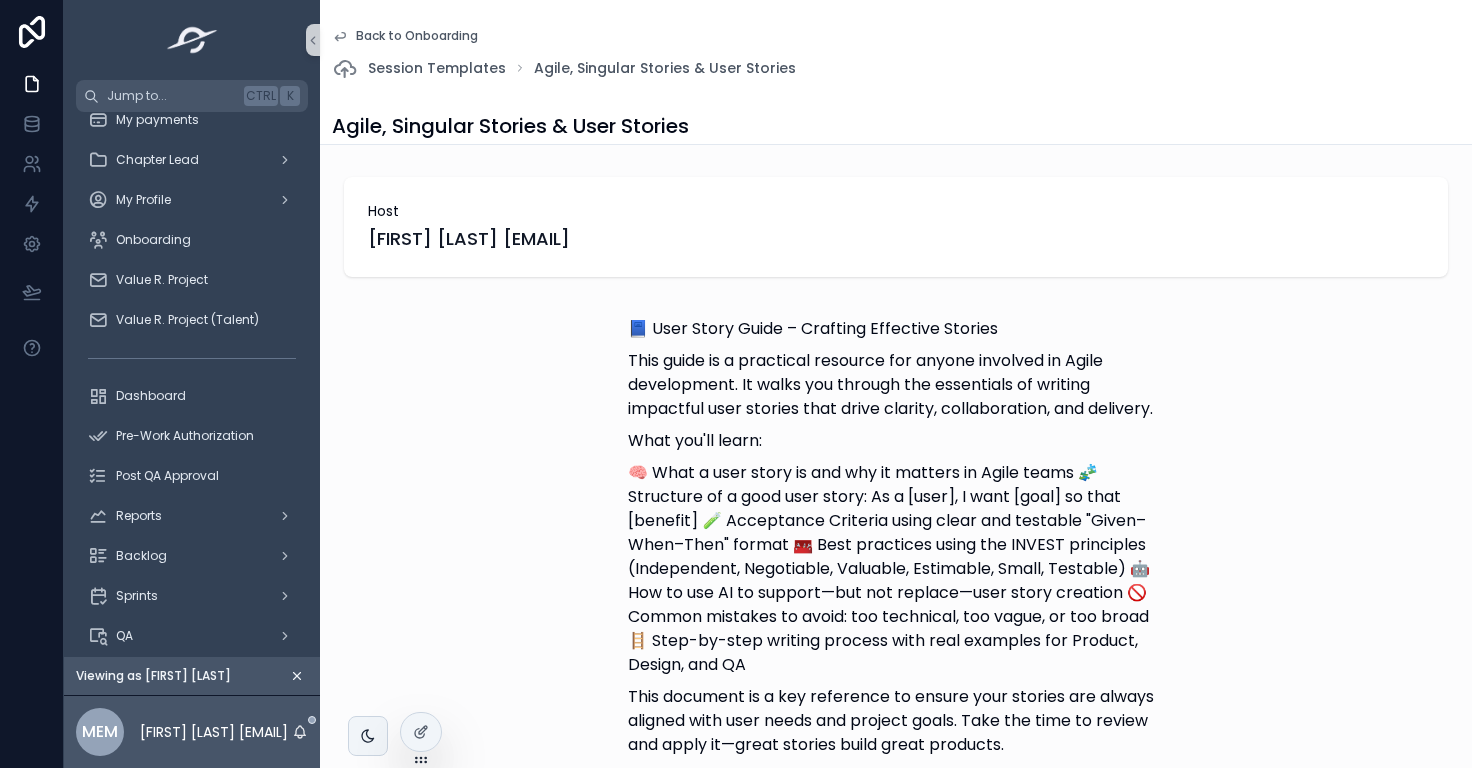 scroll, scrollTop: 254, scrollLeft: 0, axis: vertical 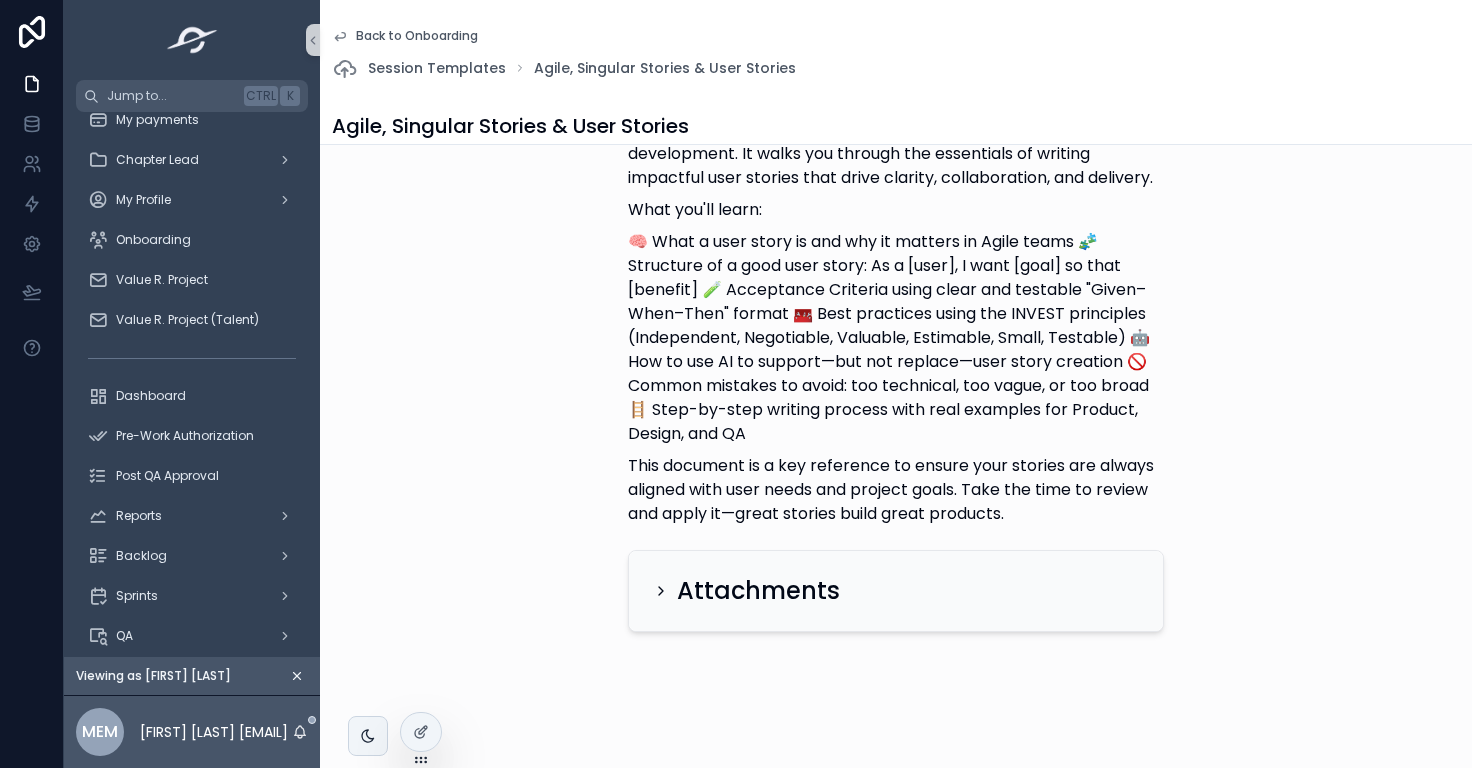 click 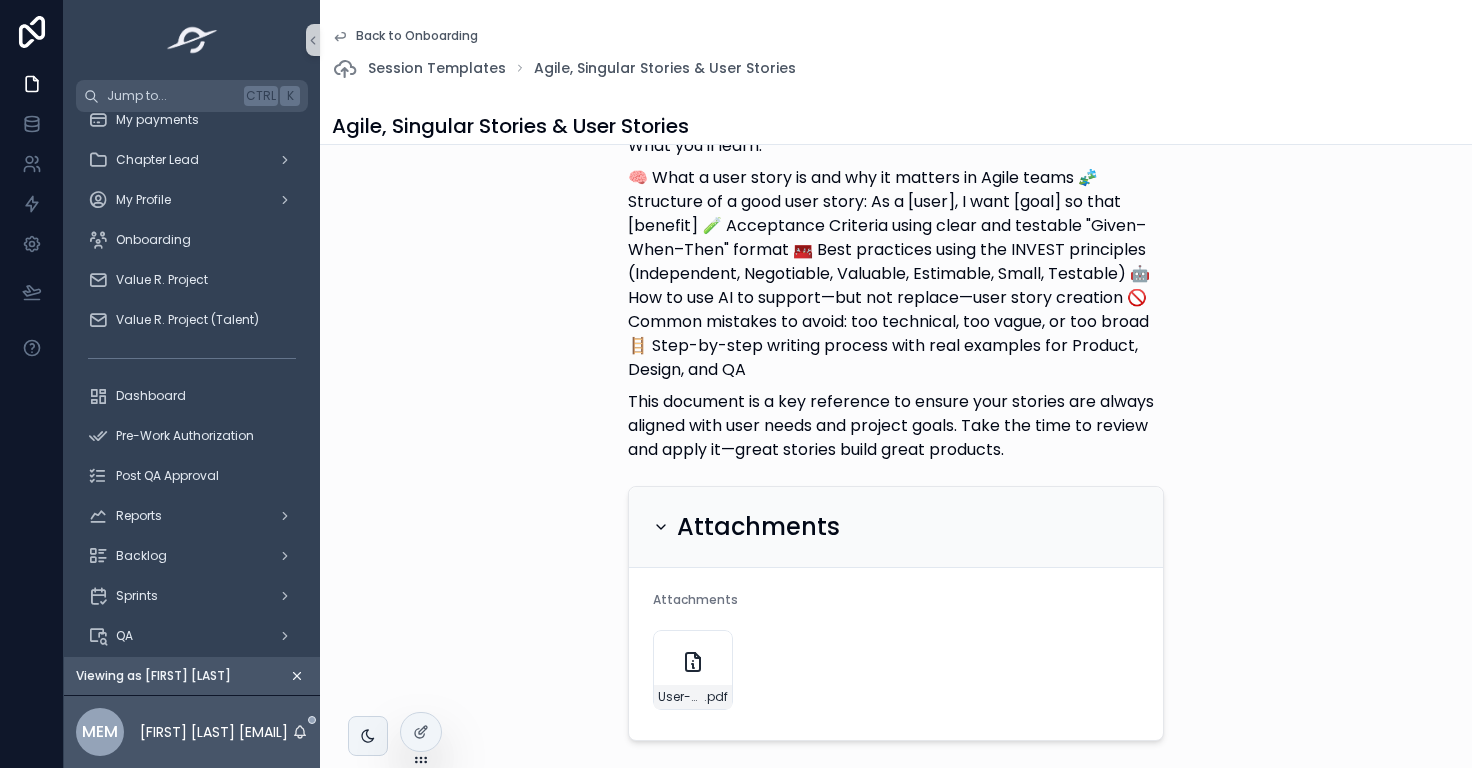 scroll, scrollTop: 427, scrollLeft: 0, axis: vertical 